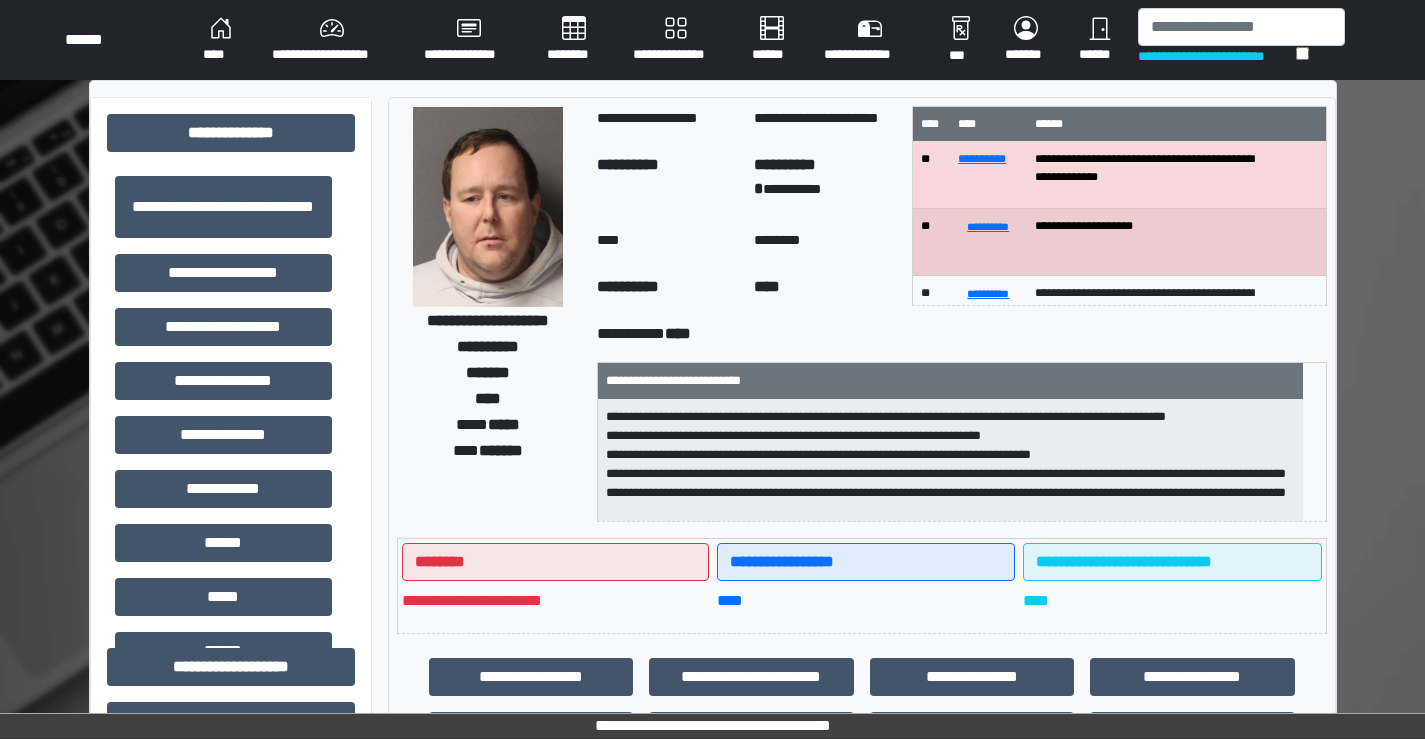 scroll, scrollTop: 0, scrollLeft: 0, axis: both 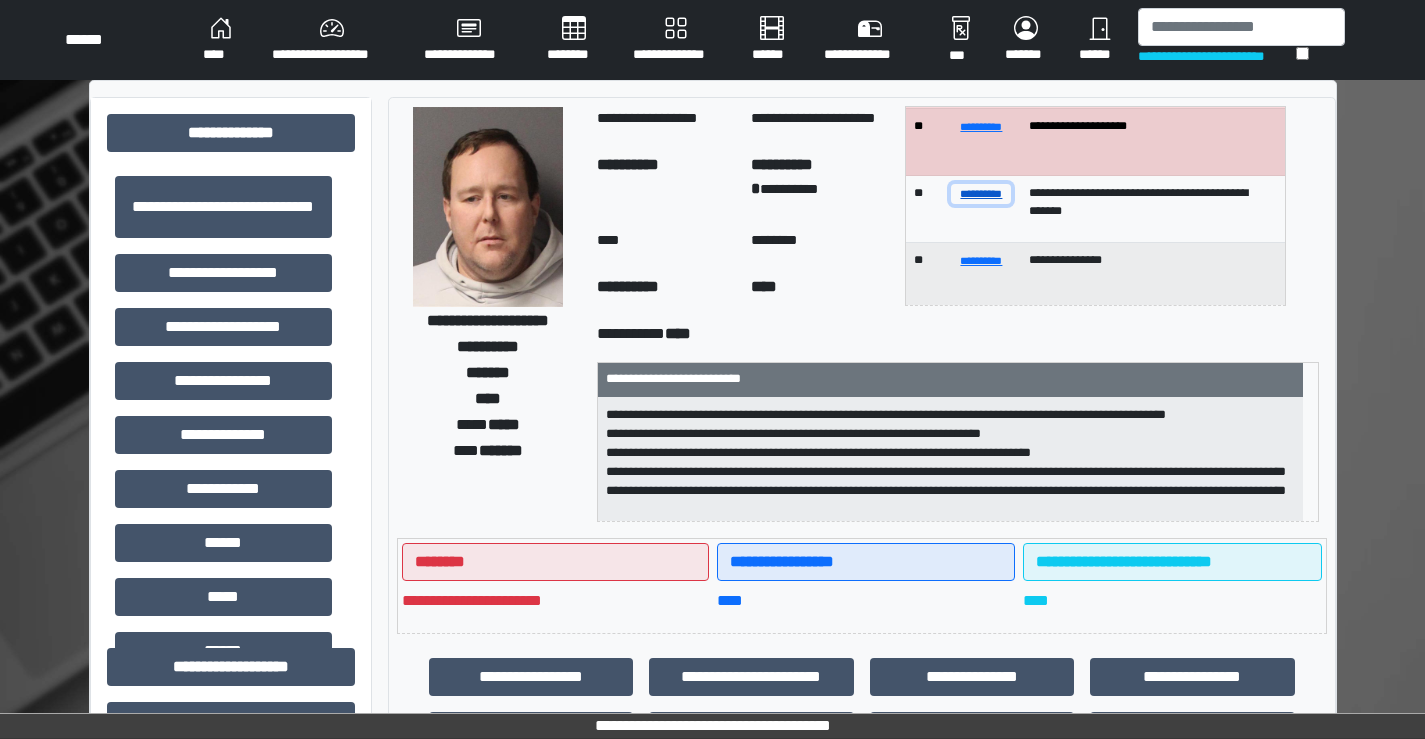 click on "**********" at bounding box center [981, 193] 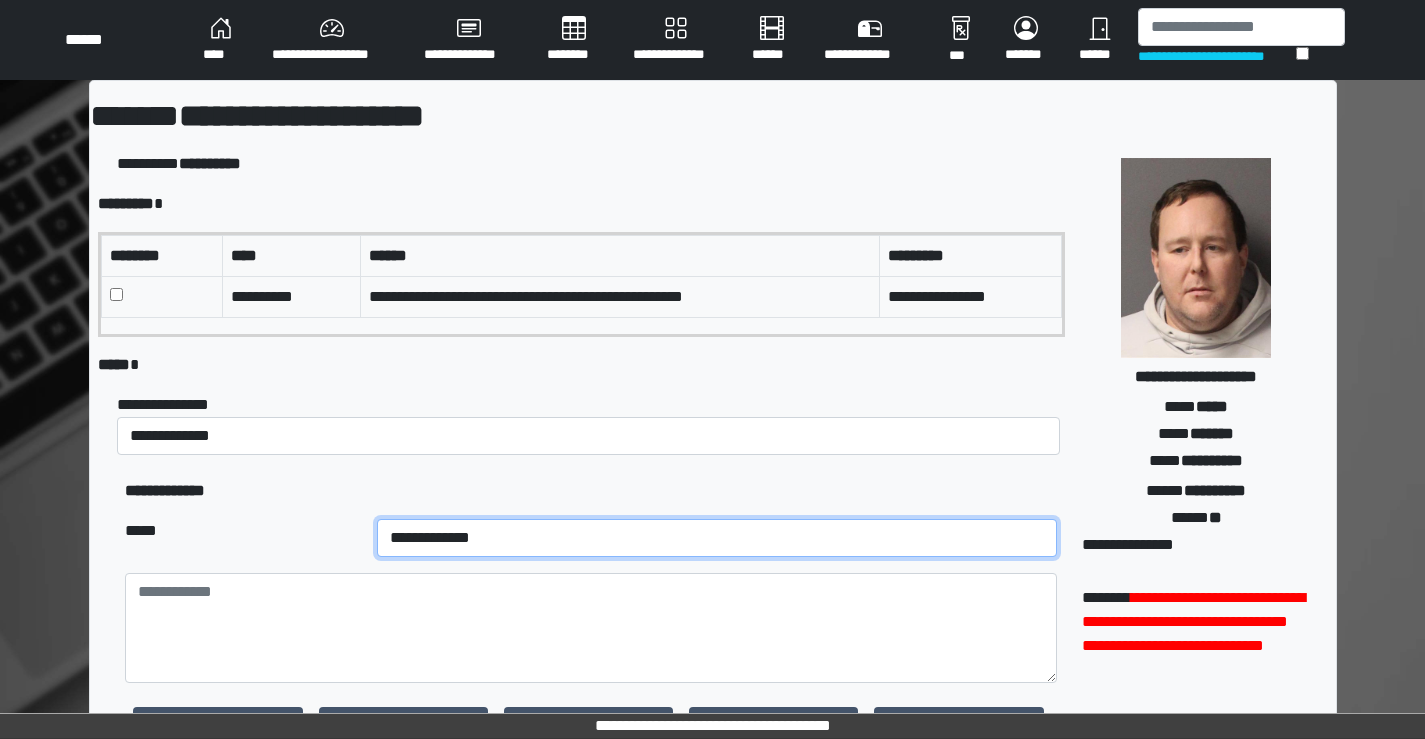 click on "**********" at bounding box center (717, 538) 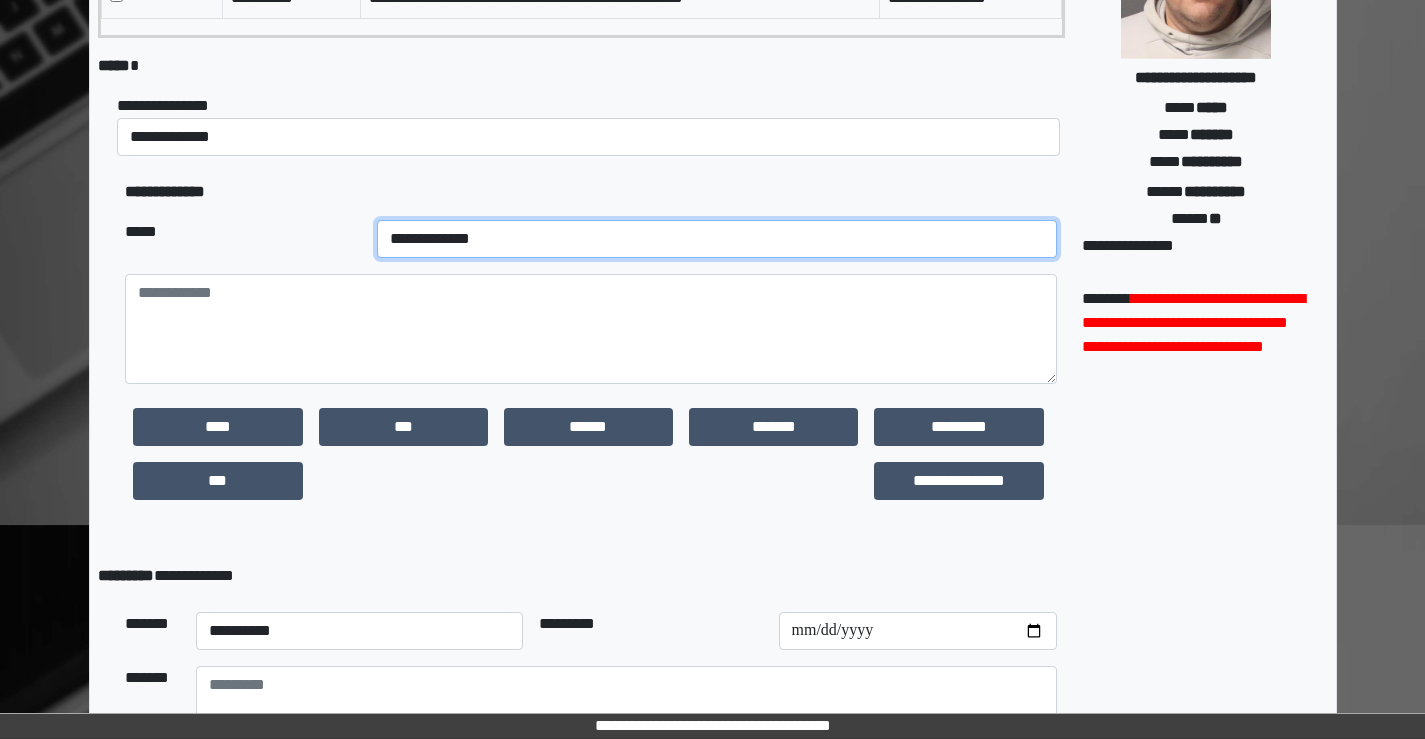 scroll, scrollTop: 300, scrollLeft: 0, axis: vertical 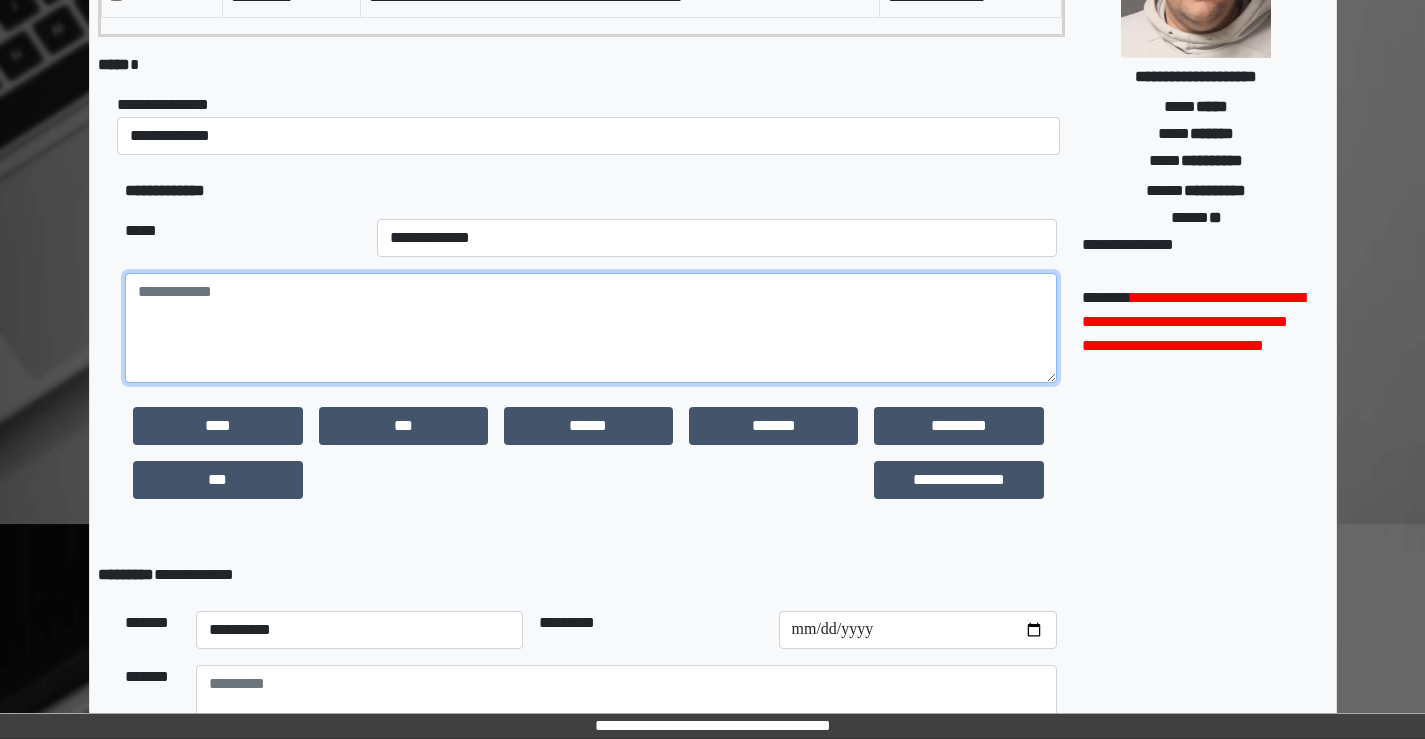 click at bounding box center [590, 328] 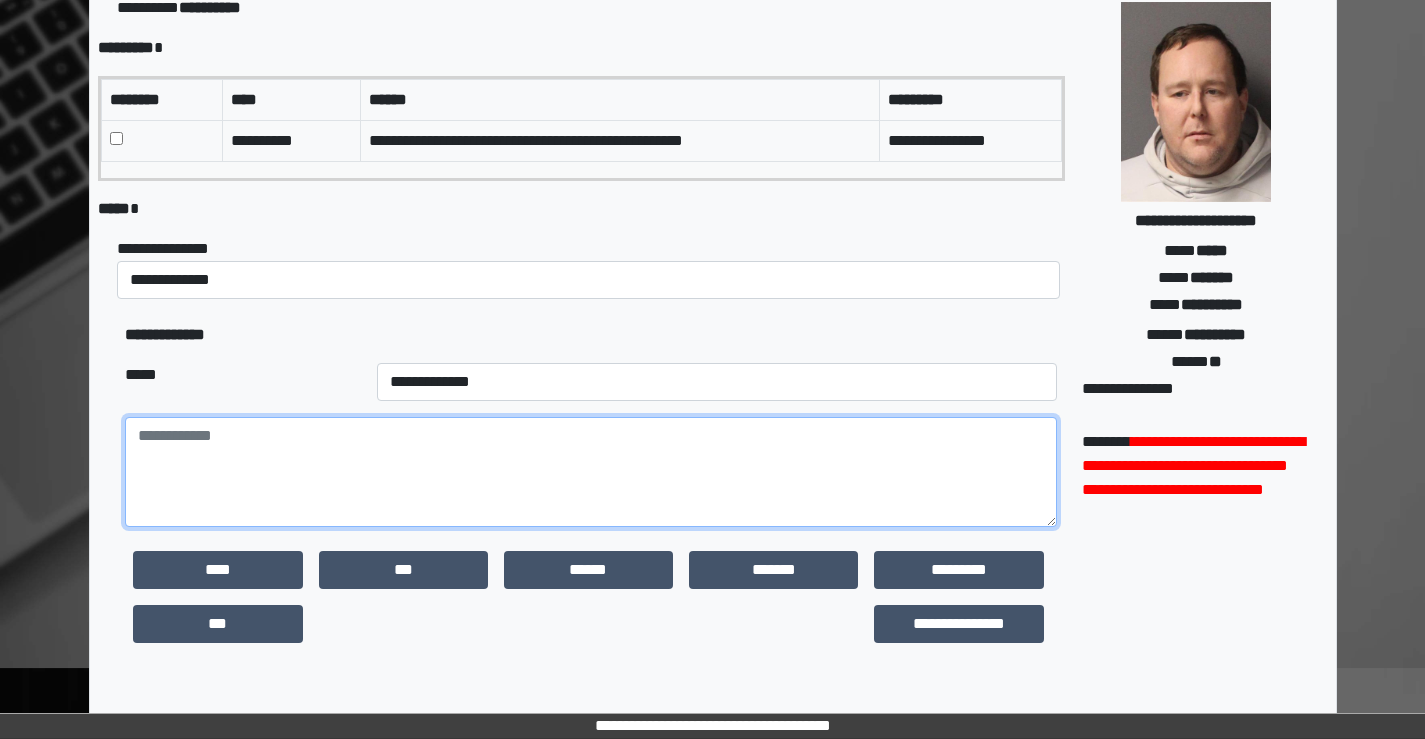 scroll, scrollTop: 100, scrollLeft: 0, axis: vertical 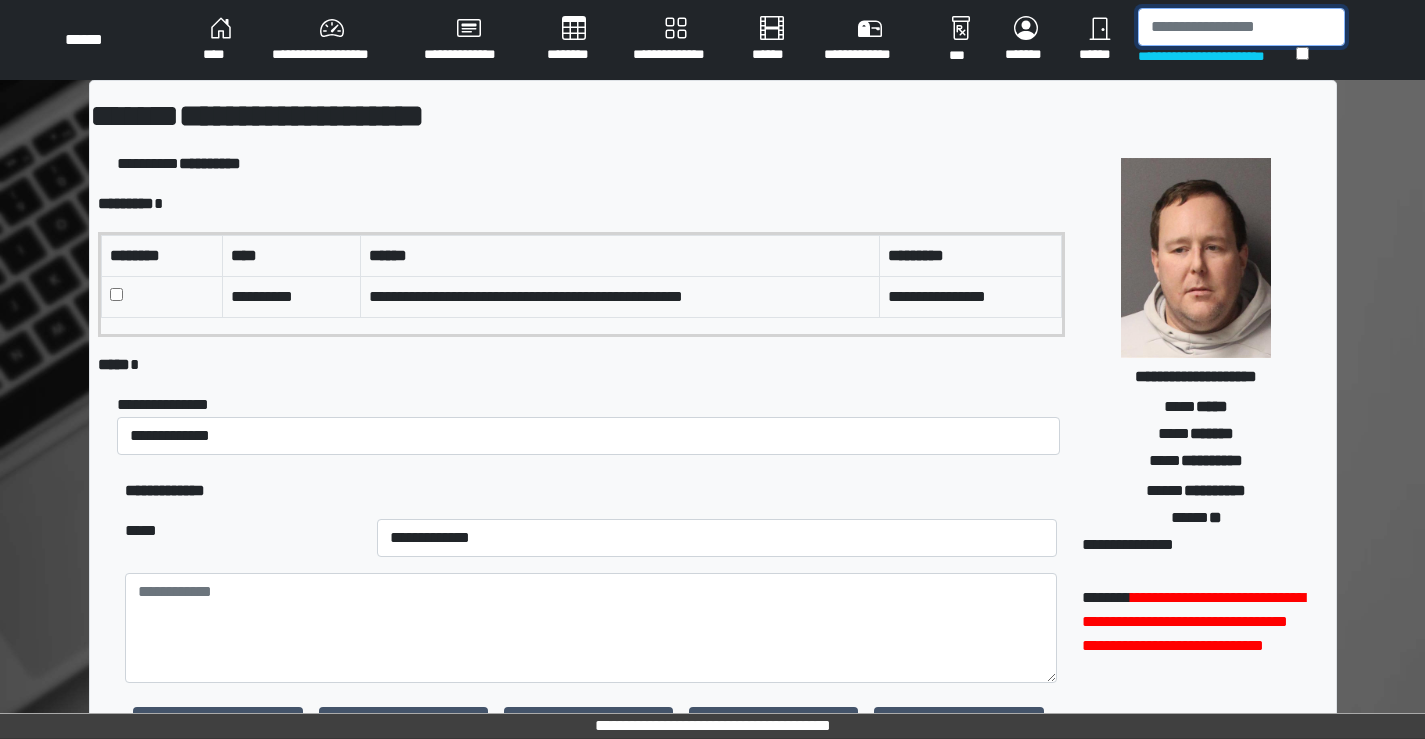 click at bounding box center (1241, 27) 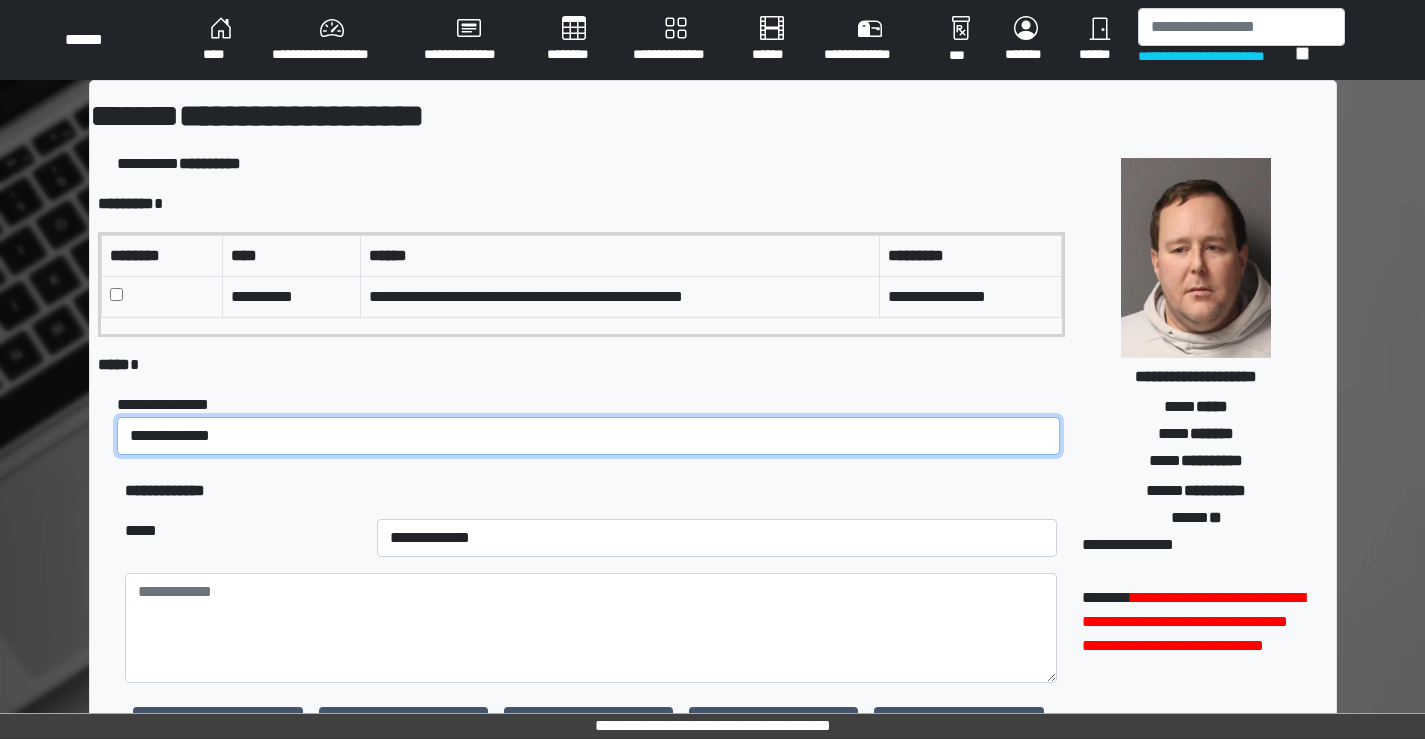 click on "**********" at bounding box center (588, 436) 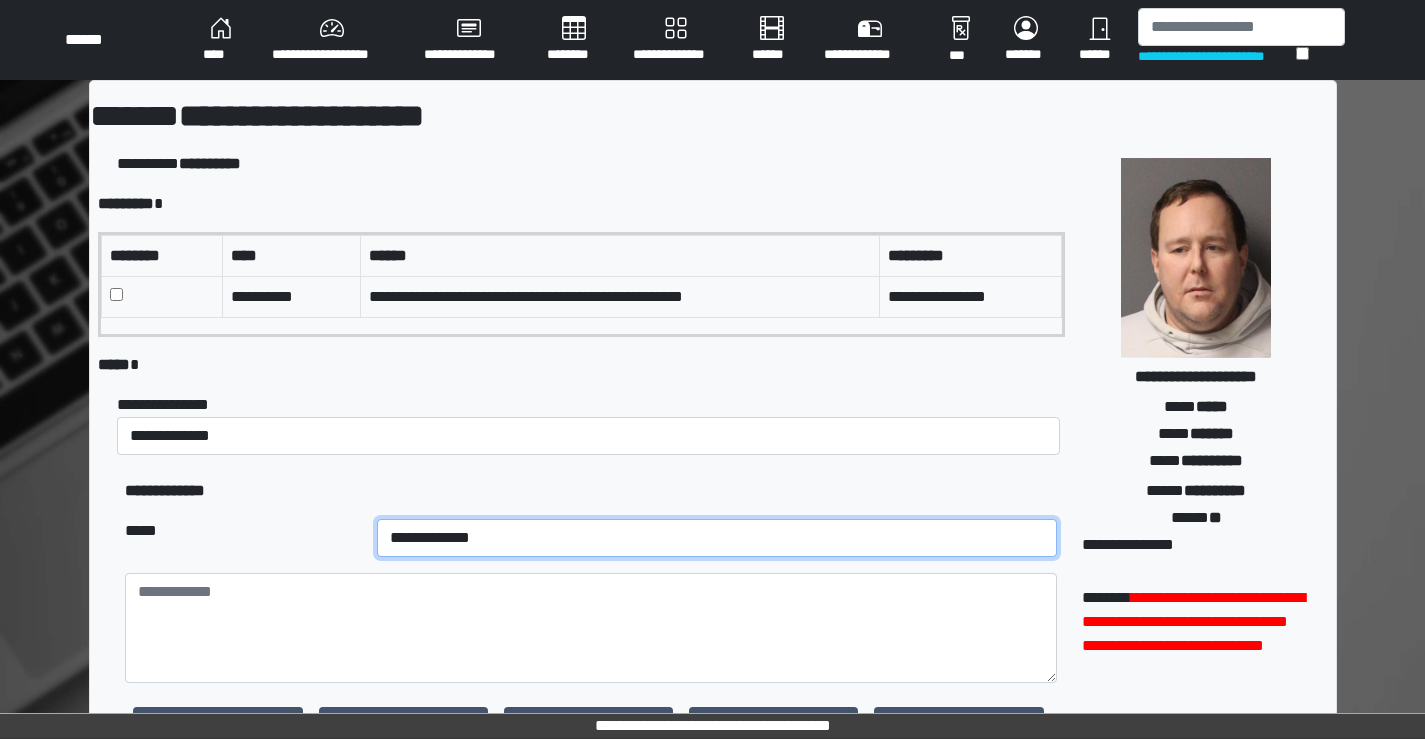 click on "**********" at bounding box center [717, 538] 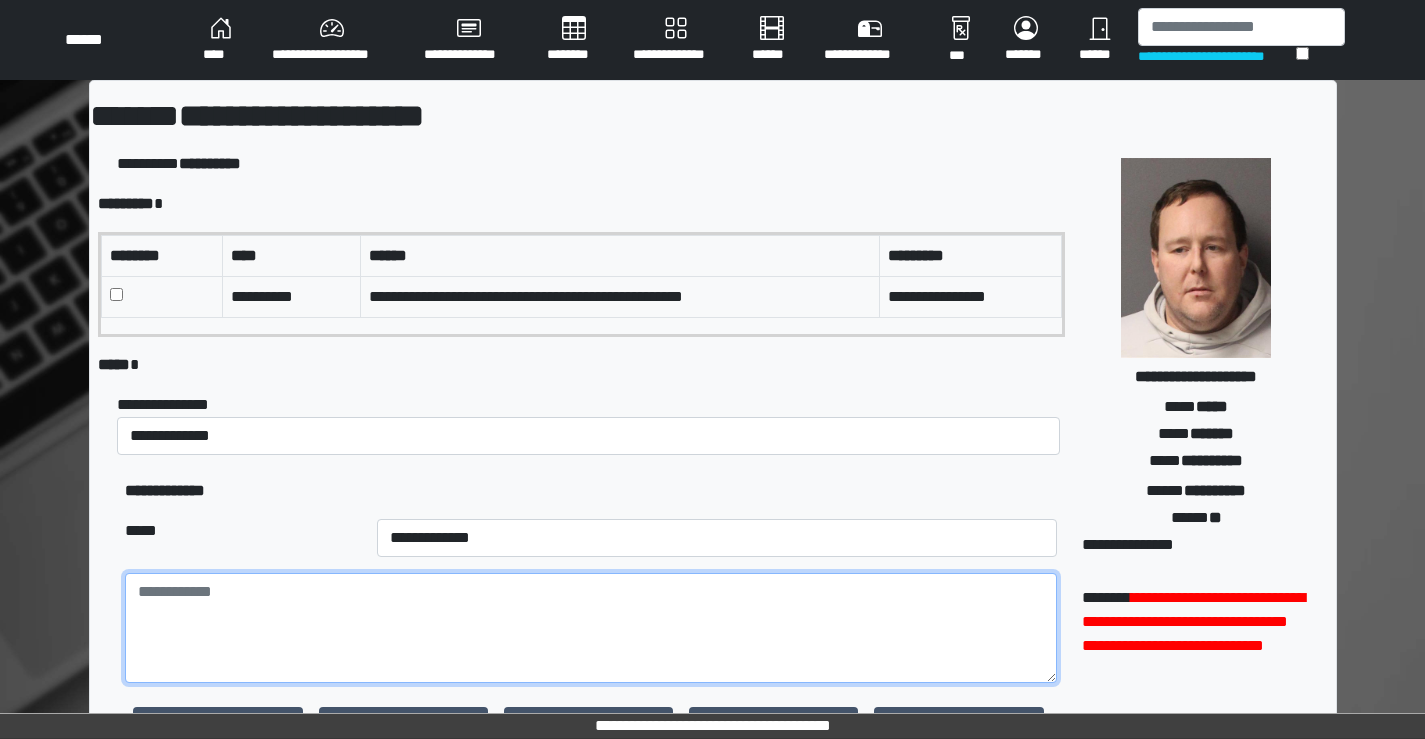 click at bounding box center (590, 628) 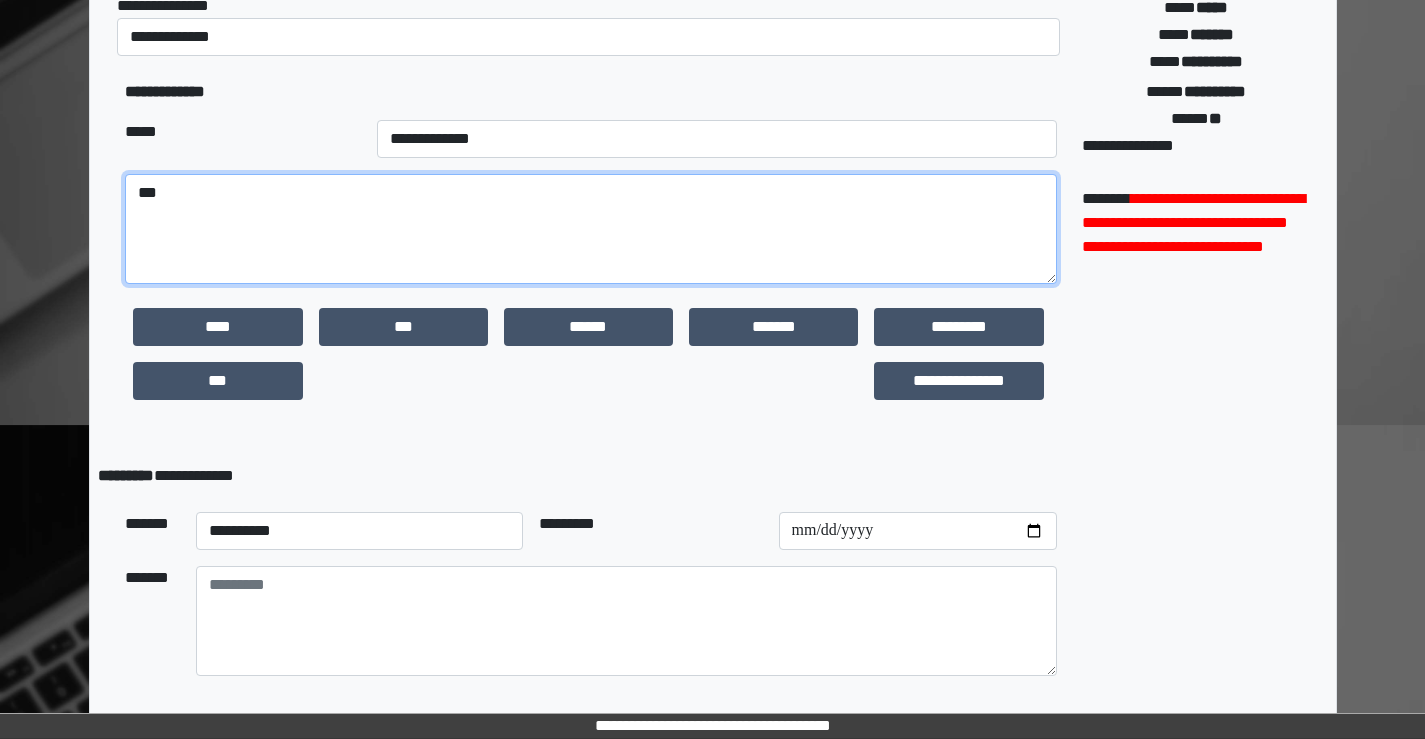 scroll, scrollTop: 400, scrollLeft: 0, axis: vertical 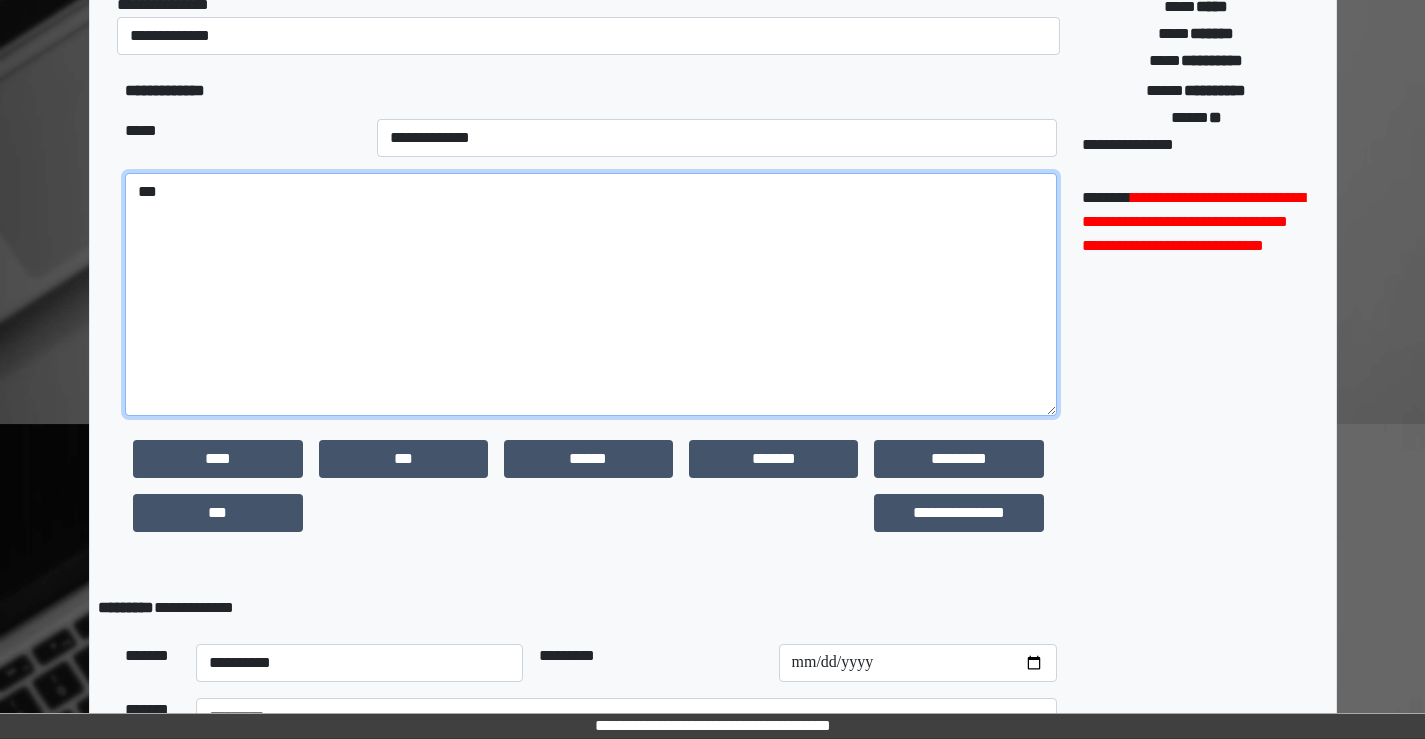 drag, startPoint x: 1055, startPoint y: 275, endPoint x: 614, endPoint y: 358, distance: 448.74268 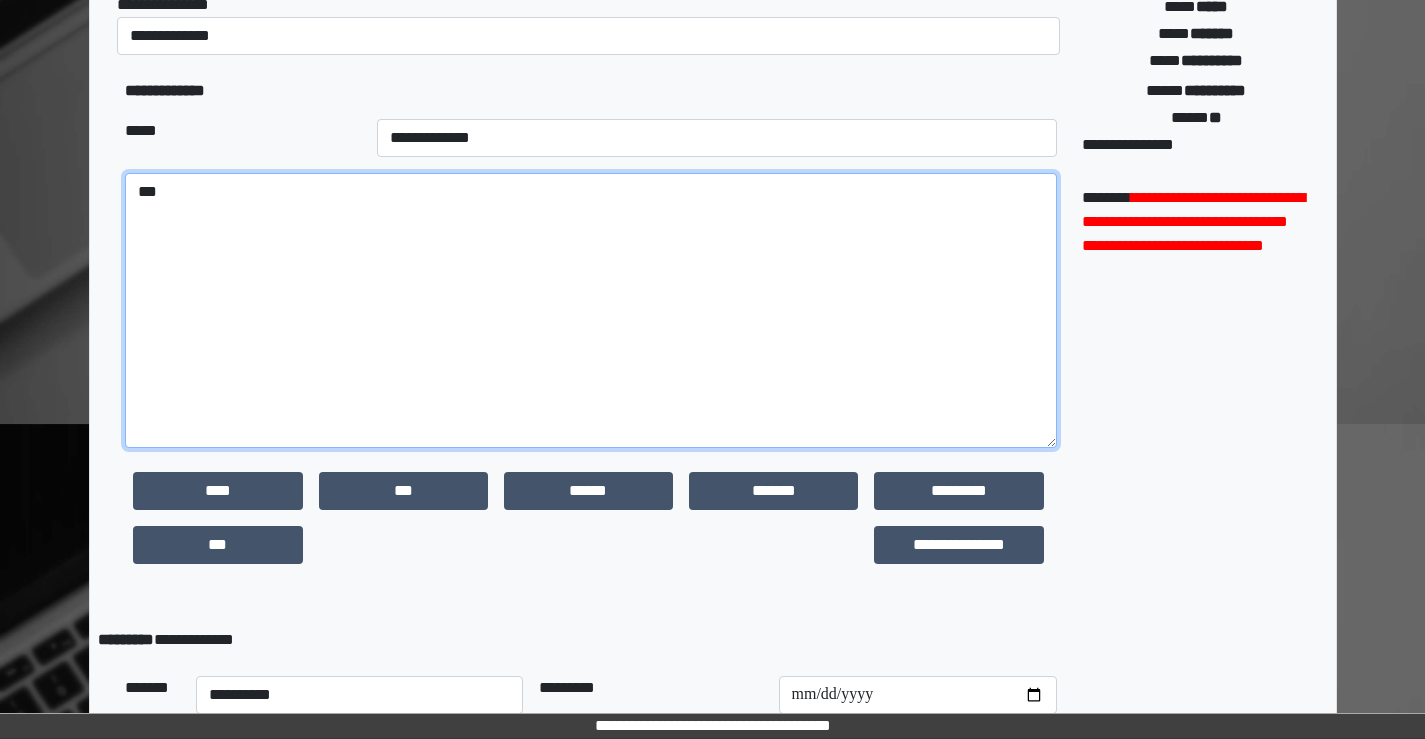 click on "**" at bounding box center (590, 310) 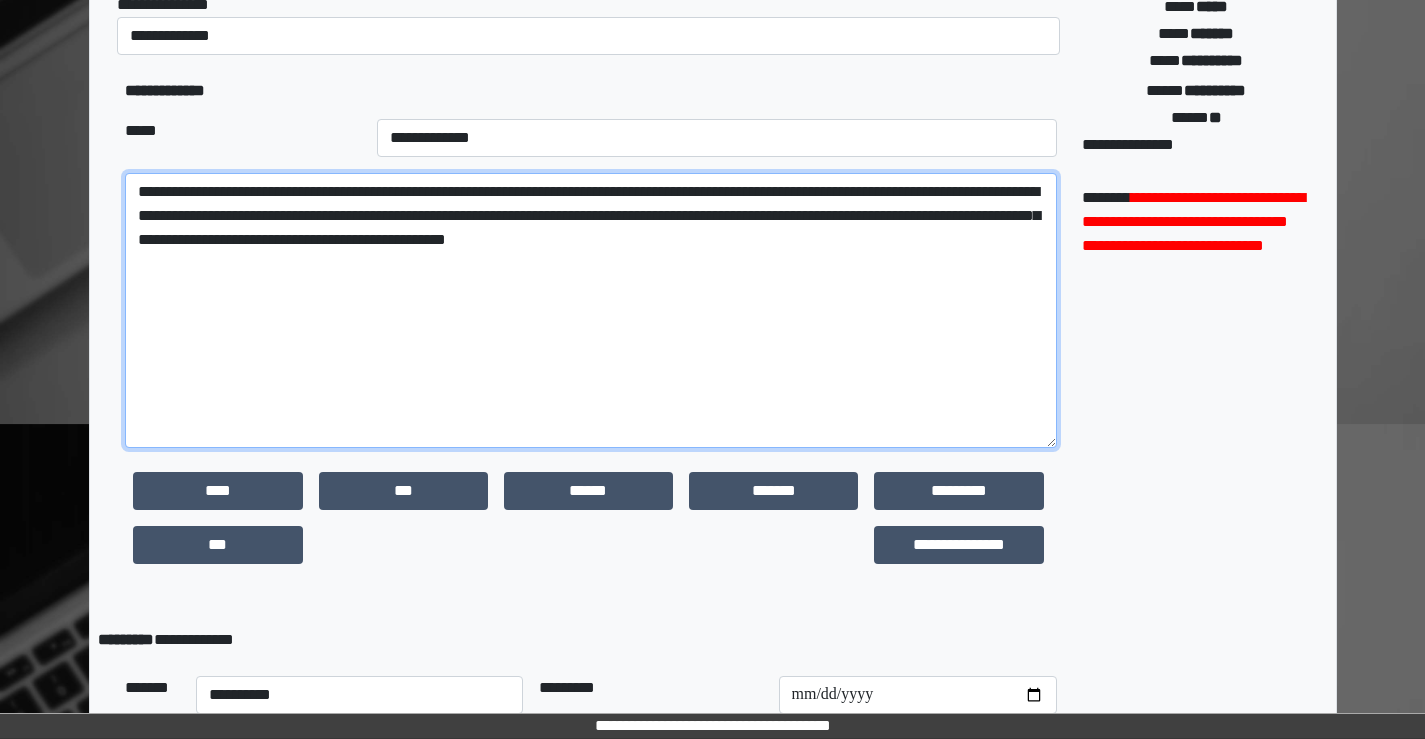 click on "**********" at bounding box center [590, 310] 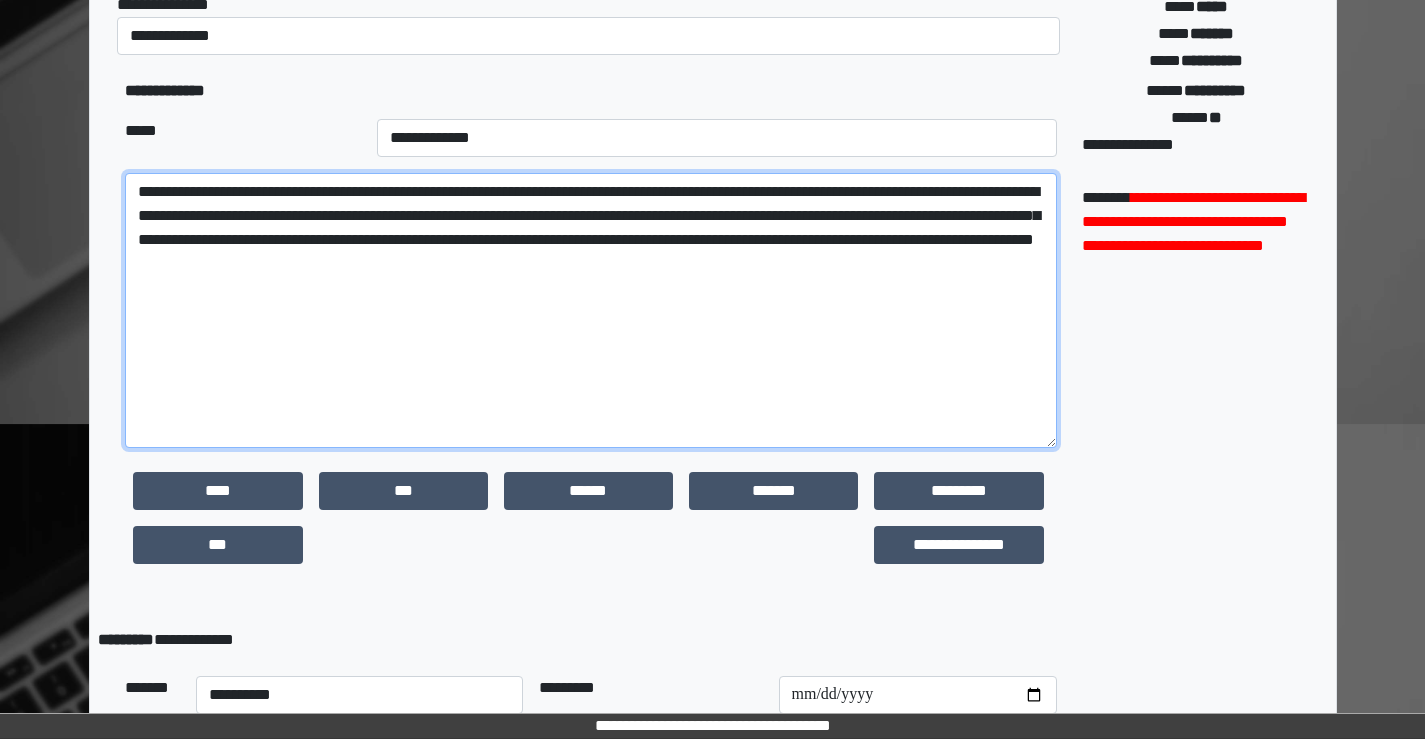 click on "**********" at bounding box center (590, 310) 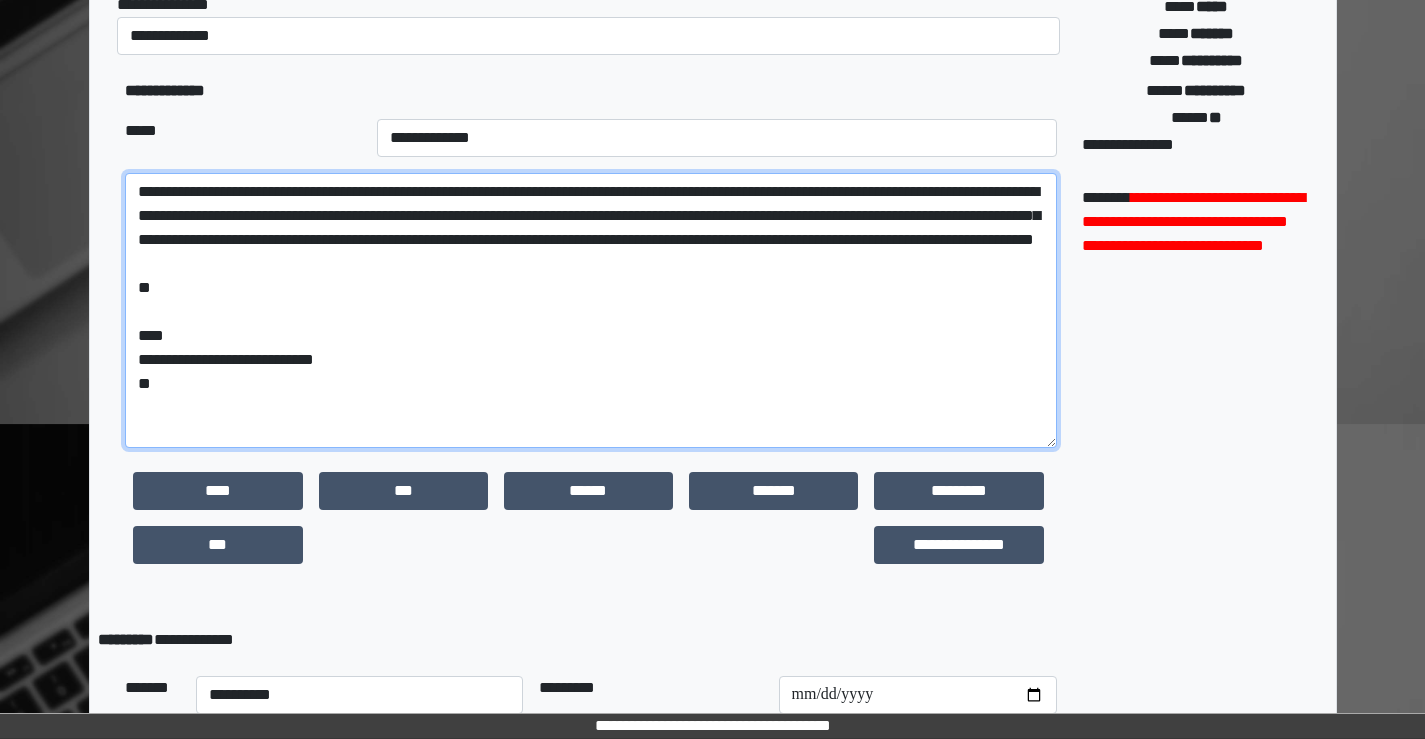 type on "**********" 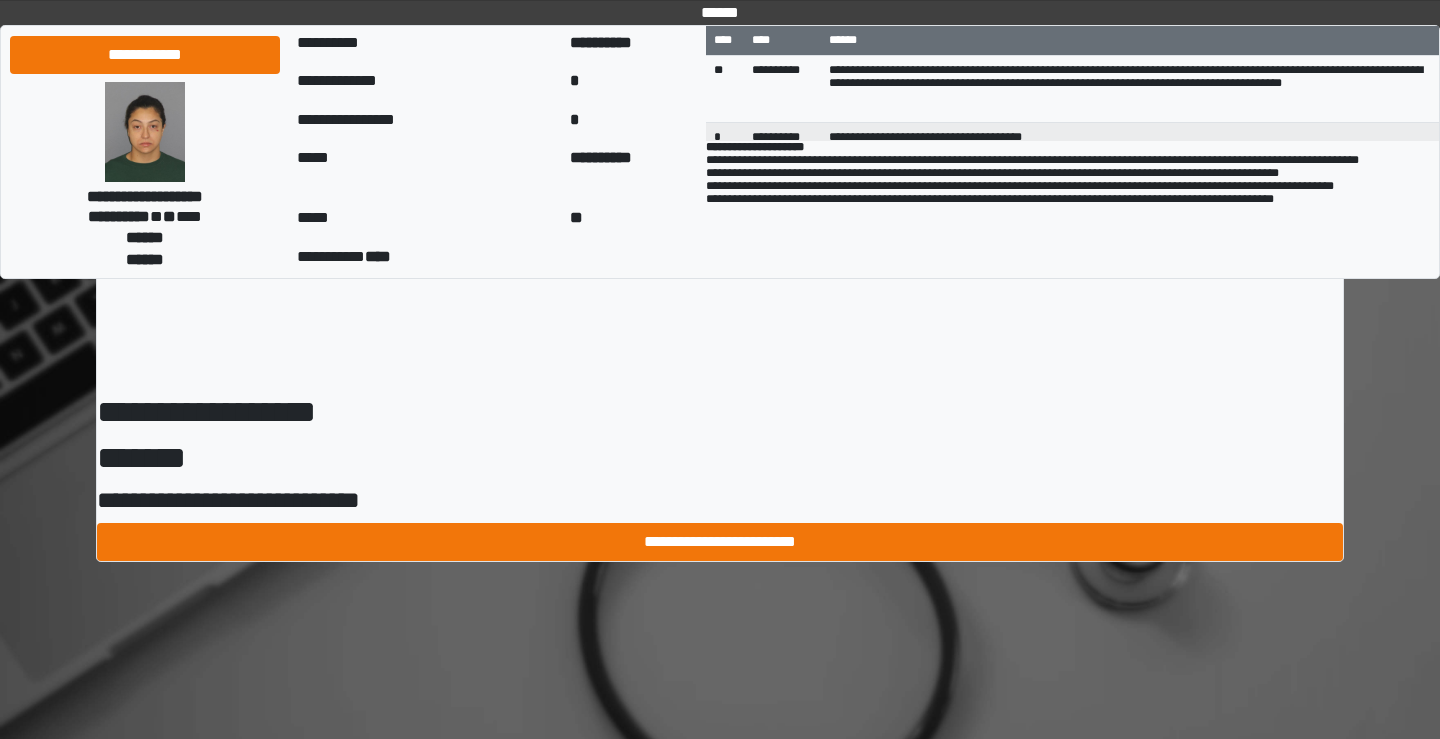 scroll, scrollTop: 0, scrollLeft: 0, axis: both 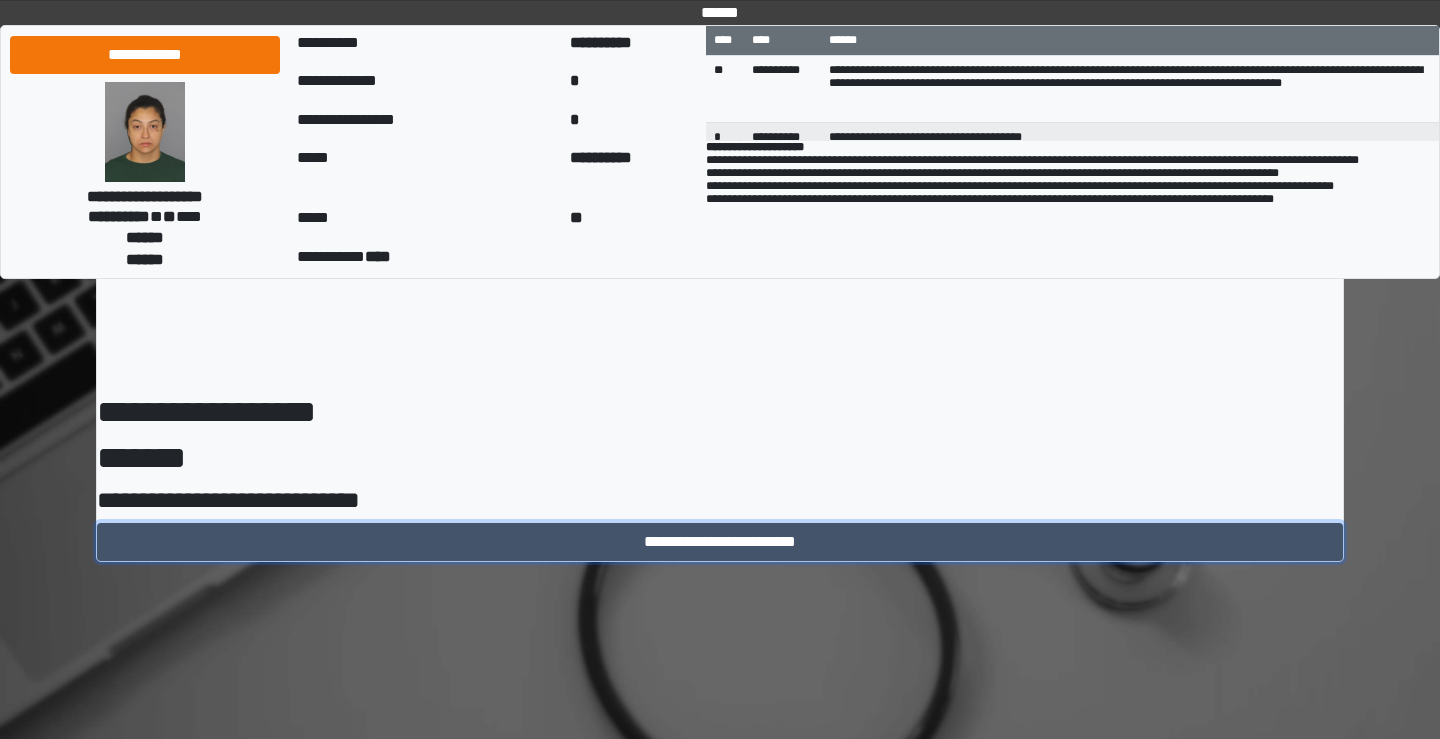 click on "**********" at bounding box center (720, 542) 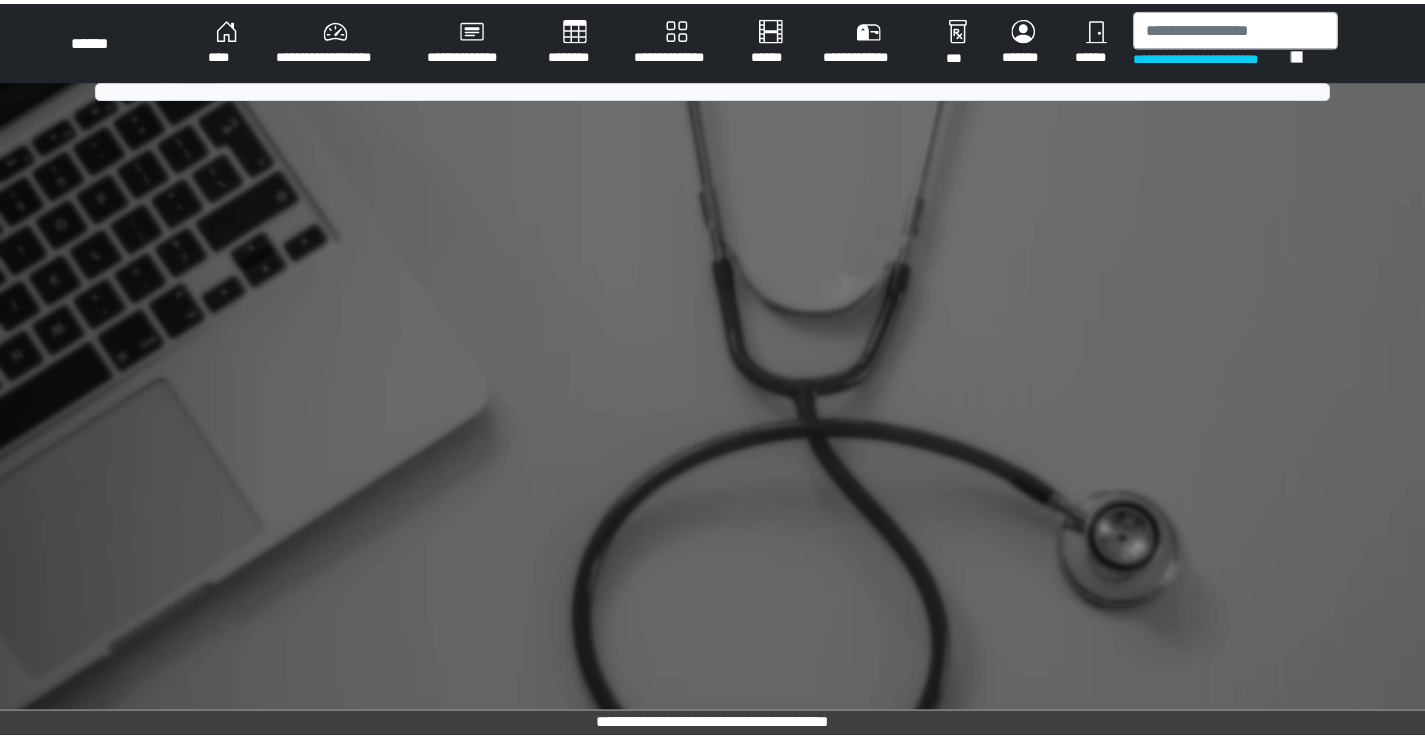 scroll, scrollTop: 0, scrollLeft: 0, axis: both 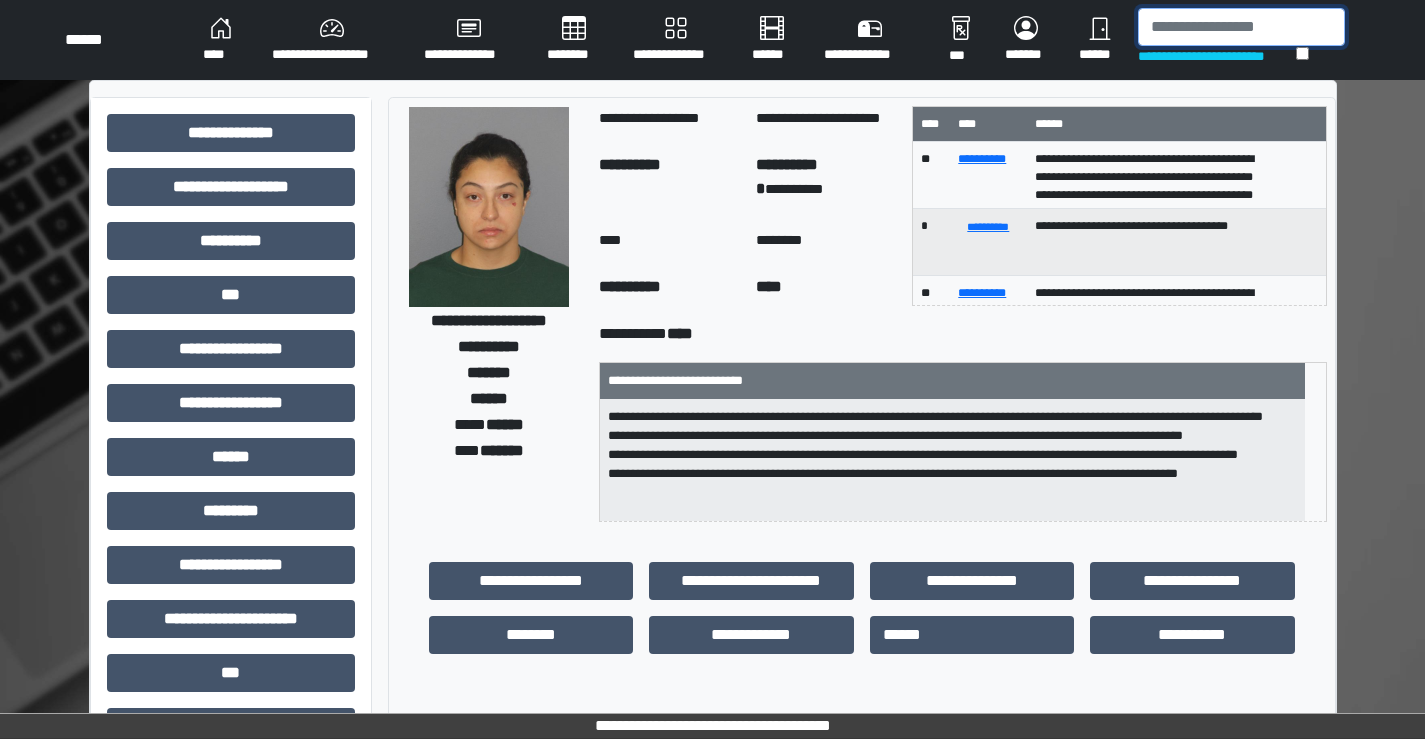 click at bounding box center (1241, 27) 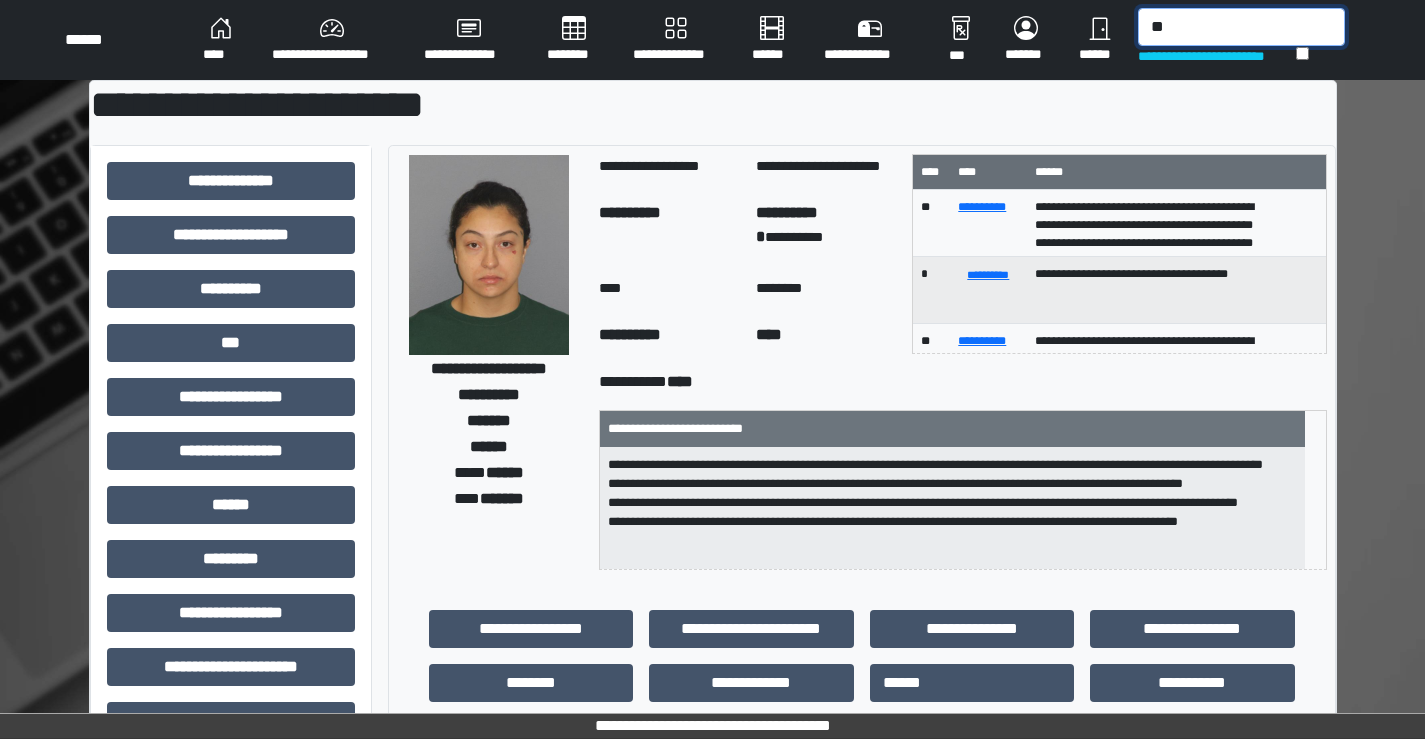type on "*" 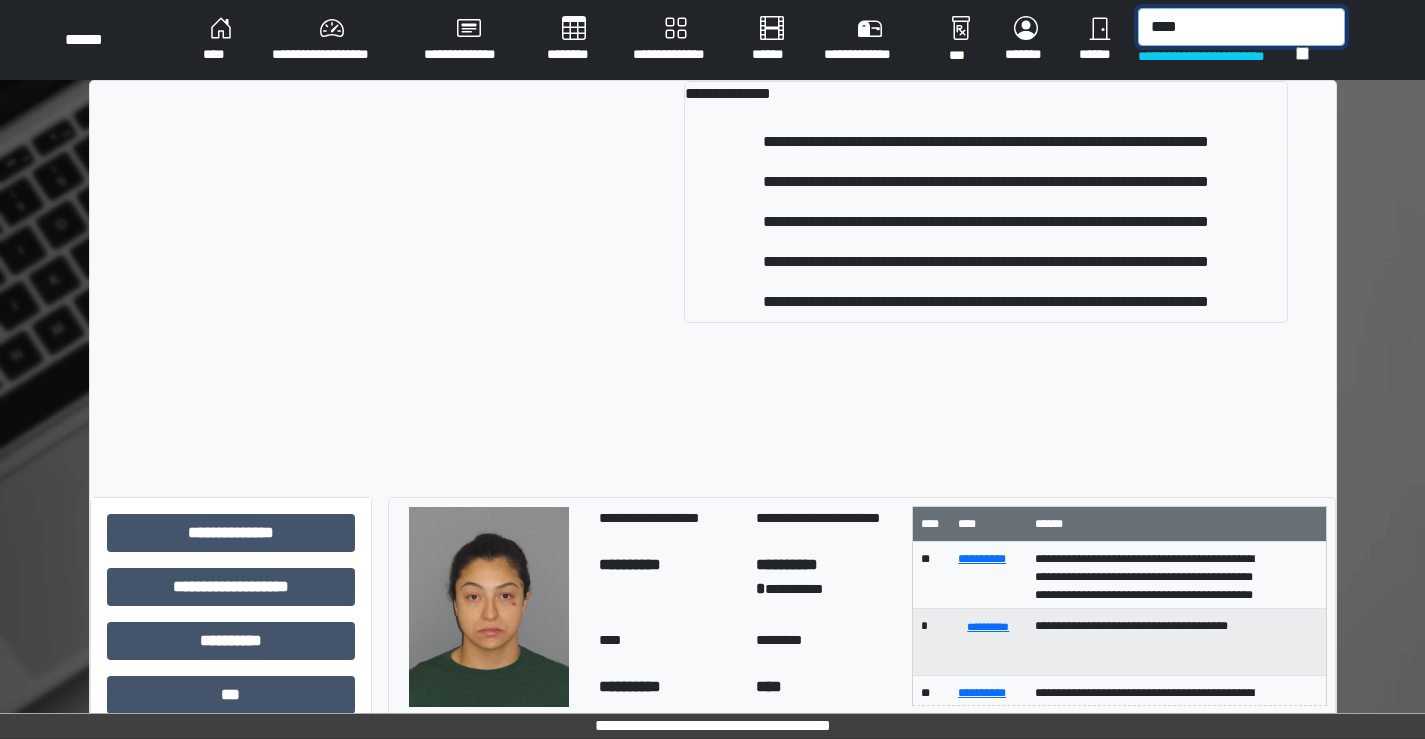 type on "****" 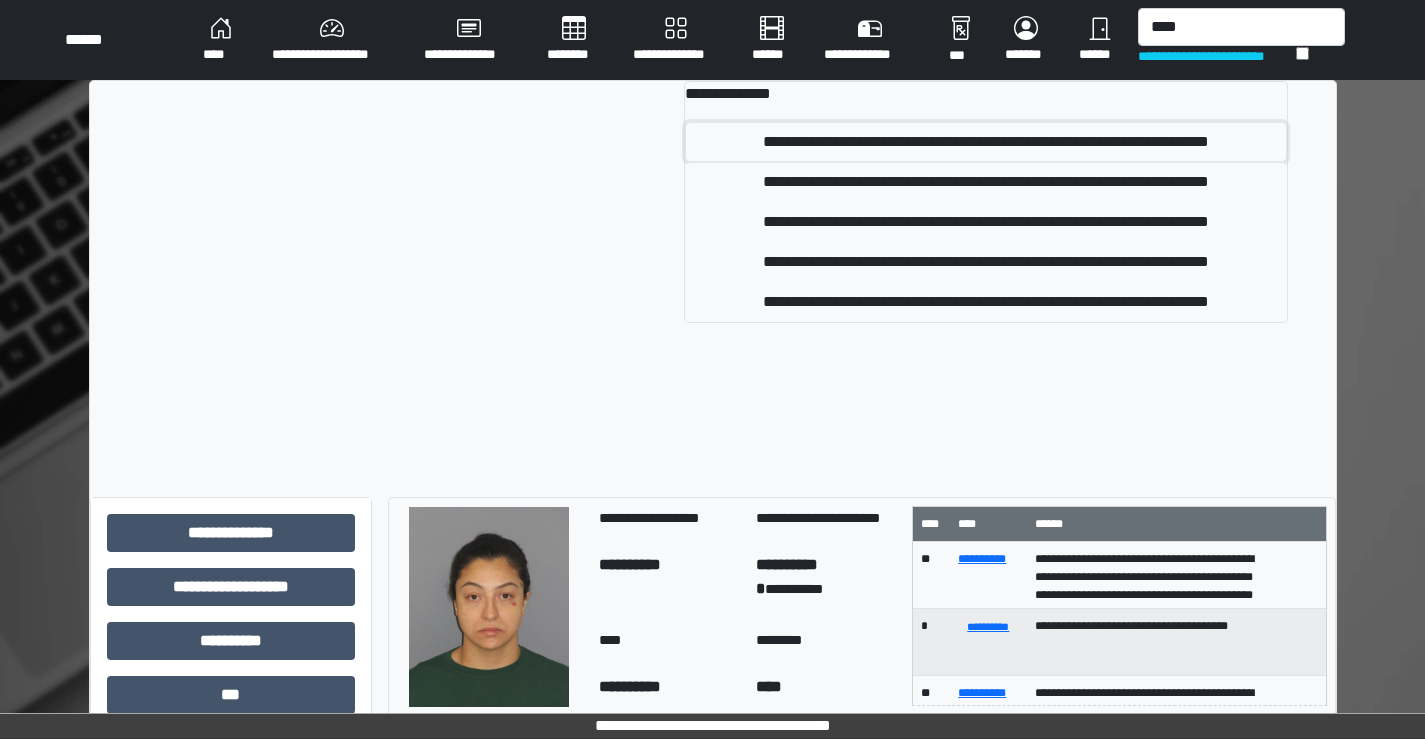 click on "**********" at bounding box center (986, 142) 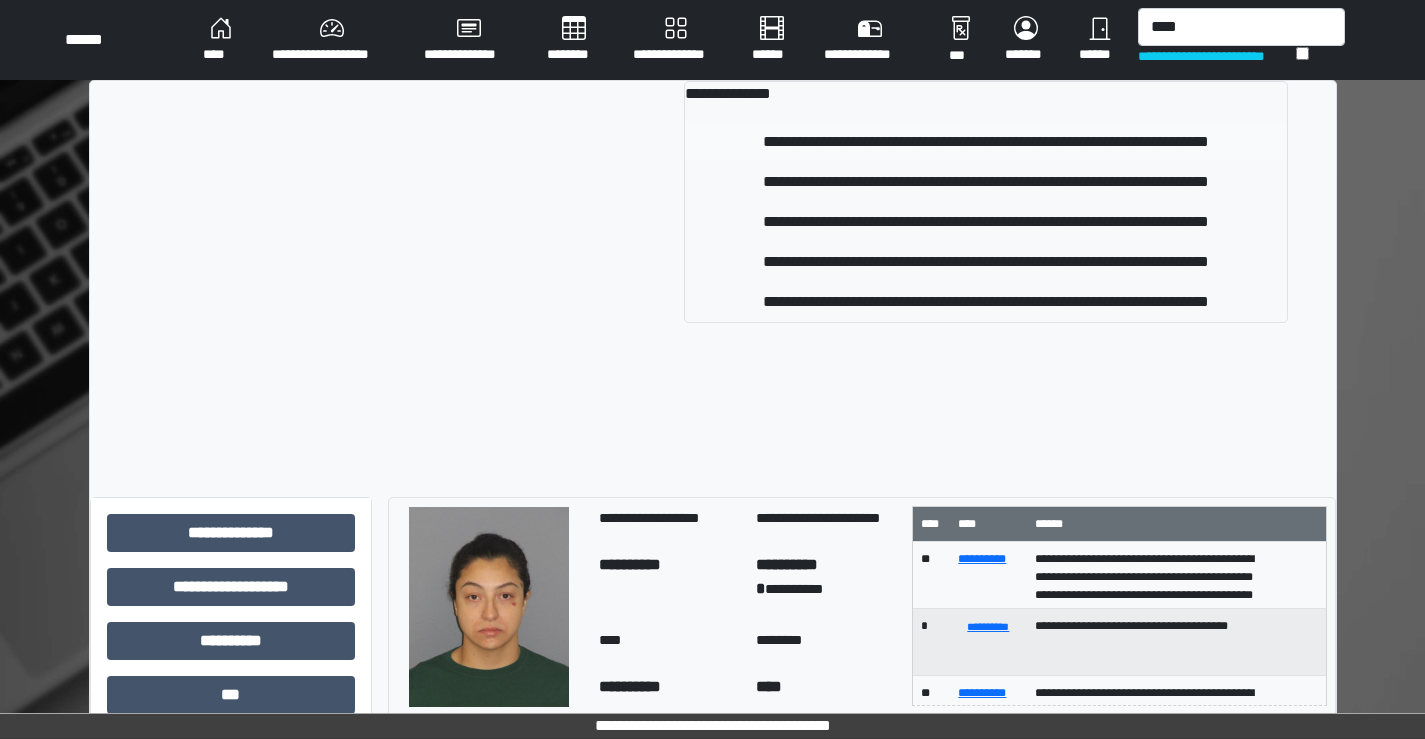 type 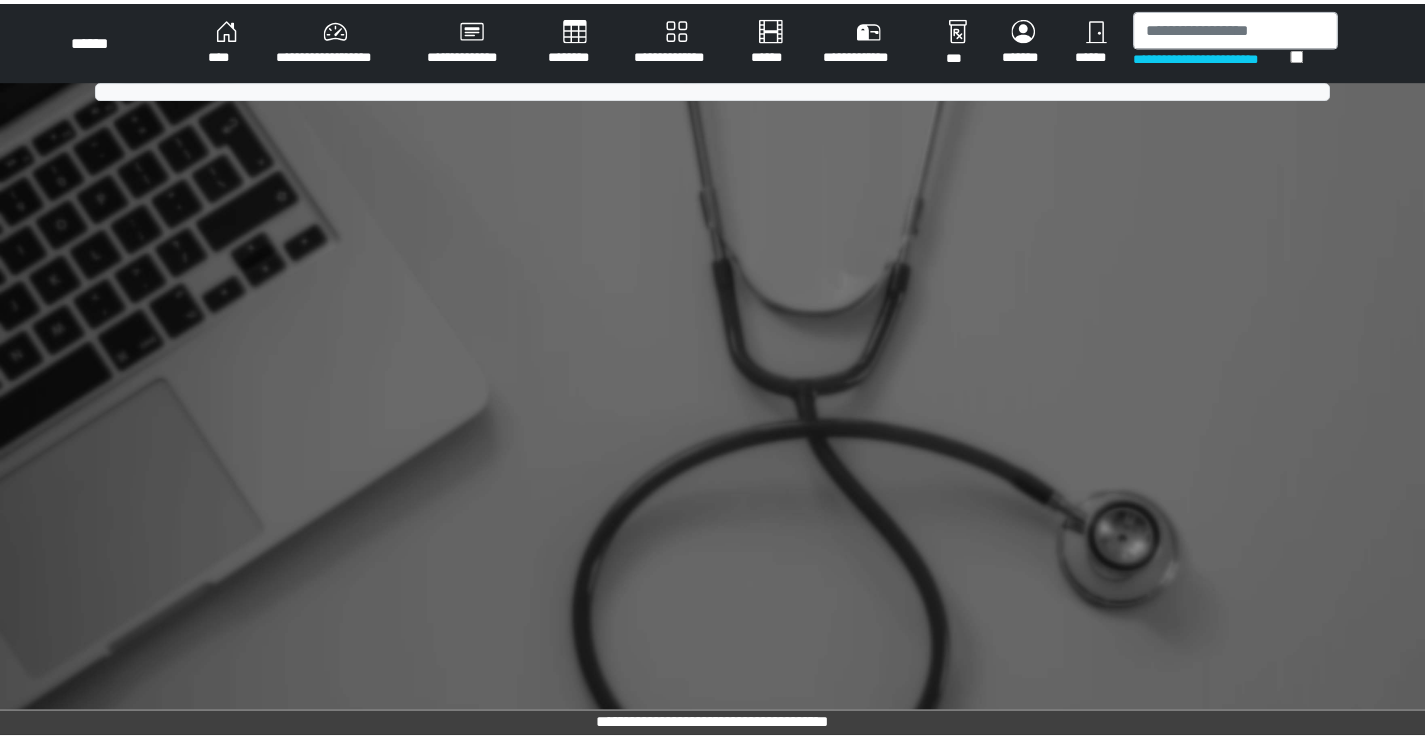 scroll, scrollTop: 0, scrollLeft: 0, axis: both 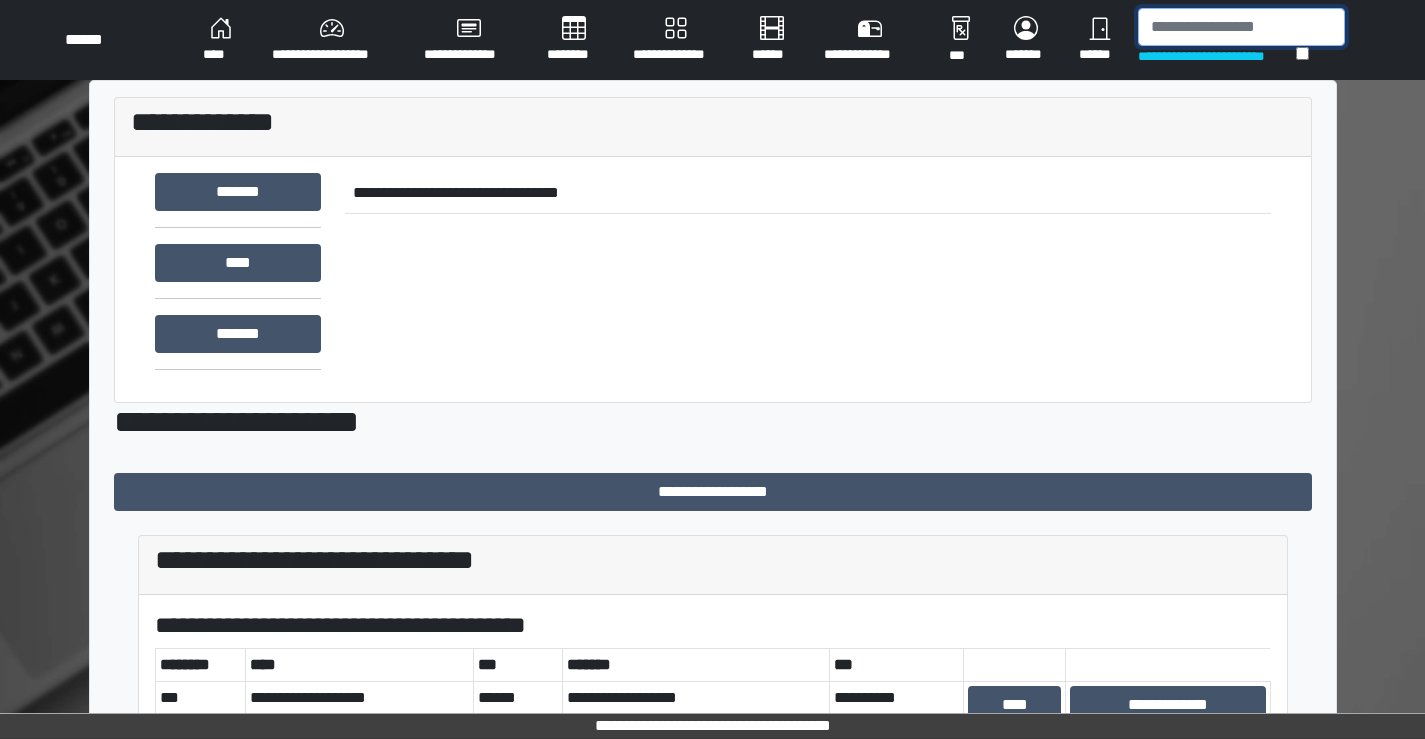 click at bounding box center [1241, 27] 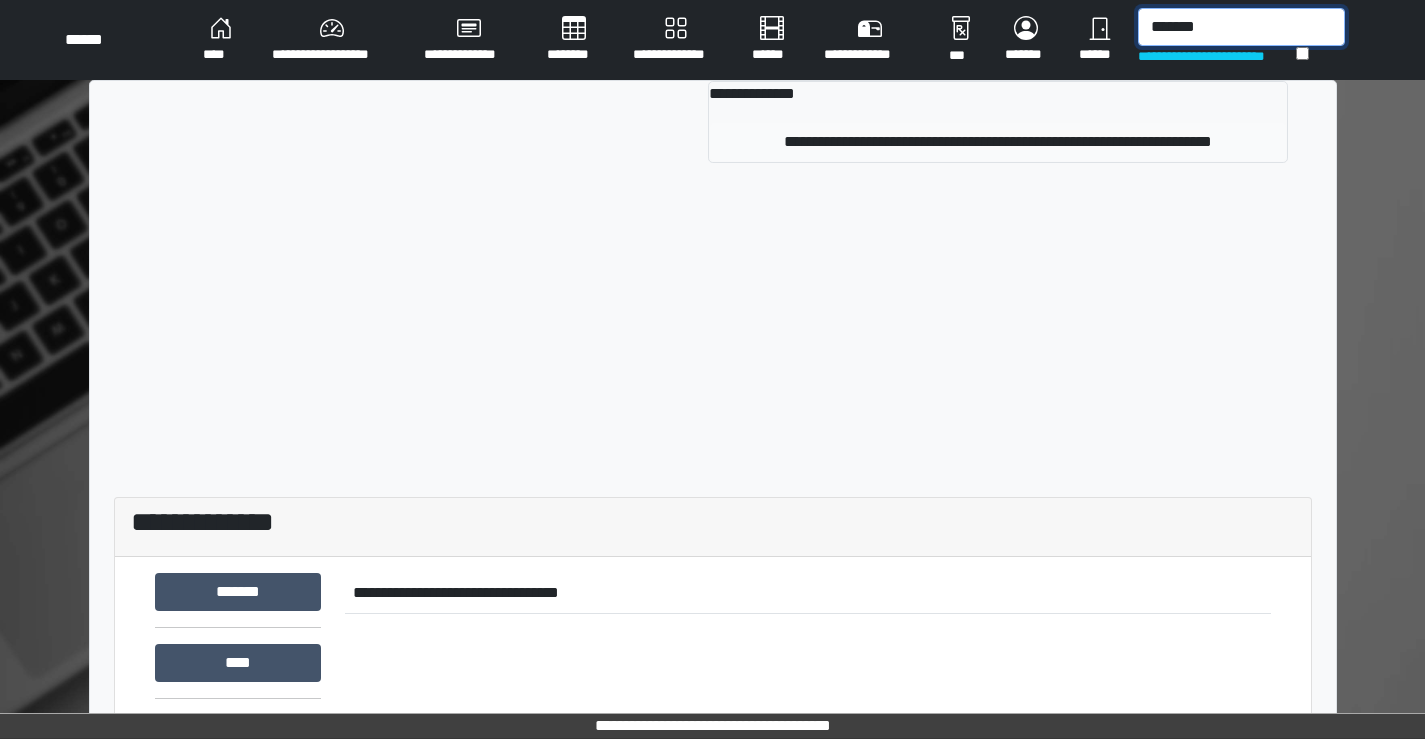 type on "*******" 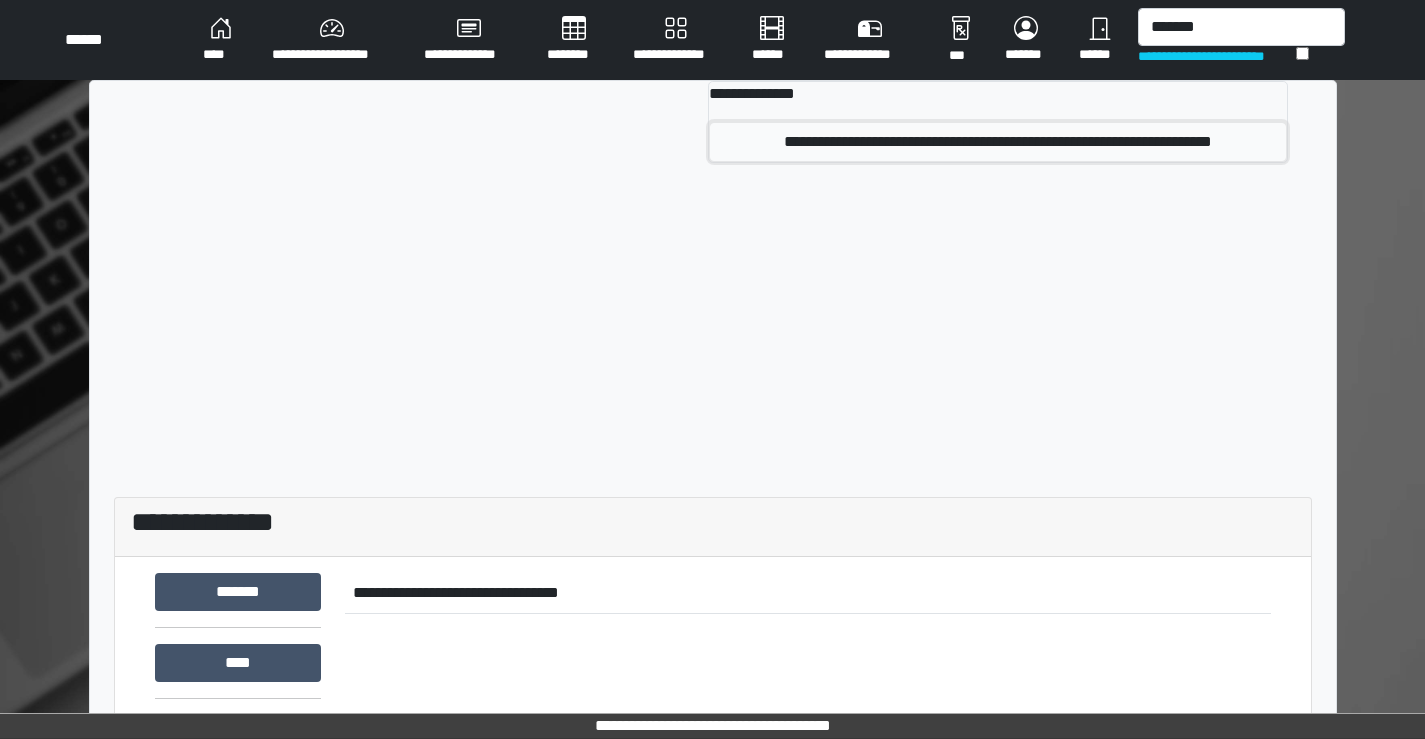 click on "**********" at bounding box center [998, 142] 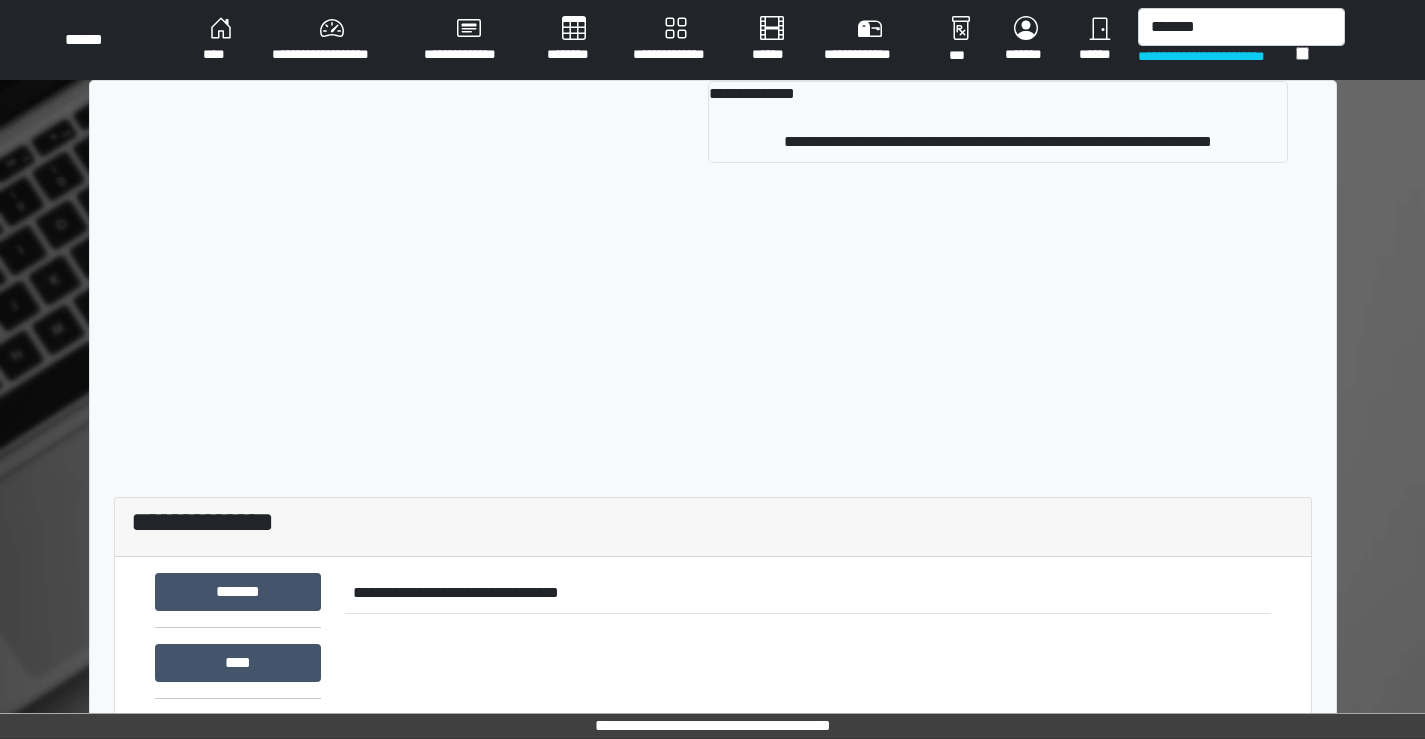 type 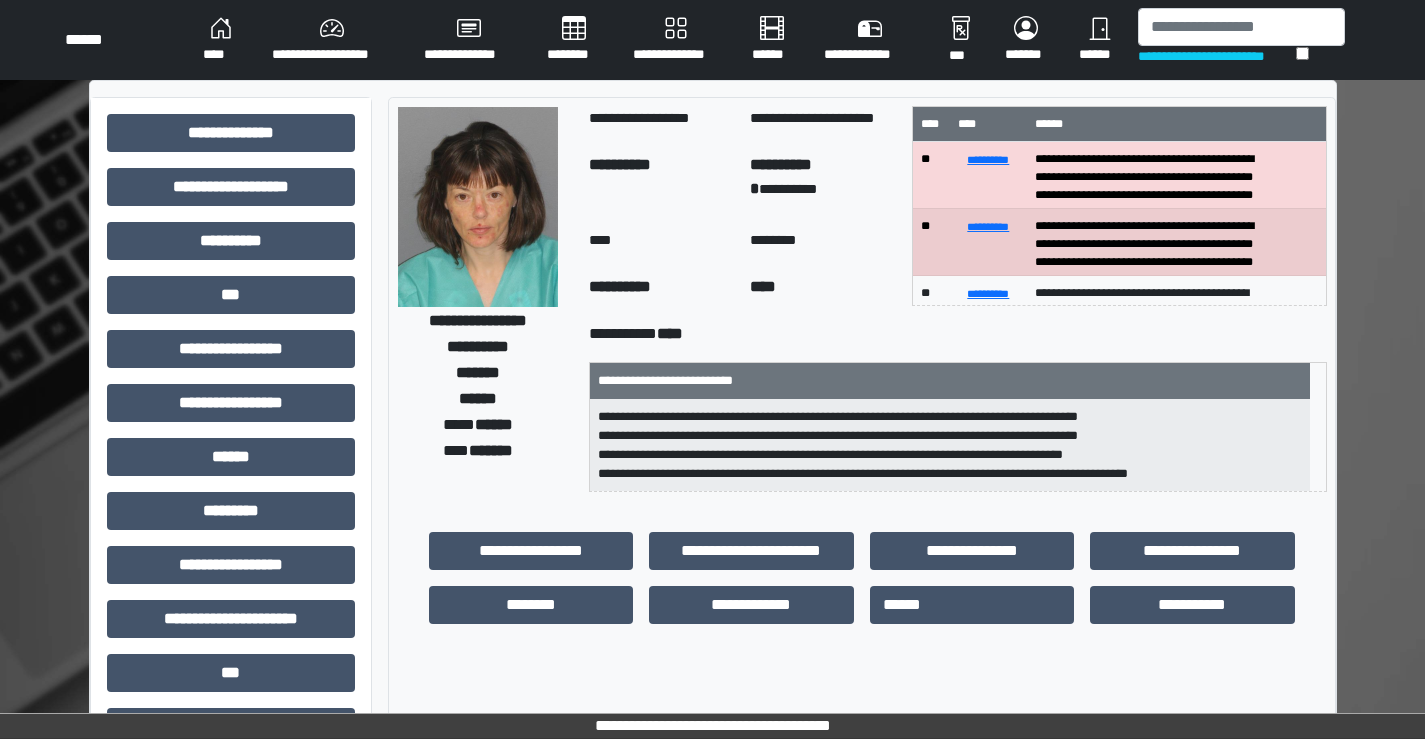scroll, scrollTop: 40, scrollLeft: 0, axis: vertical 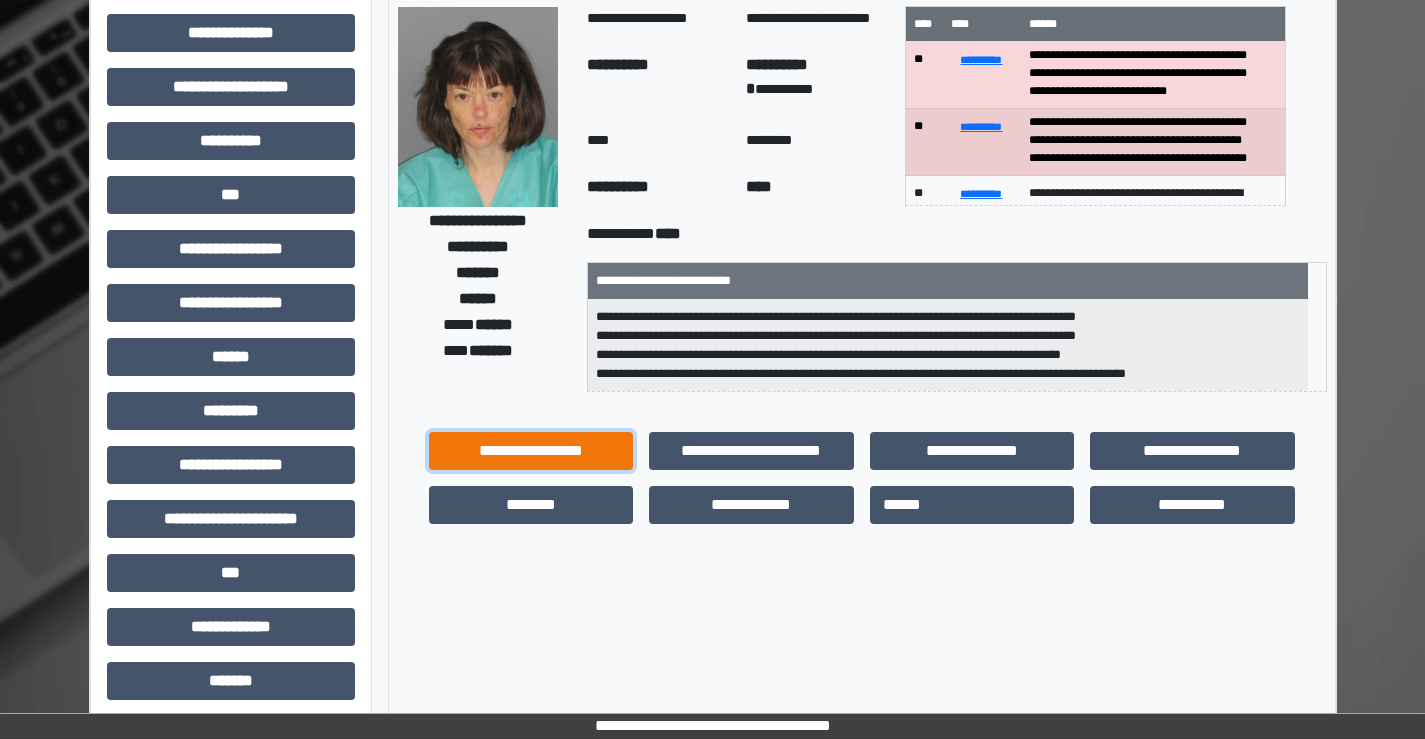 click on "**********" at bounding box center [531, 451] 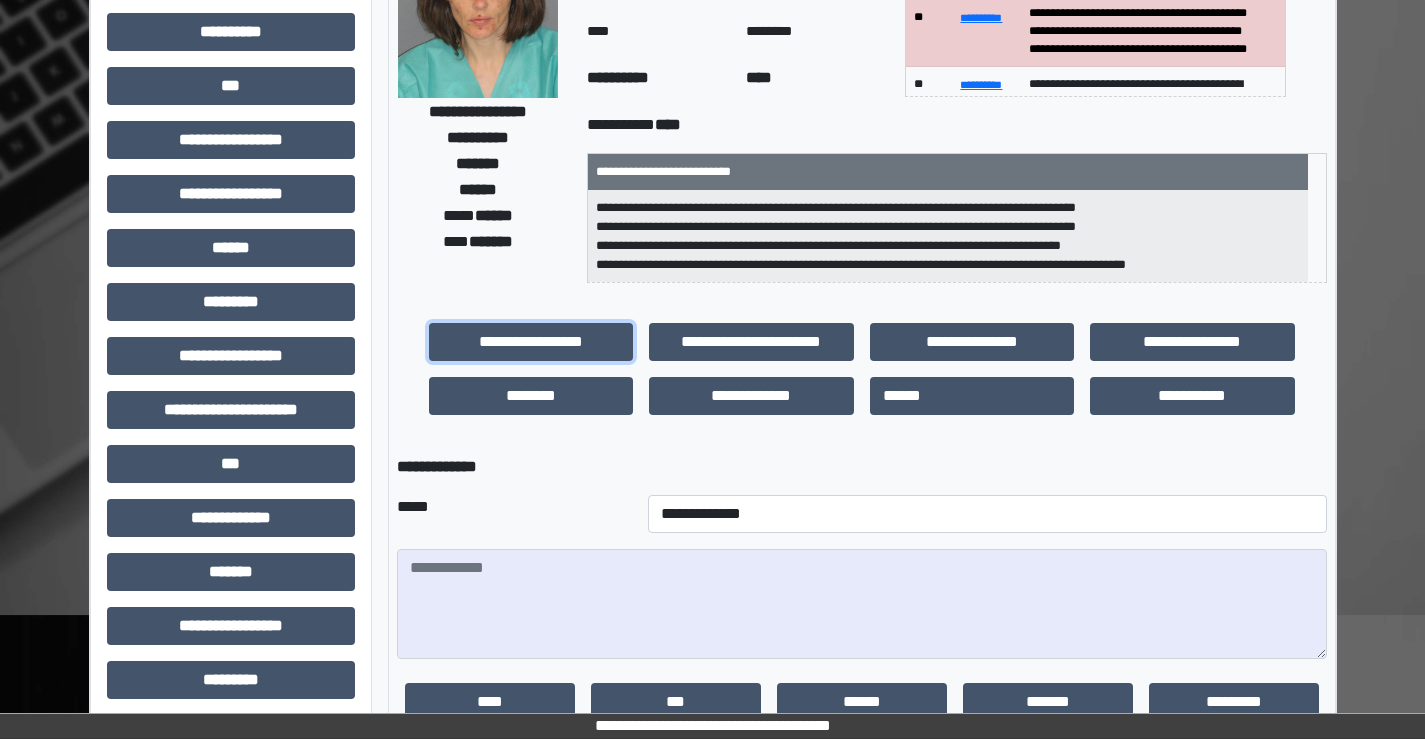 scroll, scrollTop: 0, scrollLeft: 0, axis: both 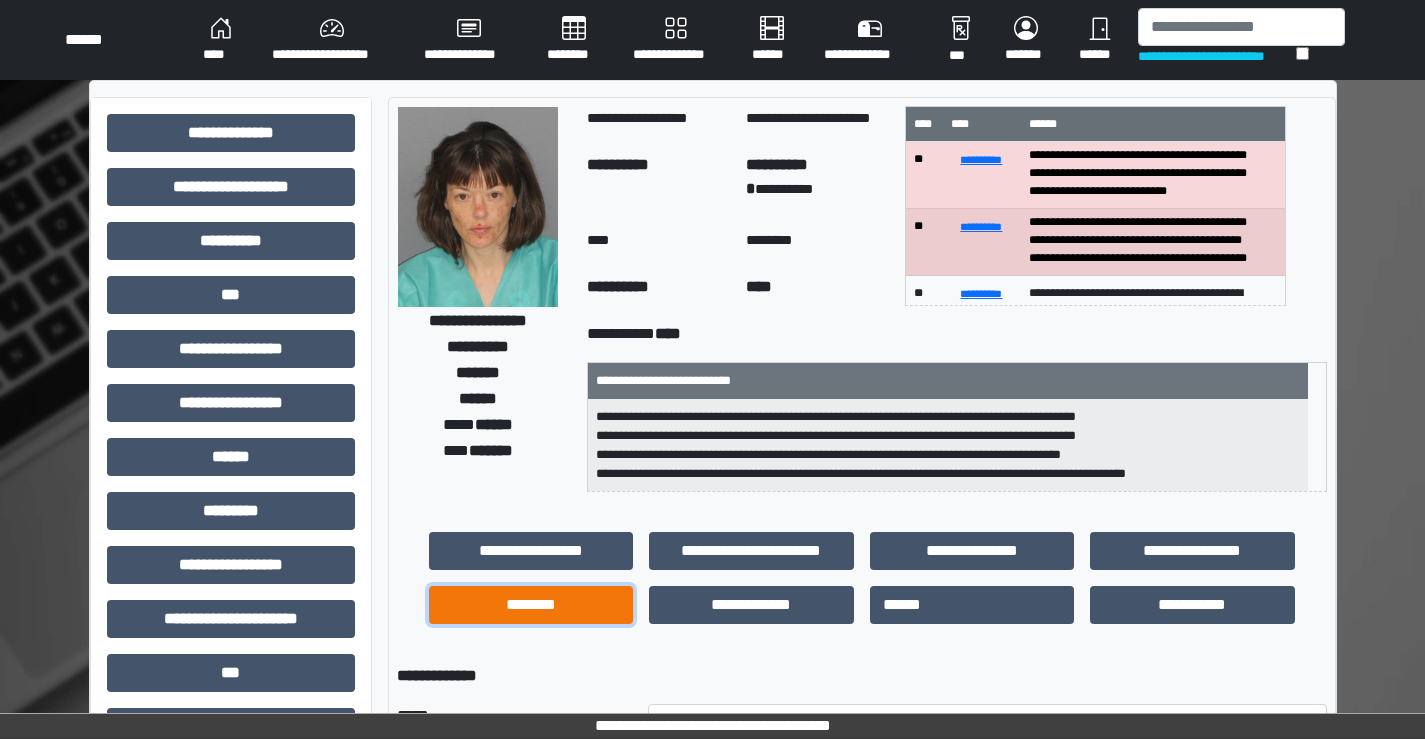 click on "********" at bounding box center [531, 605] 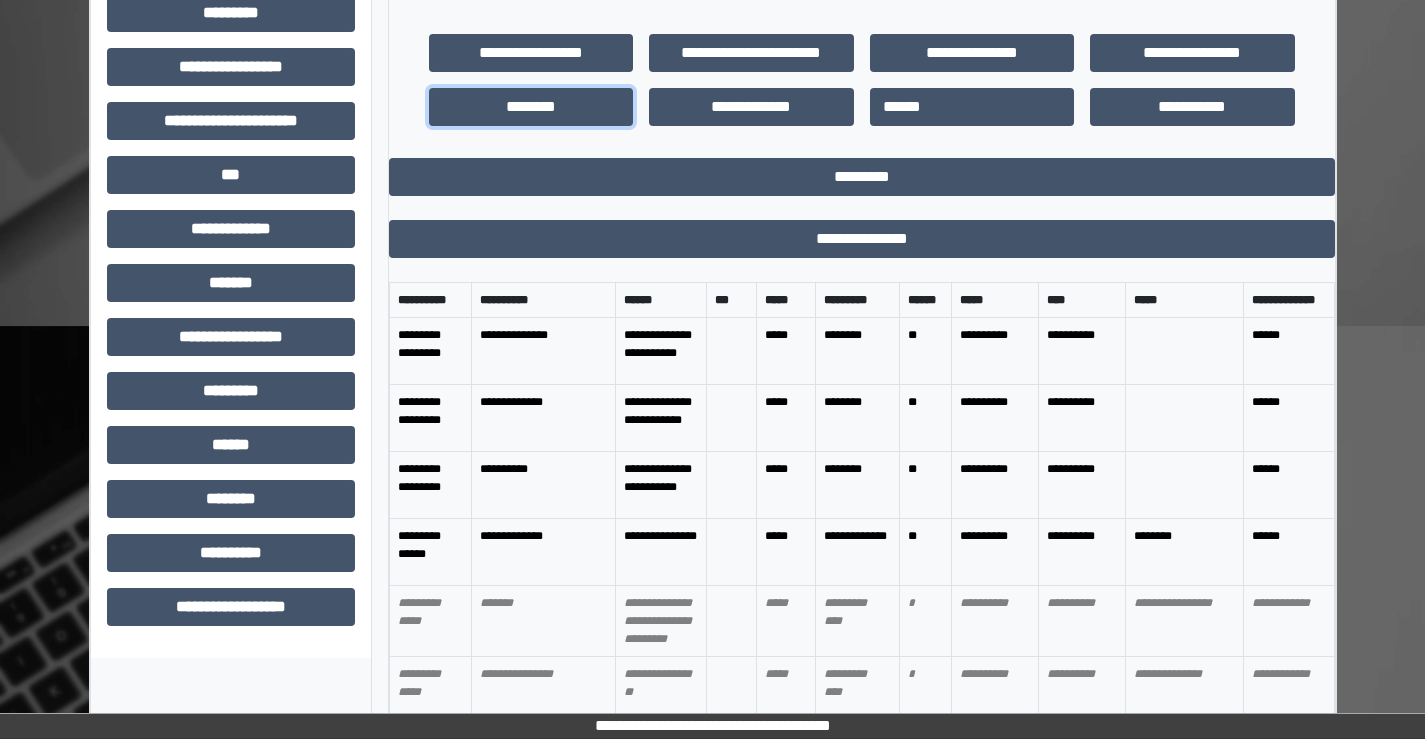 scroll, scrollTop: 500, scrollLeft: 0, axis: vertical 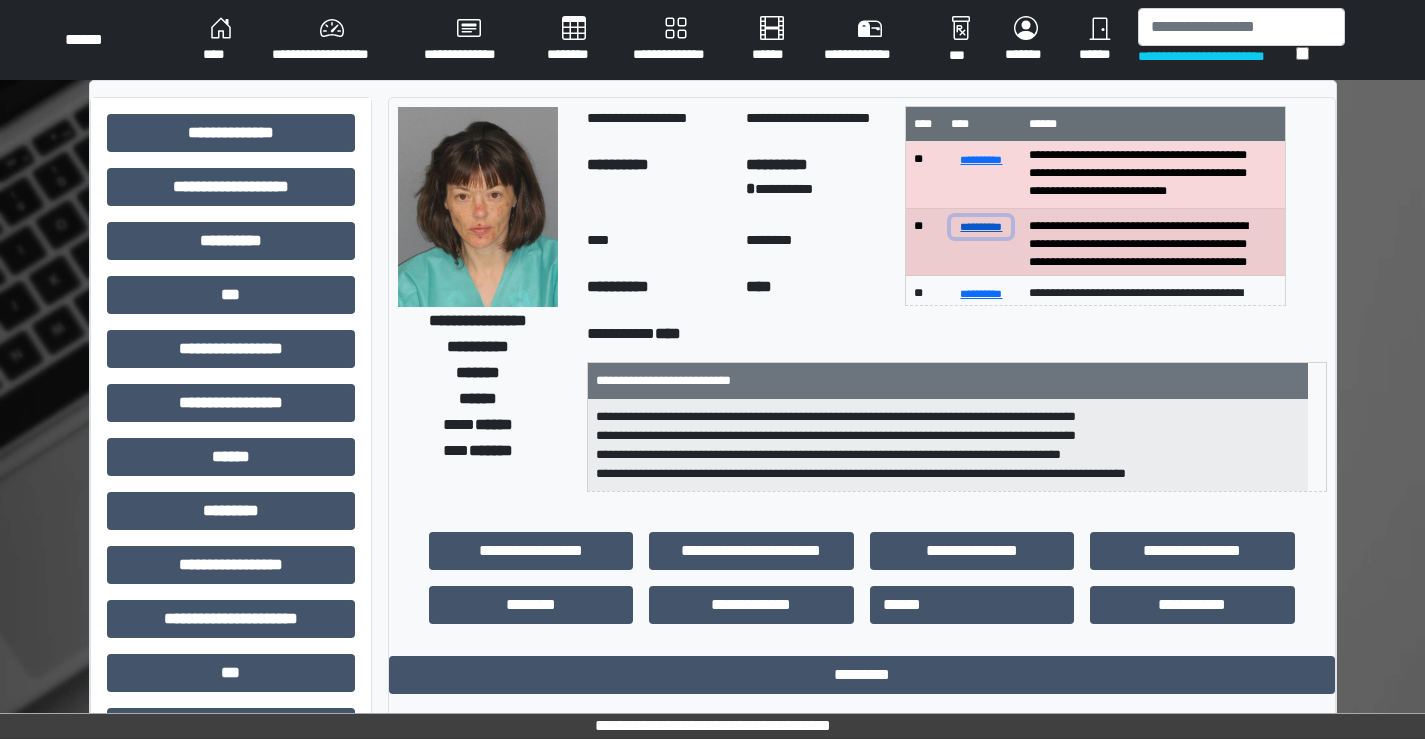 click on "**********" at bounding box center [981, 226] 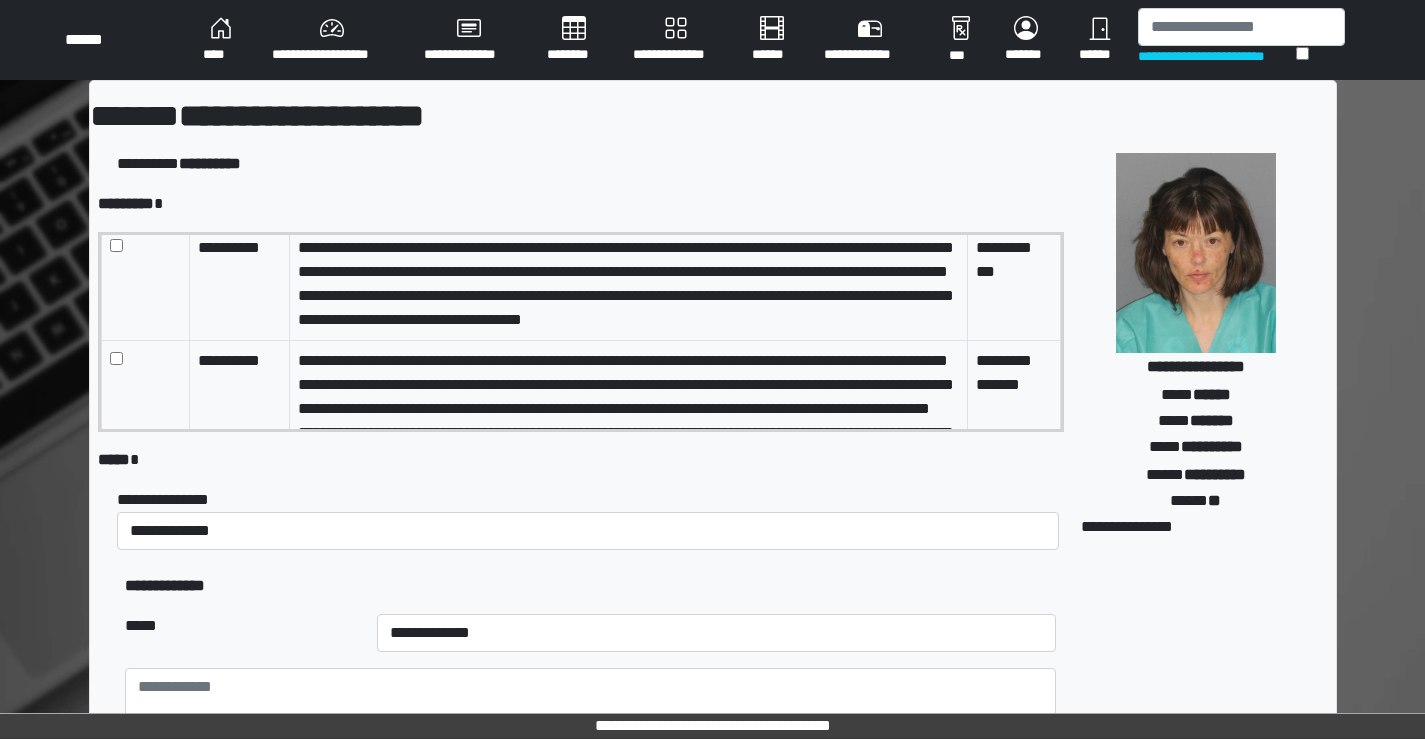scroll, scrollTop: 14, scrollLeft: 0, axis: vertical 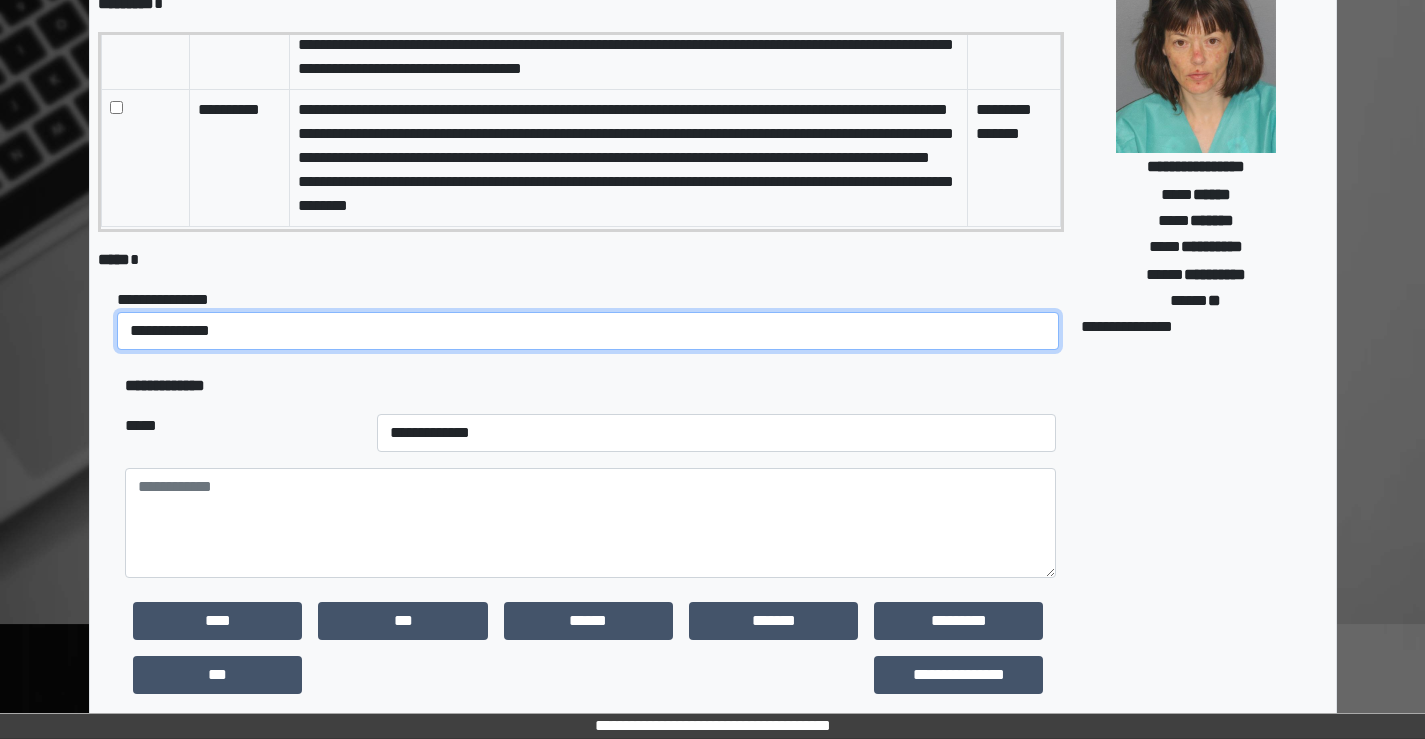 drag, startPoint x: 184, startPoint y: 329, endPoint x: 193, endPoint y: 334, distance: 10.29563 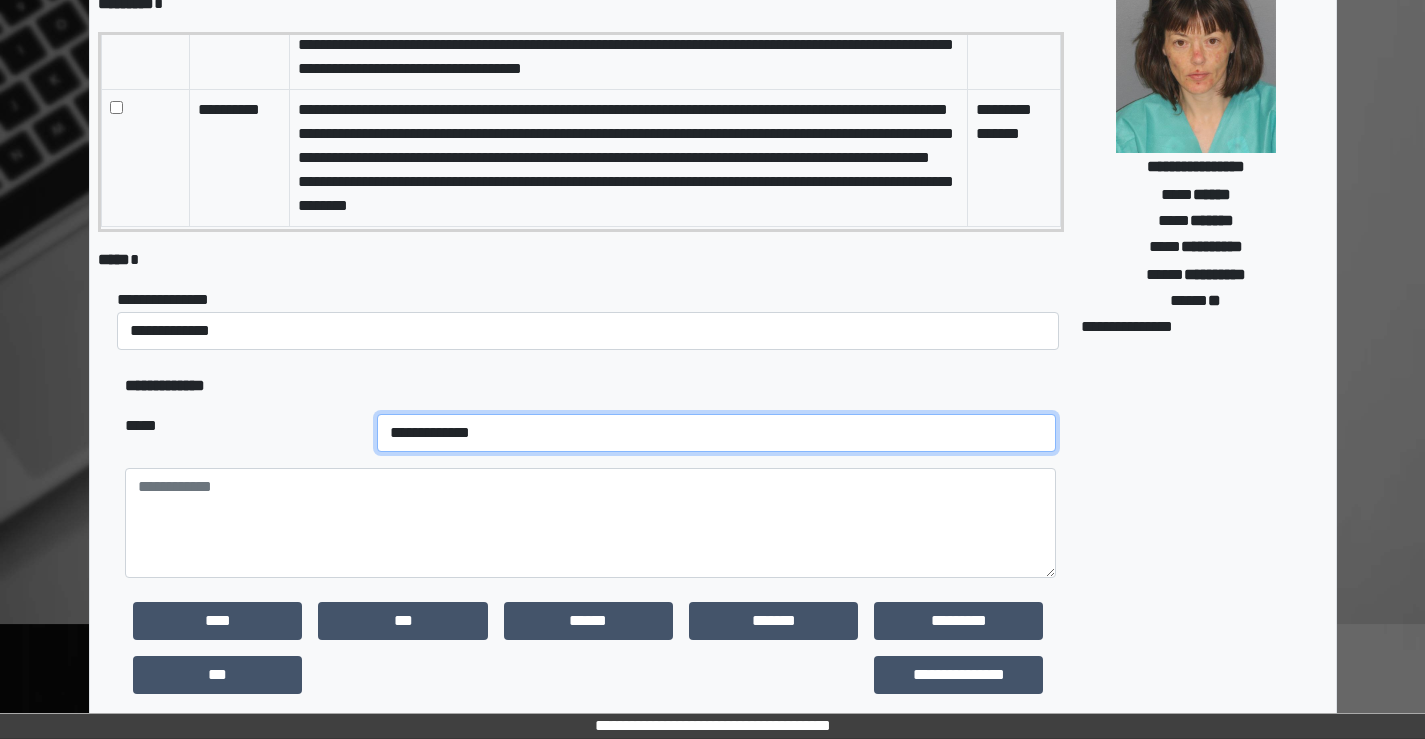 click on "**********" at bounding box center [717, 433] 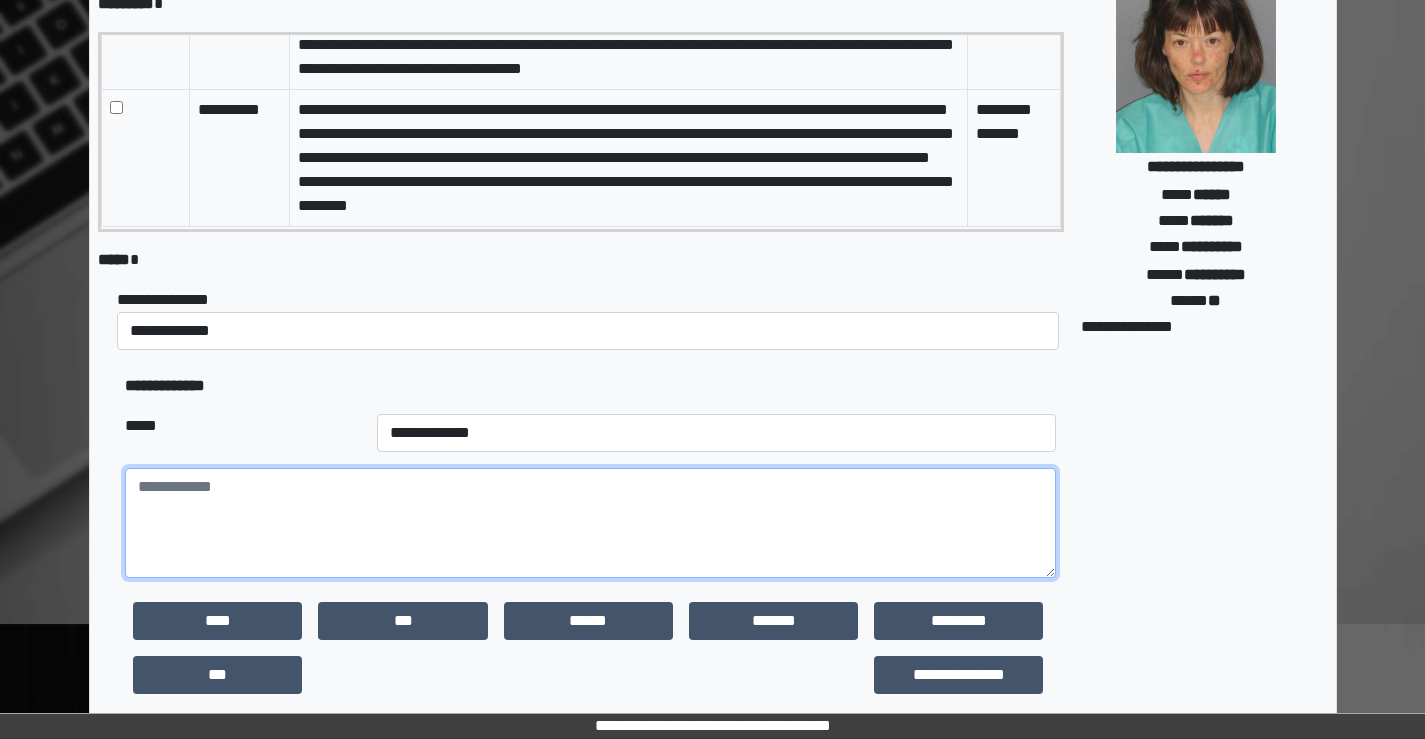 click at bounding box center [590, 523] 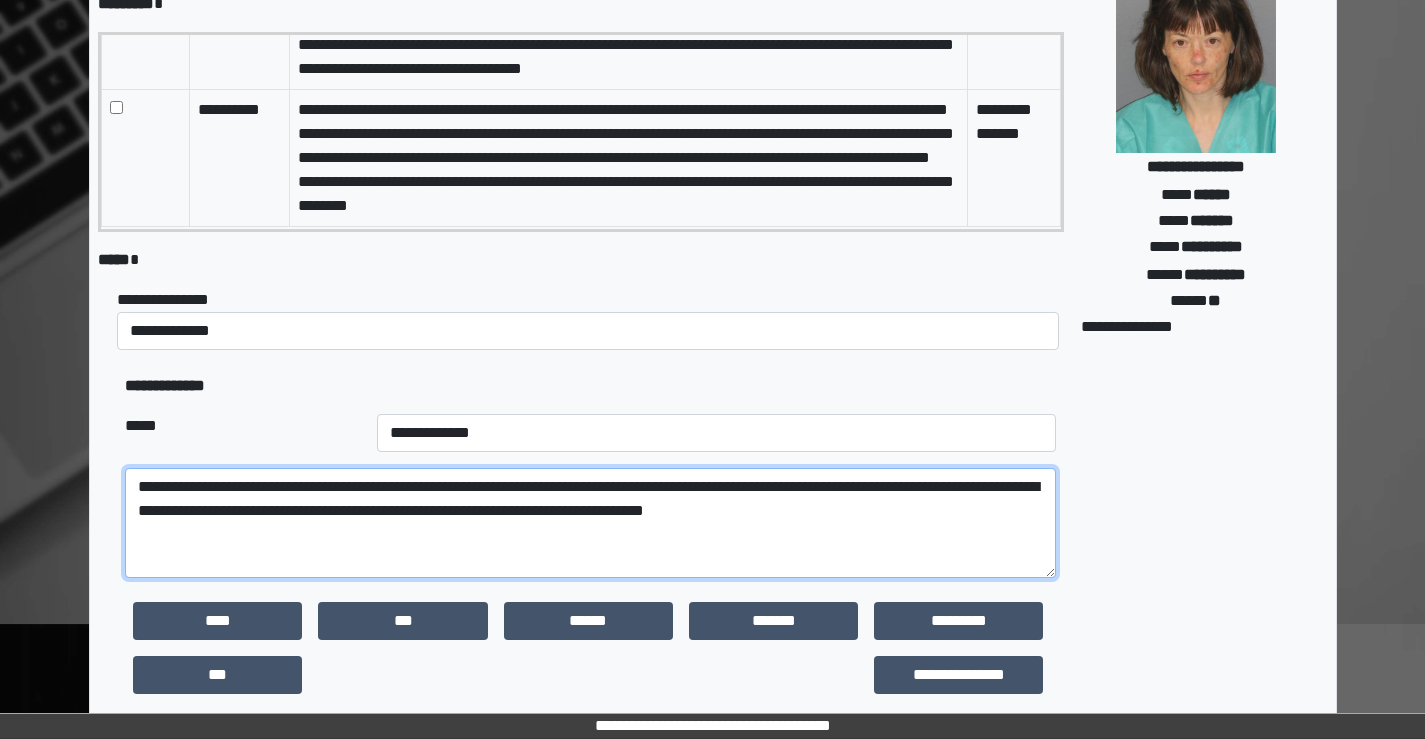 click on "**********" at bounding box center (590, 523) 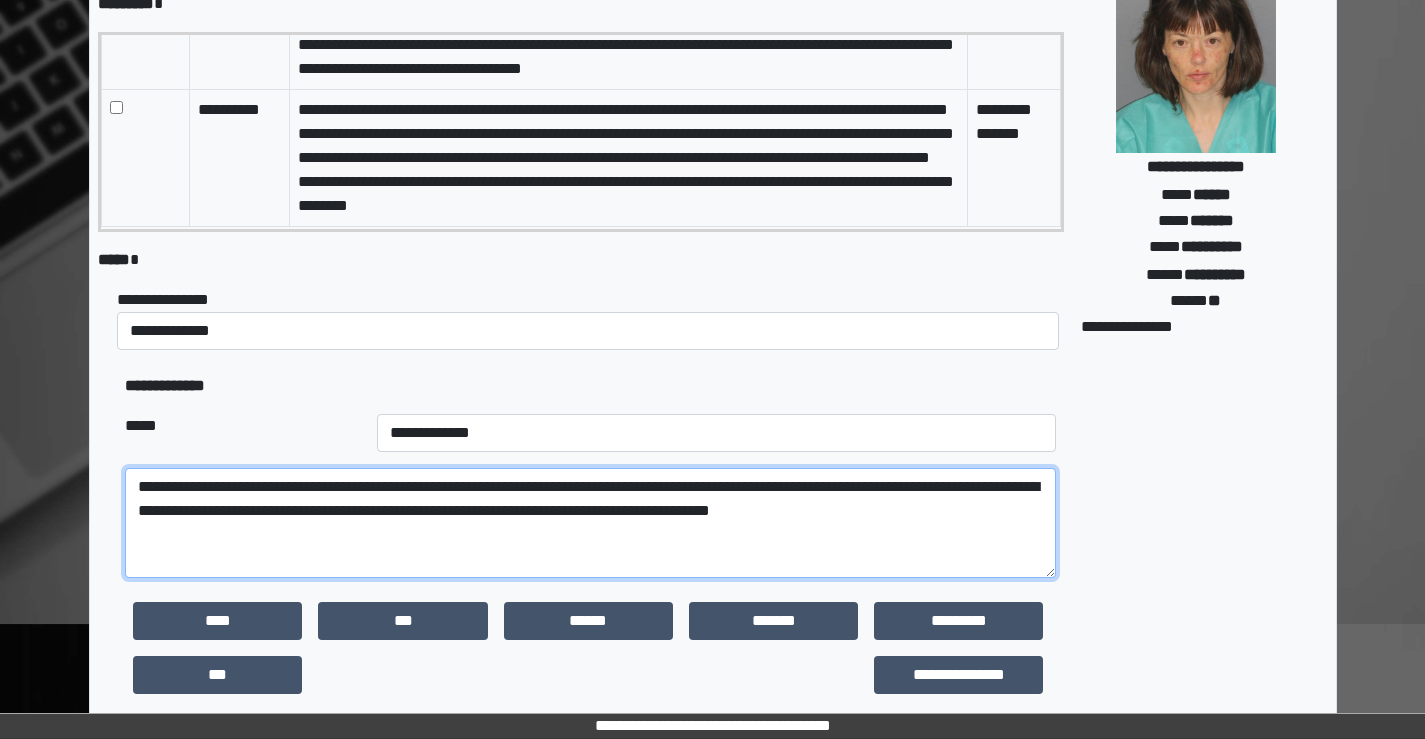 click on "**********" at bounding box center [590, 523] 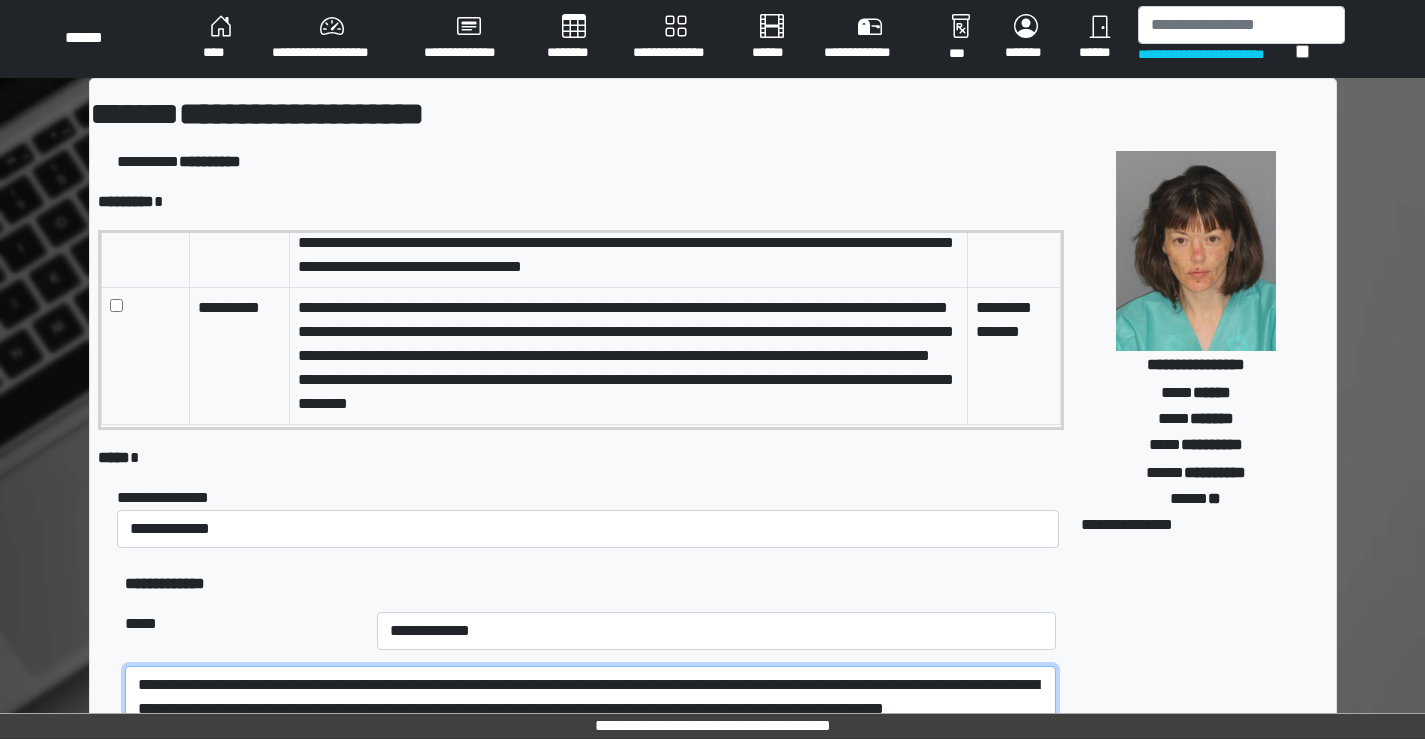 scroll, scrollTop: 0, scrollLeft: 0, axis: both 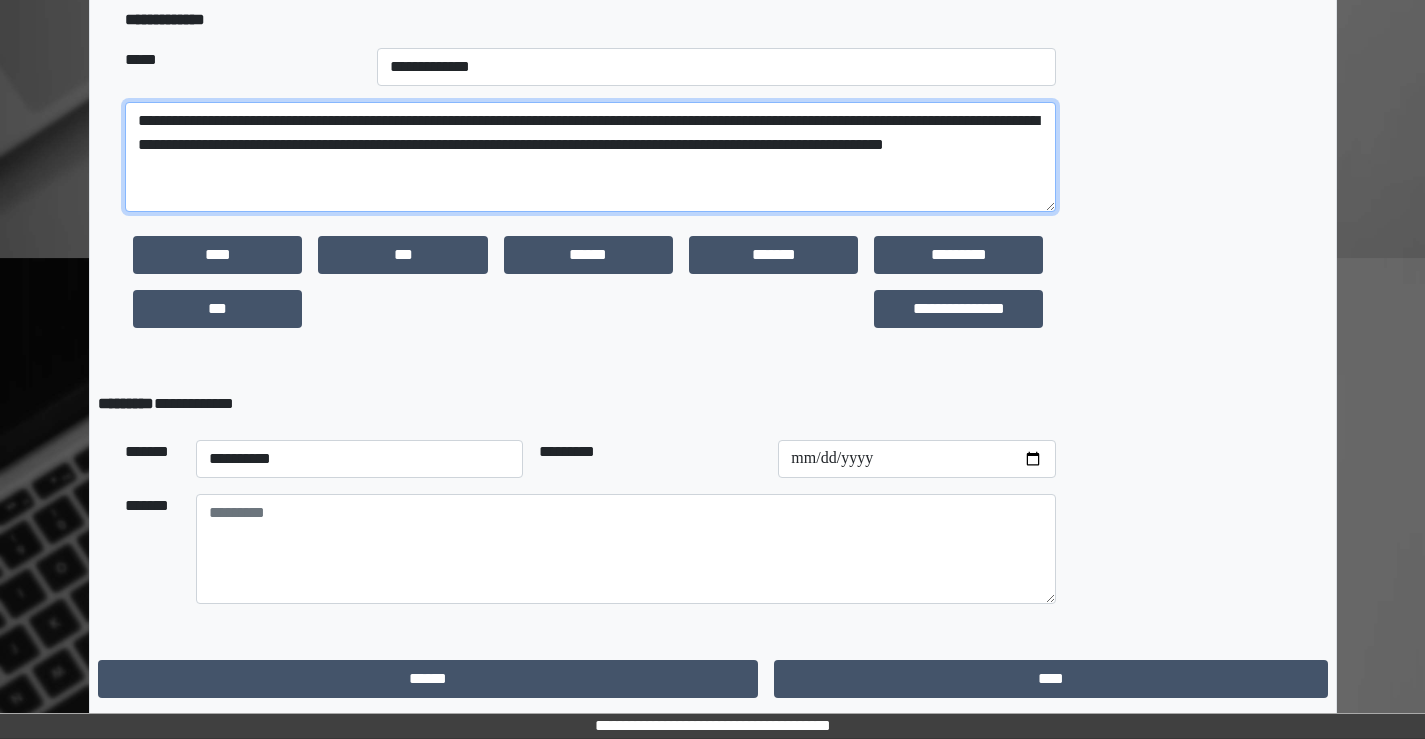type on "**********" 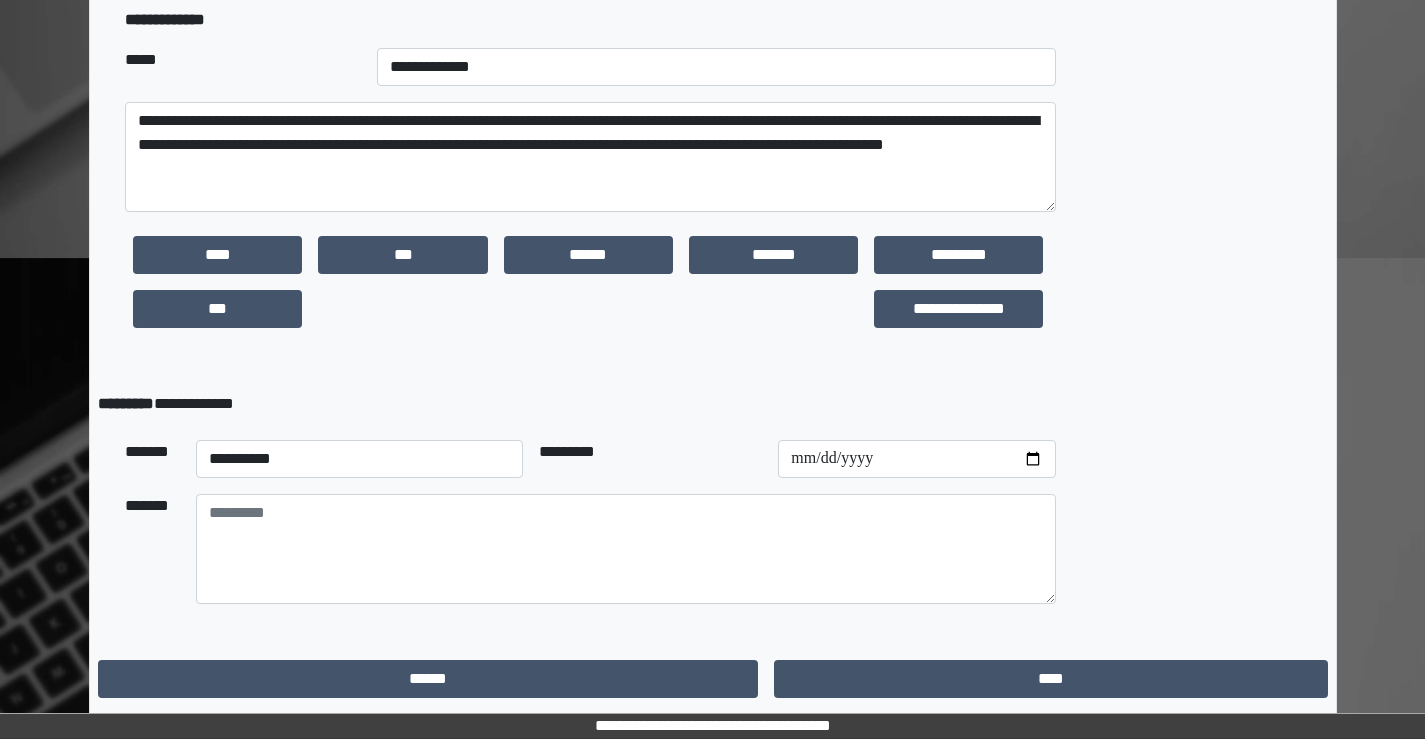 click on "****" at bounding box center (1050, 679) 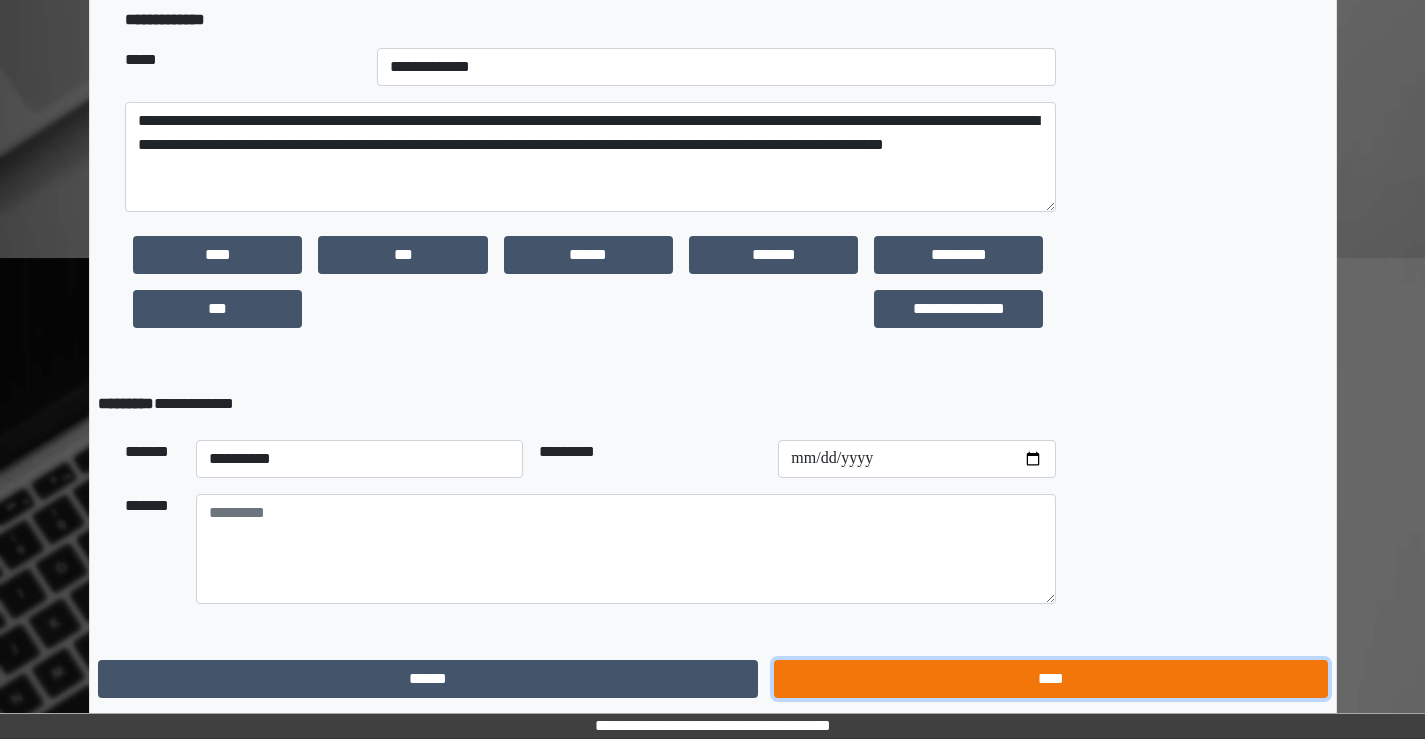 click on "****" at bounding box center (1050, 679) 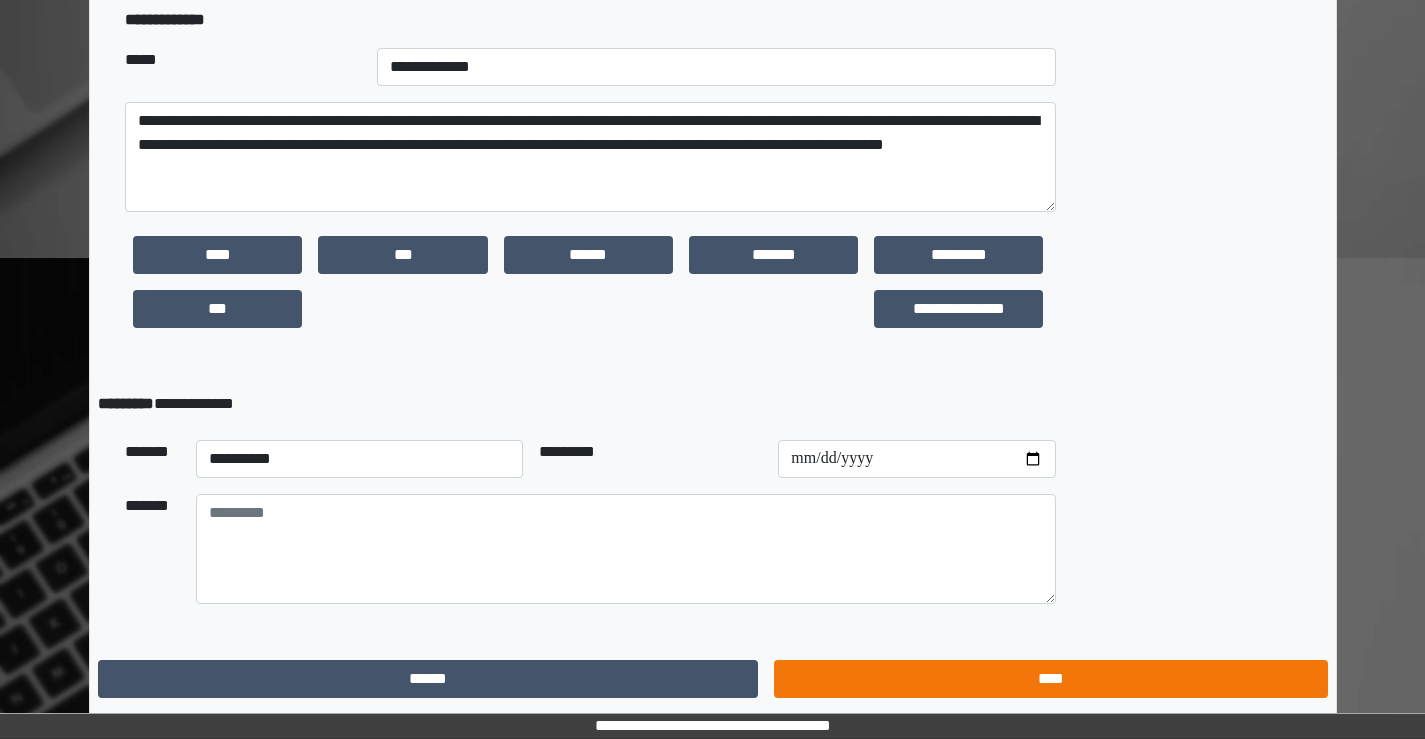 scroll, scrollTop: 0, scrollLeft: 0, axis: both 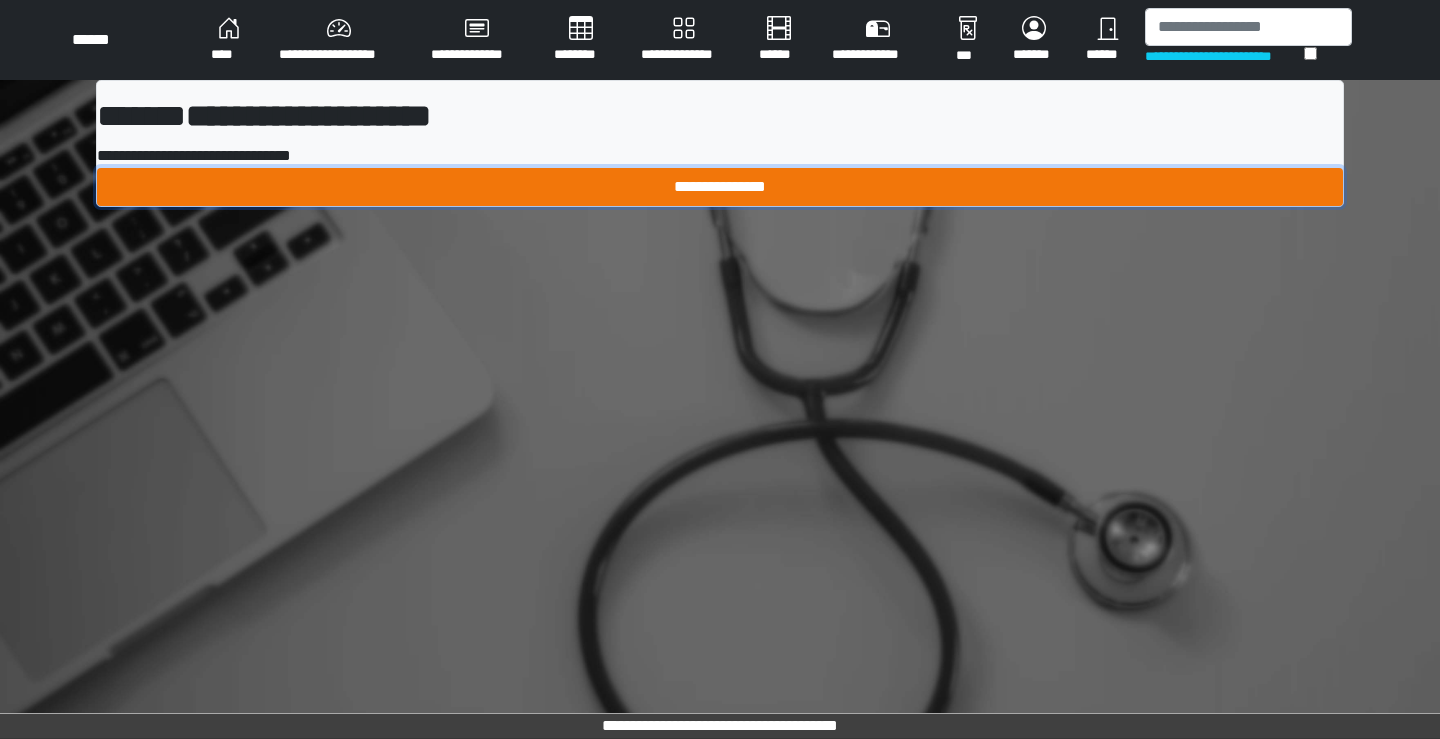 click on "**********" at bounding box center [720, 187] 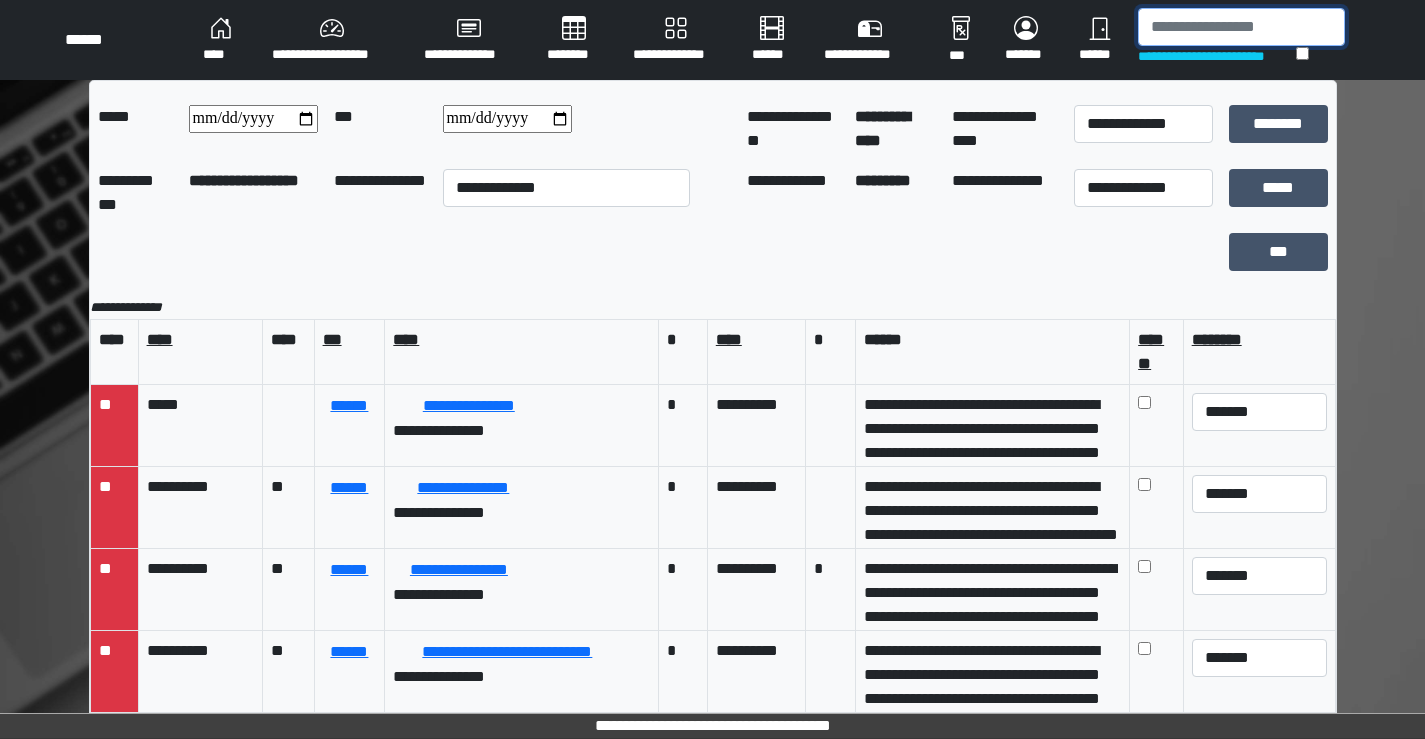 click at bounding box center (1241, 27) 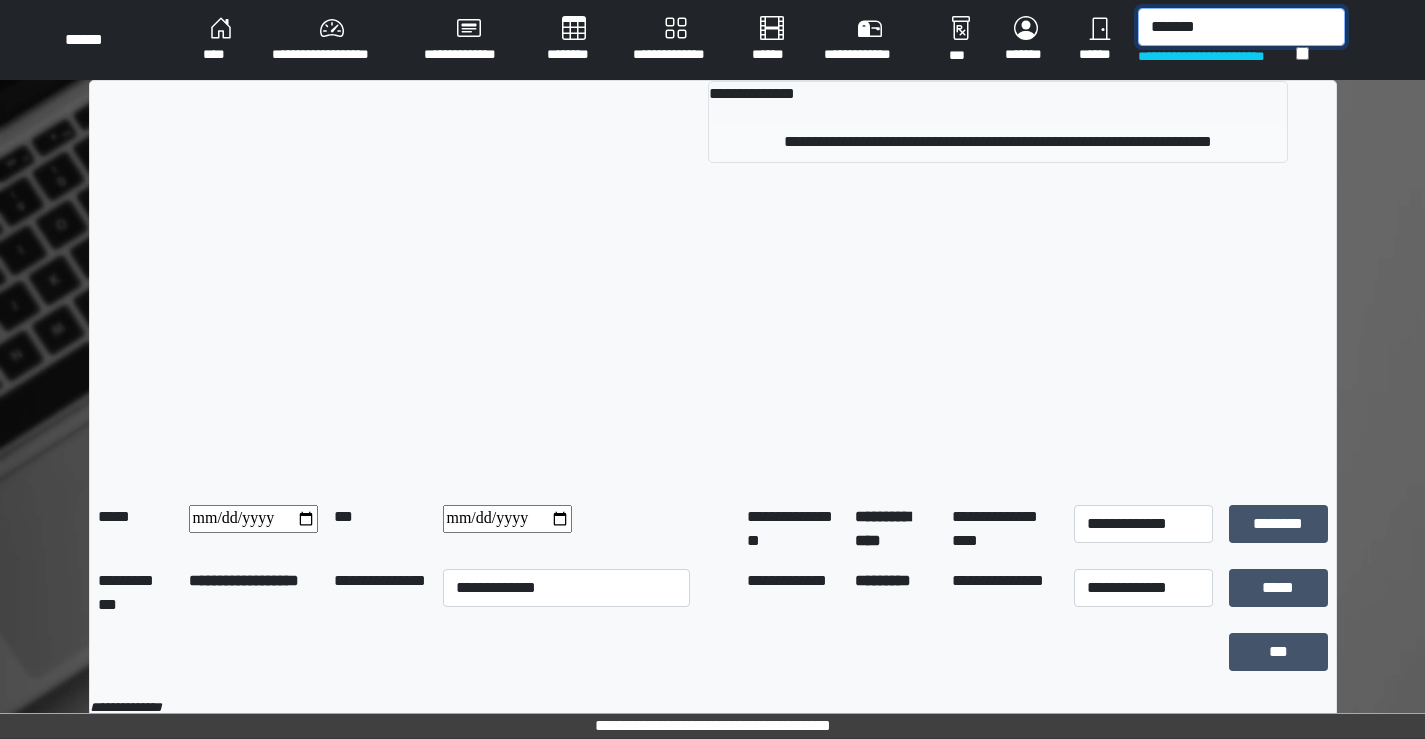 type on "*******" 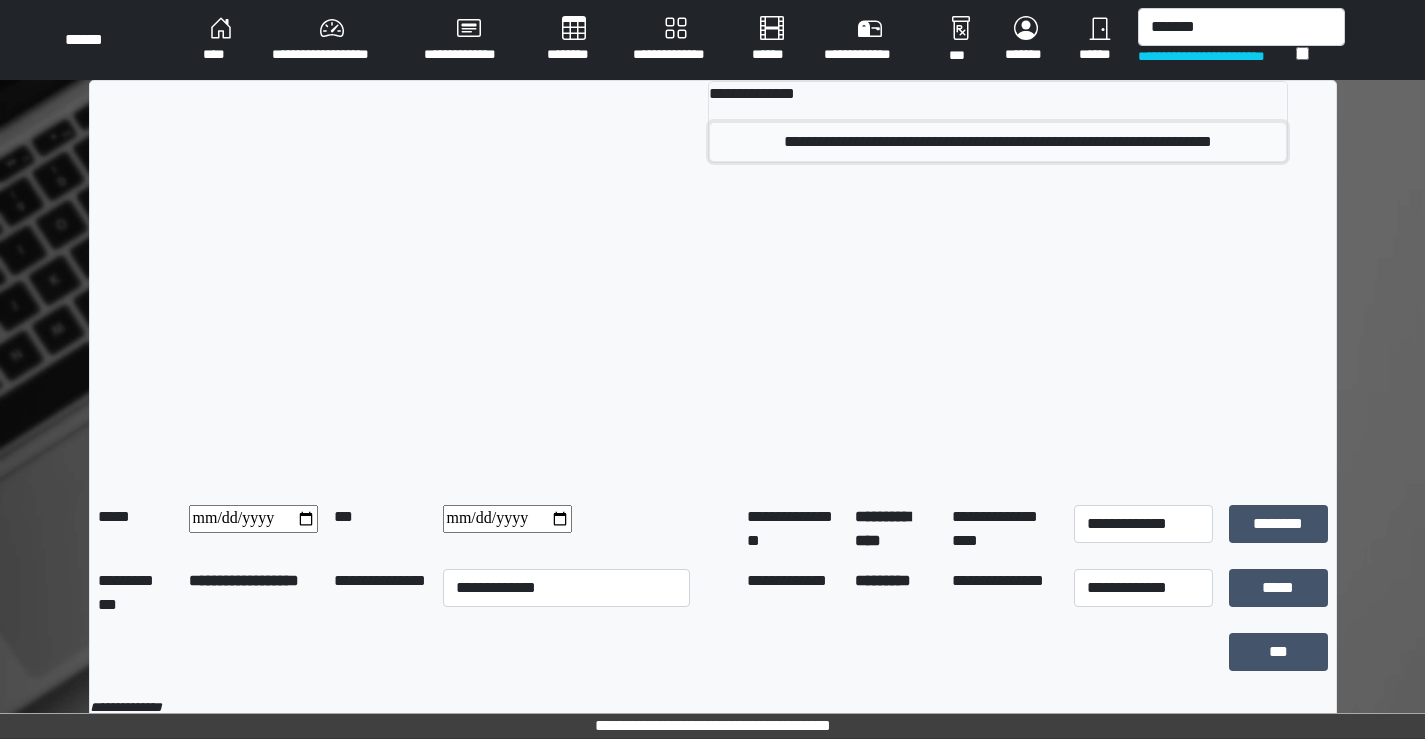 click on "**********" at bounding box center [998, 142] 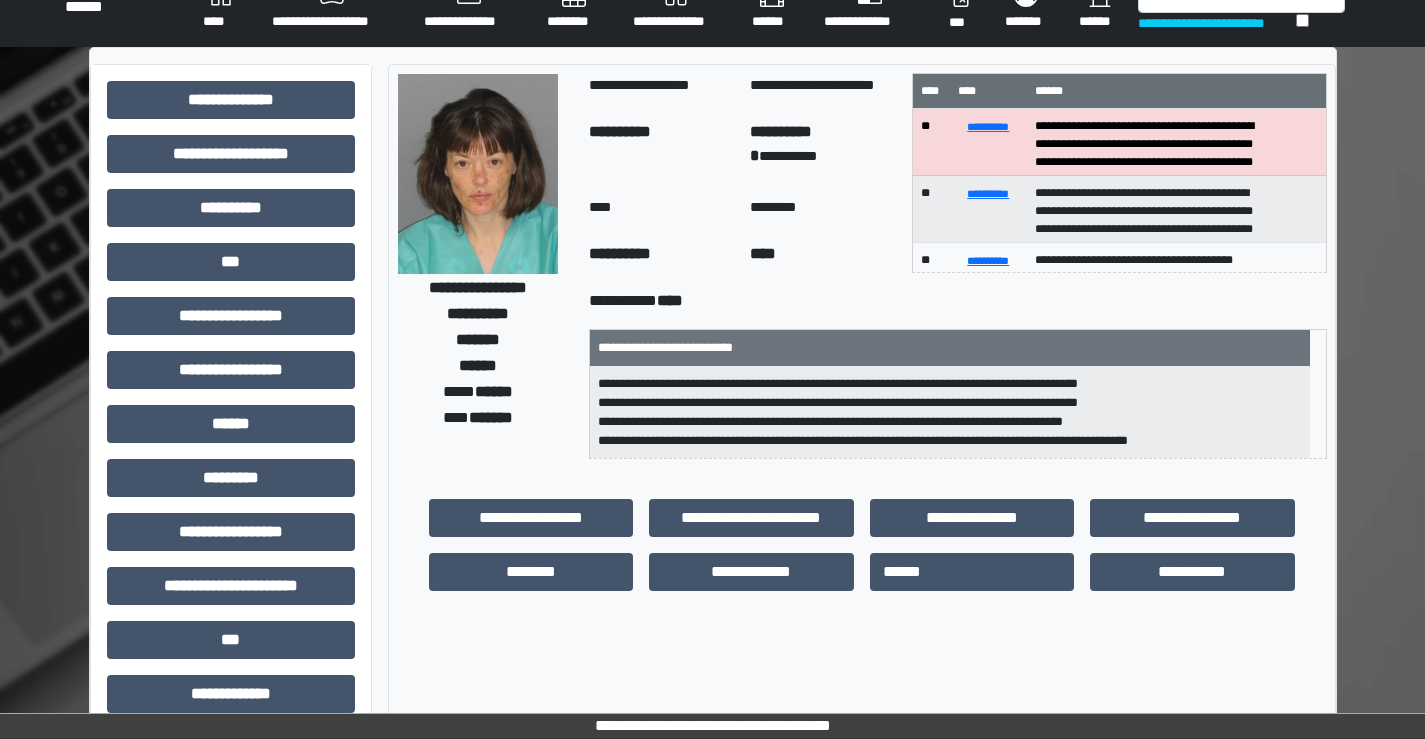 scroll, scrollTop: 0, scrollLeft: 0, axis: both 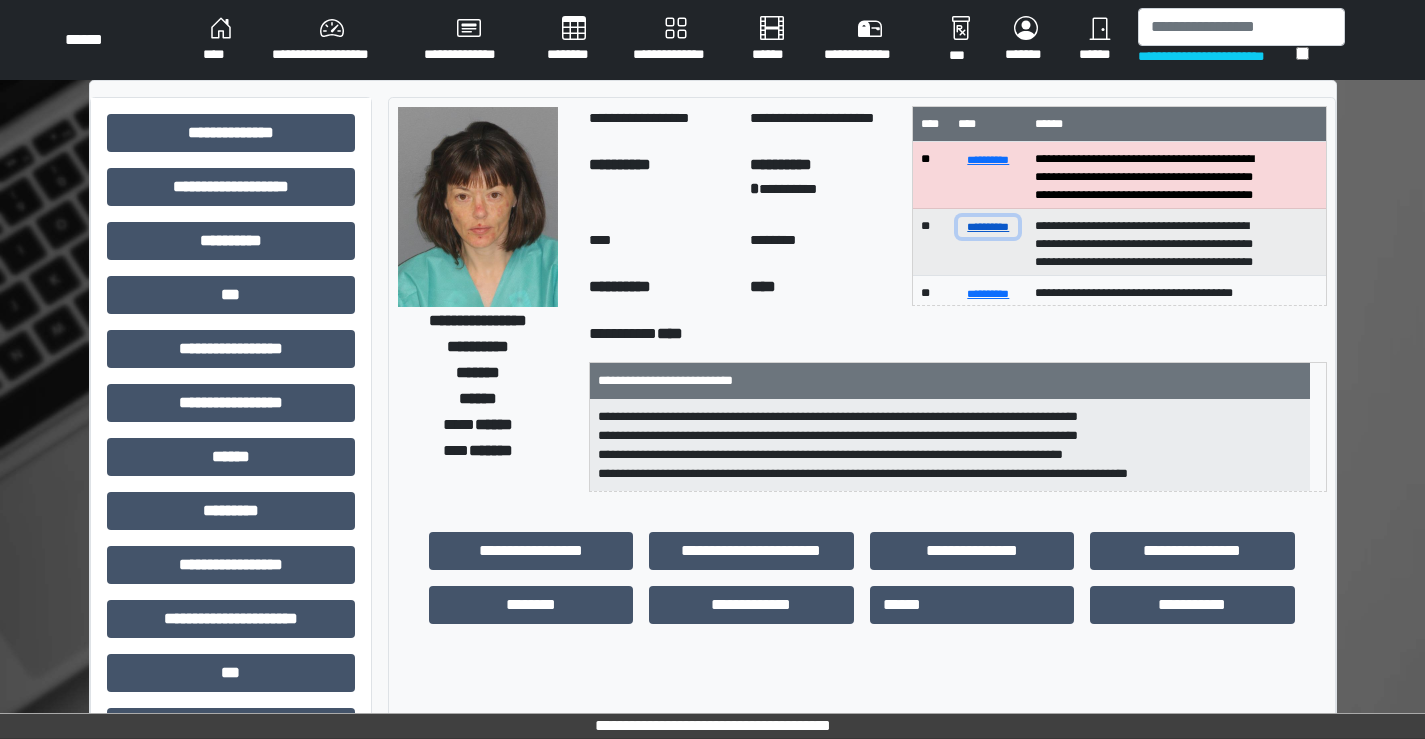 click on "**********" at bounding box center (988, 226) 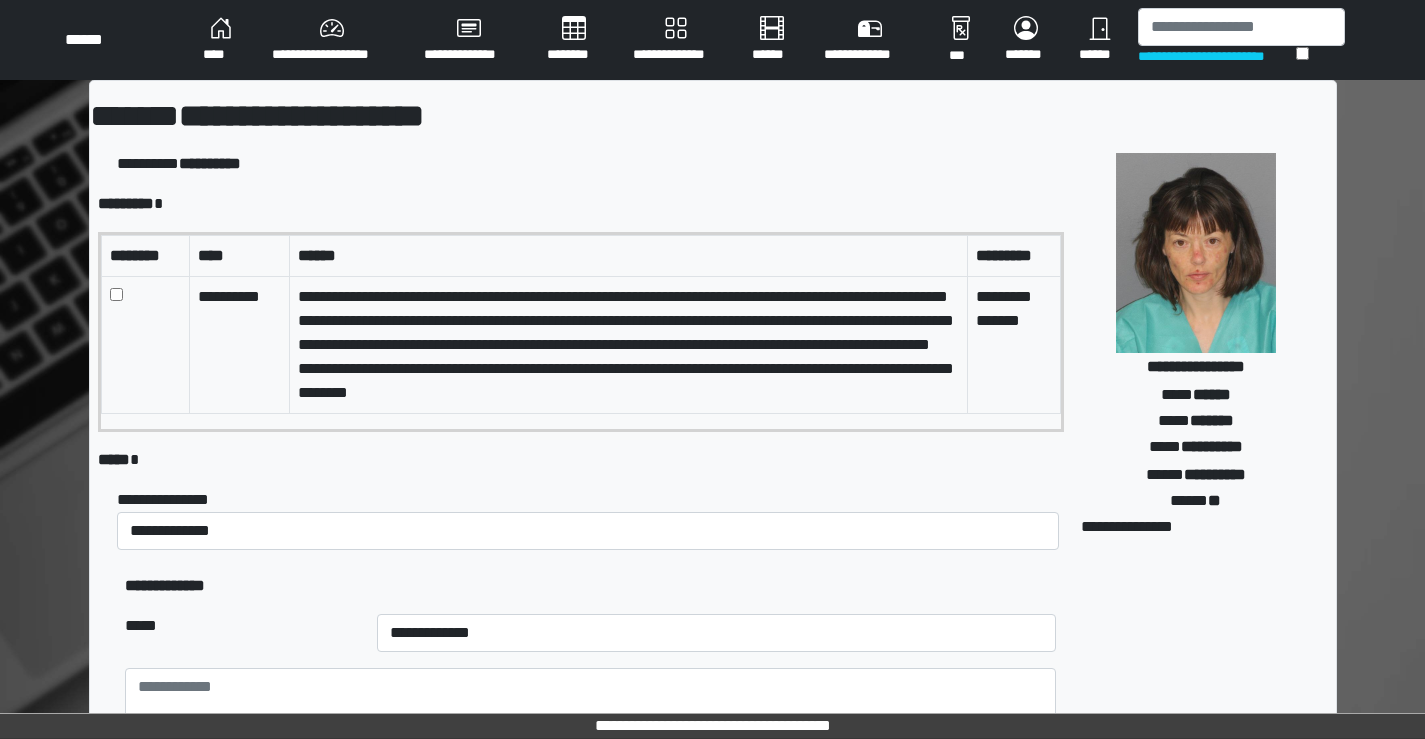 click on "****" at bounding box center [221, 40] 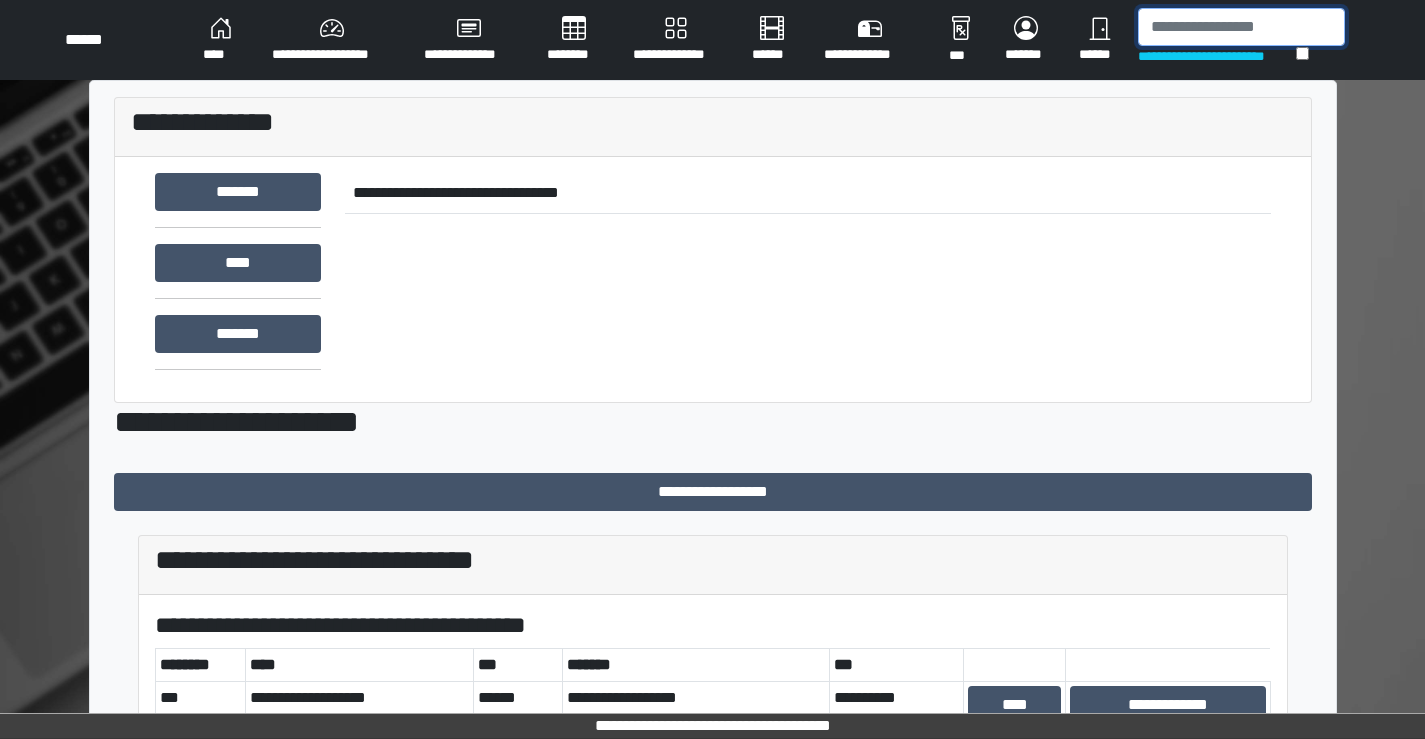 click at bounding box center (1241, 27) 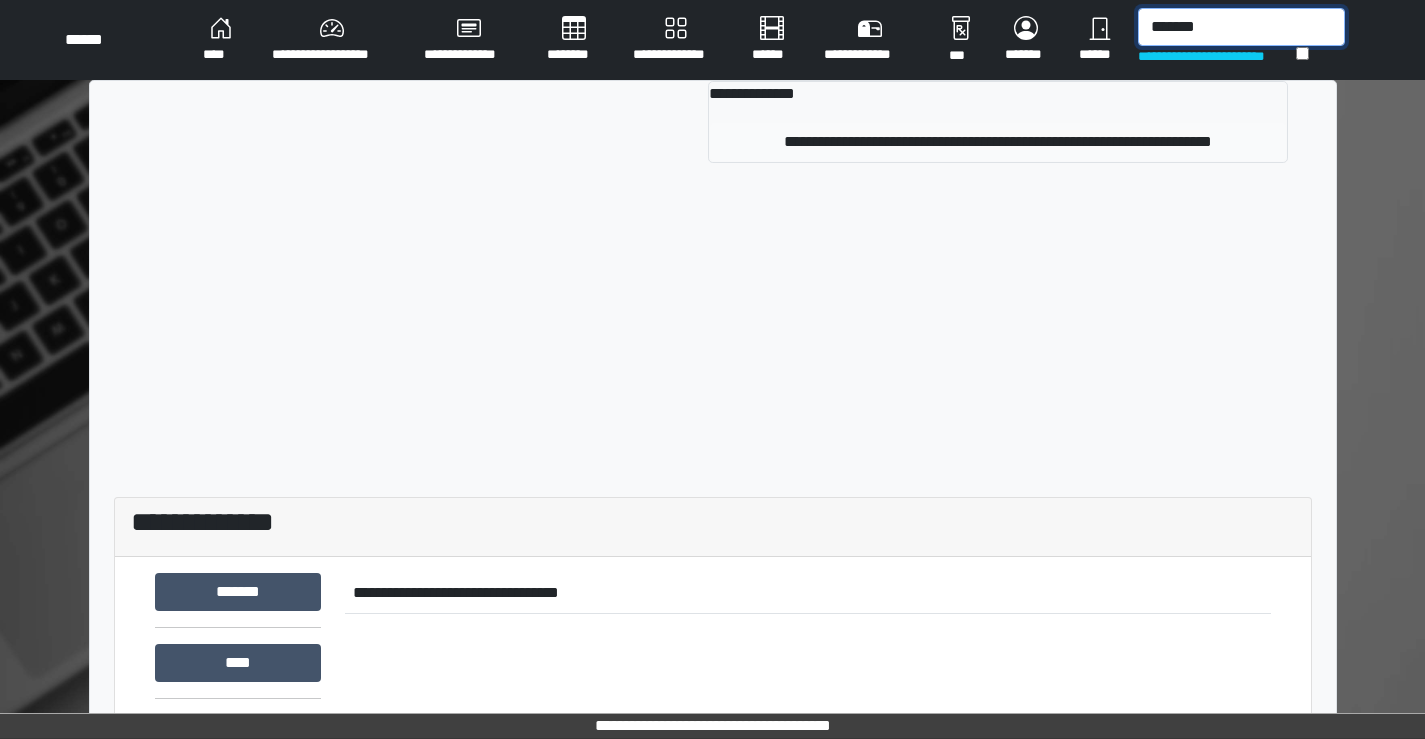 type on "*******" 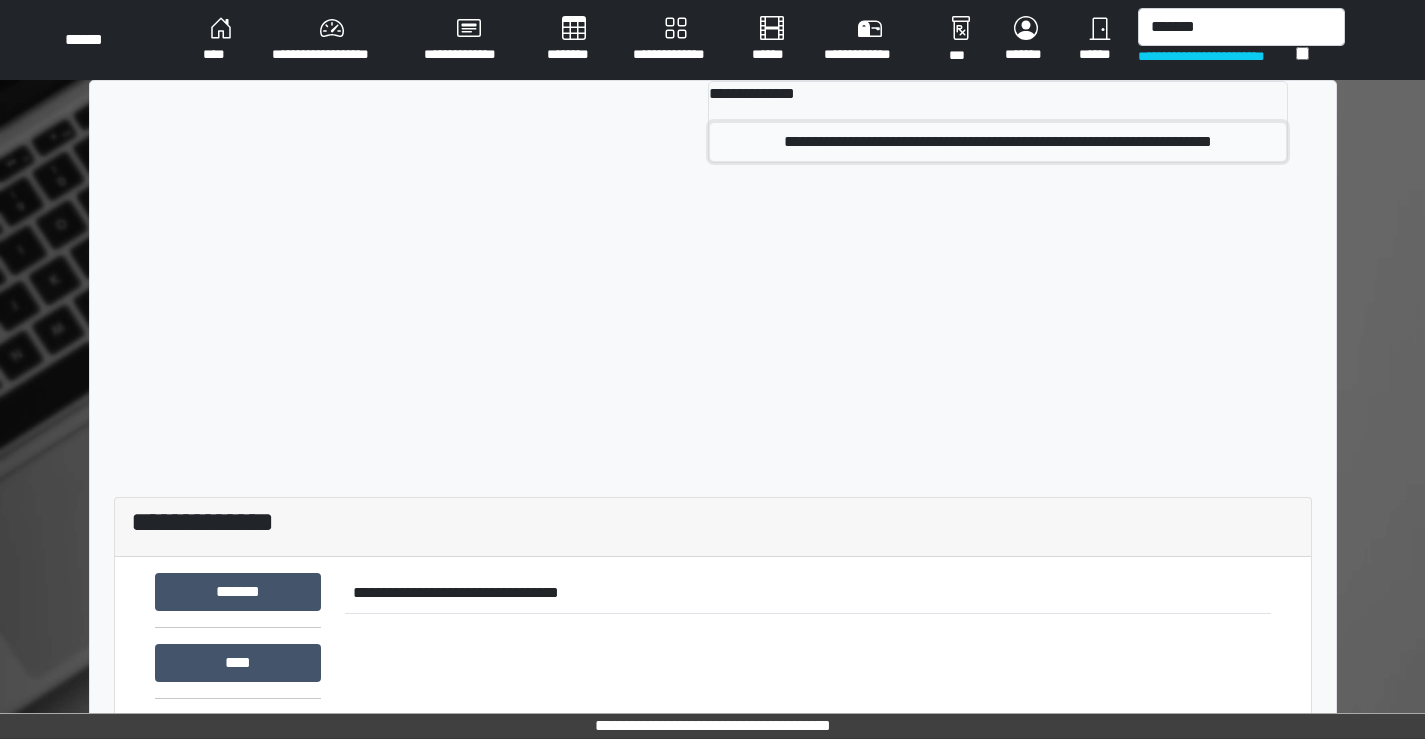 click on "**********" at bounding box center (998, 142) 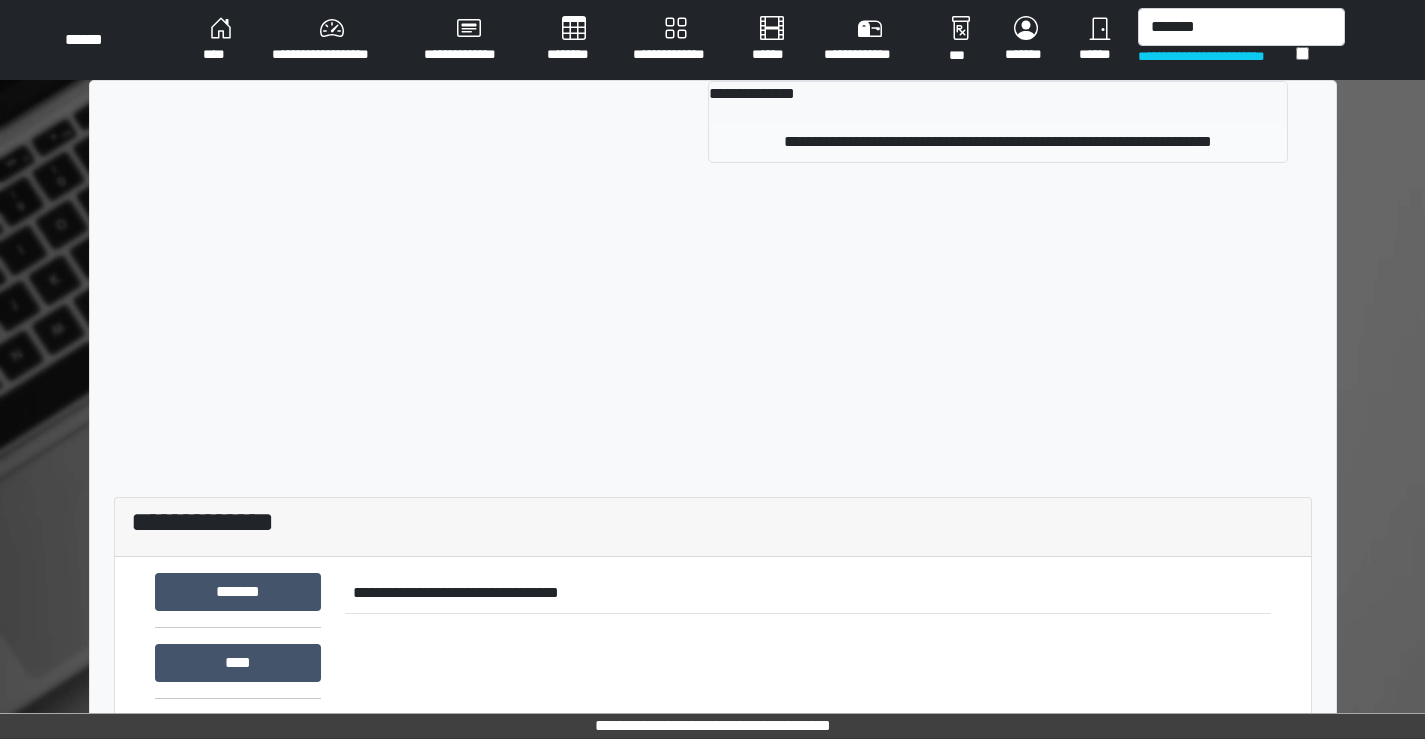 type 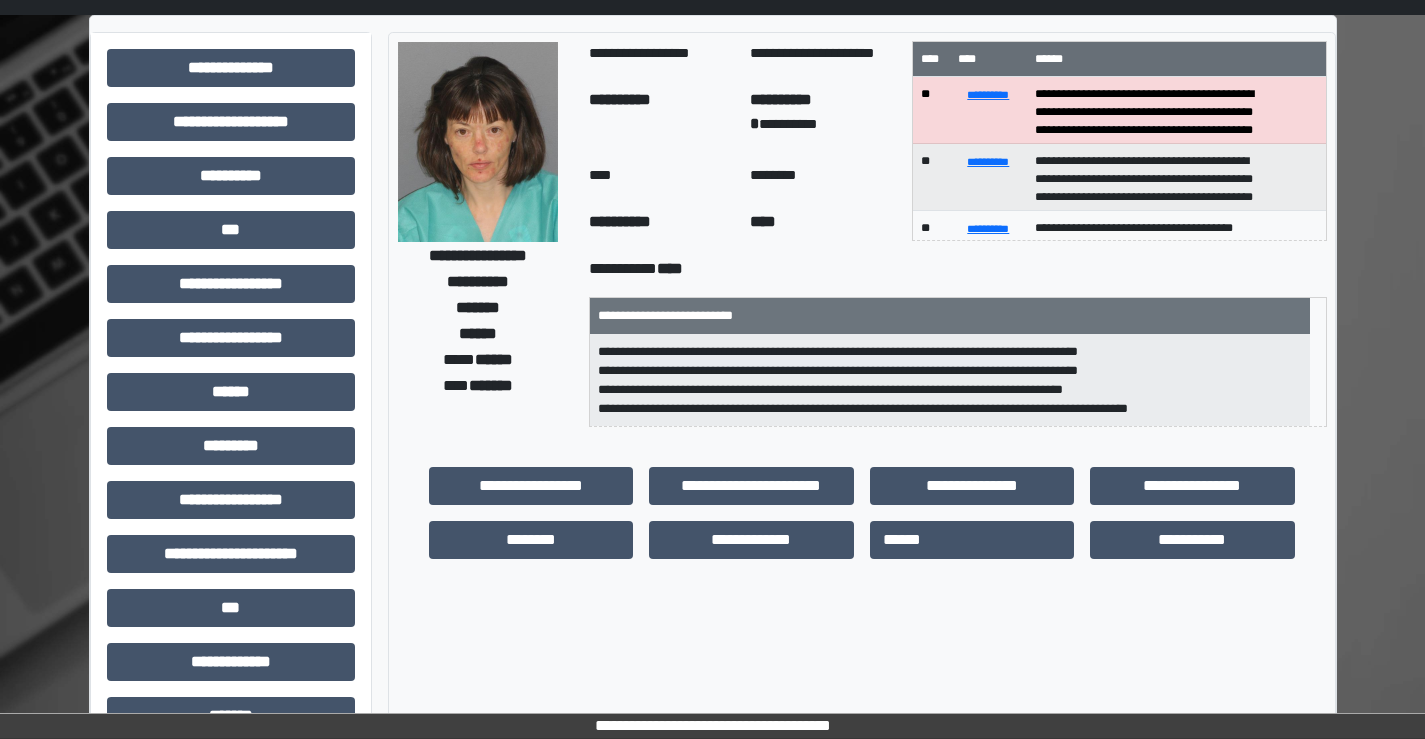 scroll, scrollTop: 100, scrollLeft: 0, axis: vertical 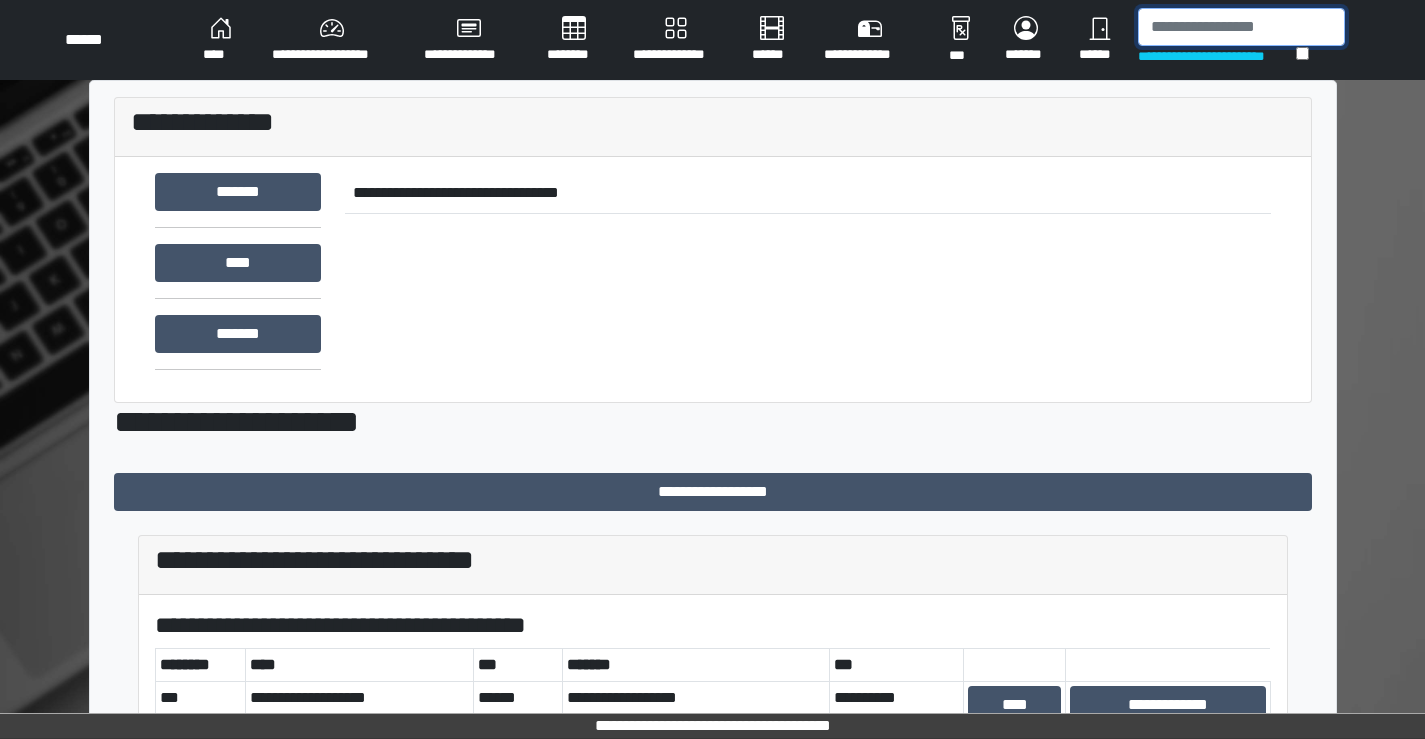 click at bounding box center [1241, 27] 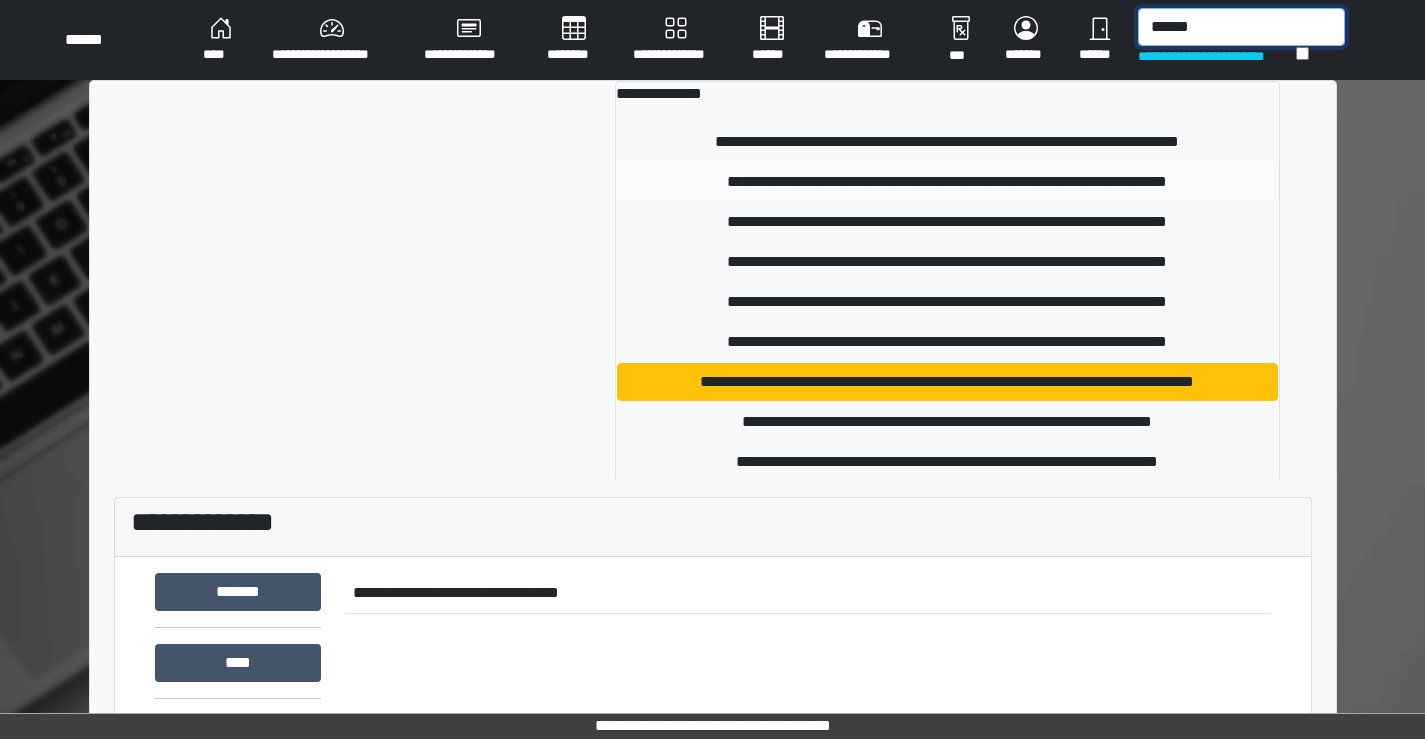 type on "******" 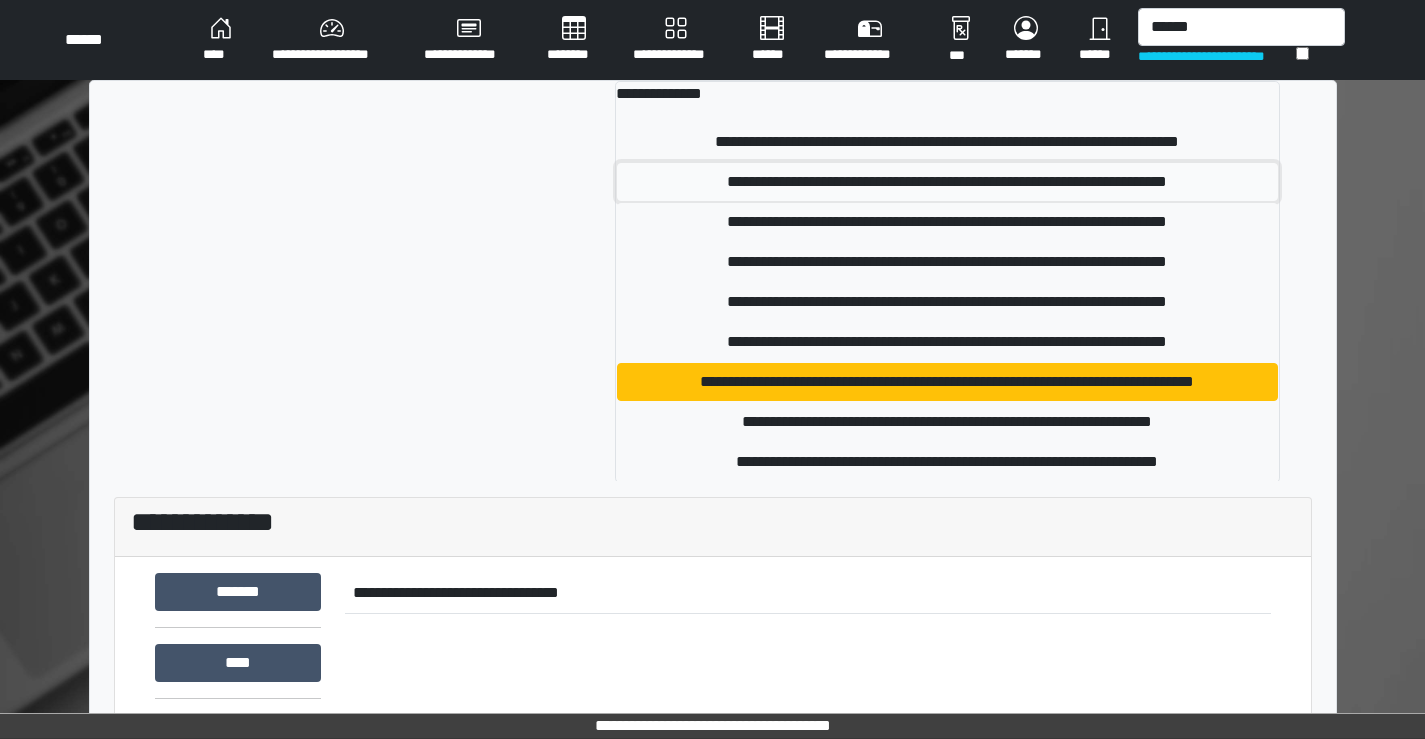 click on "**********" at bounding box center [947, 182] 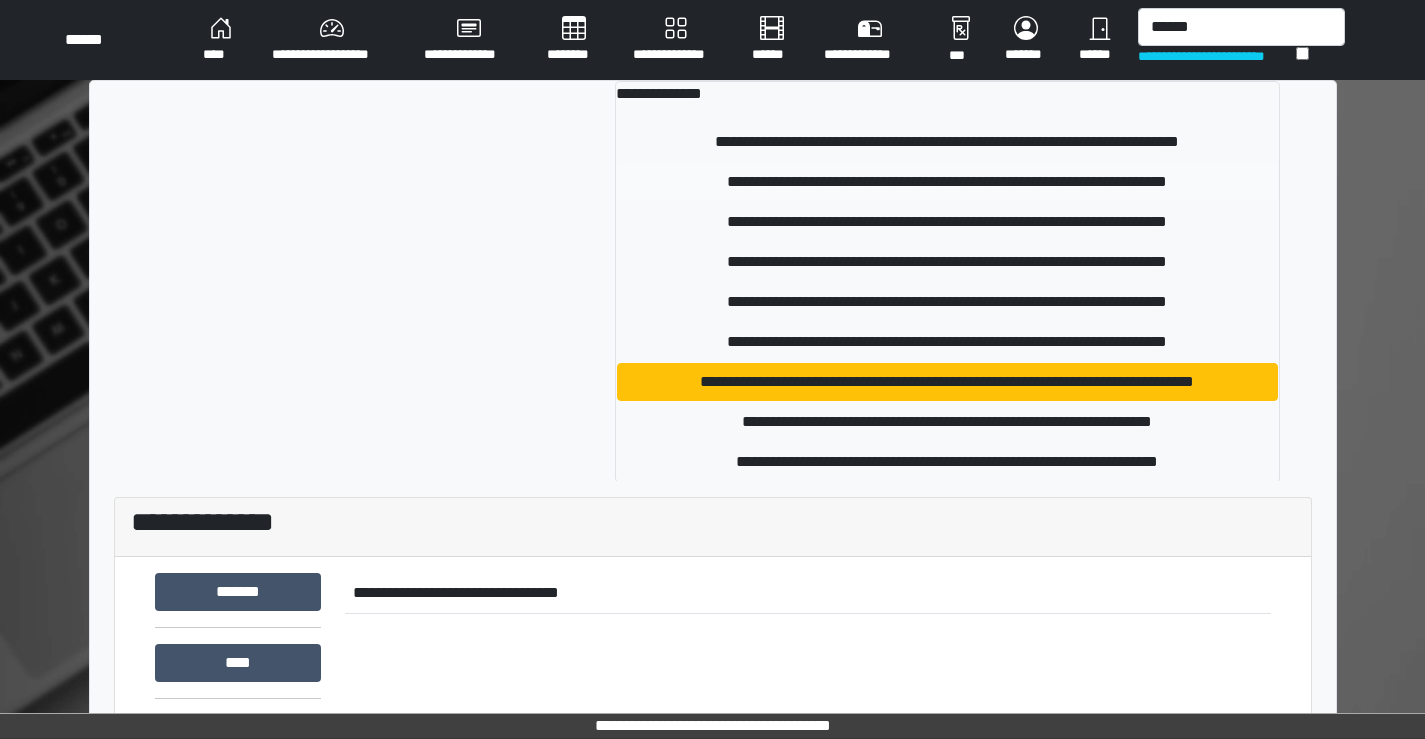 type 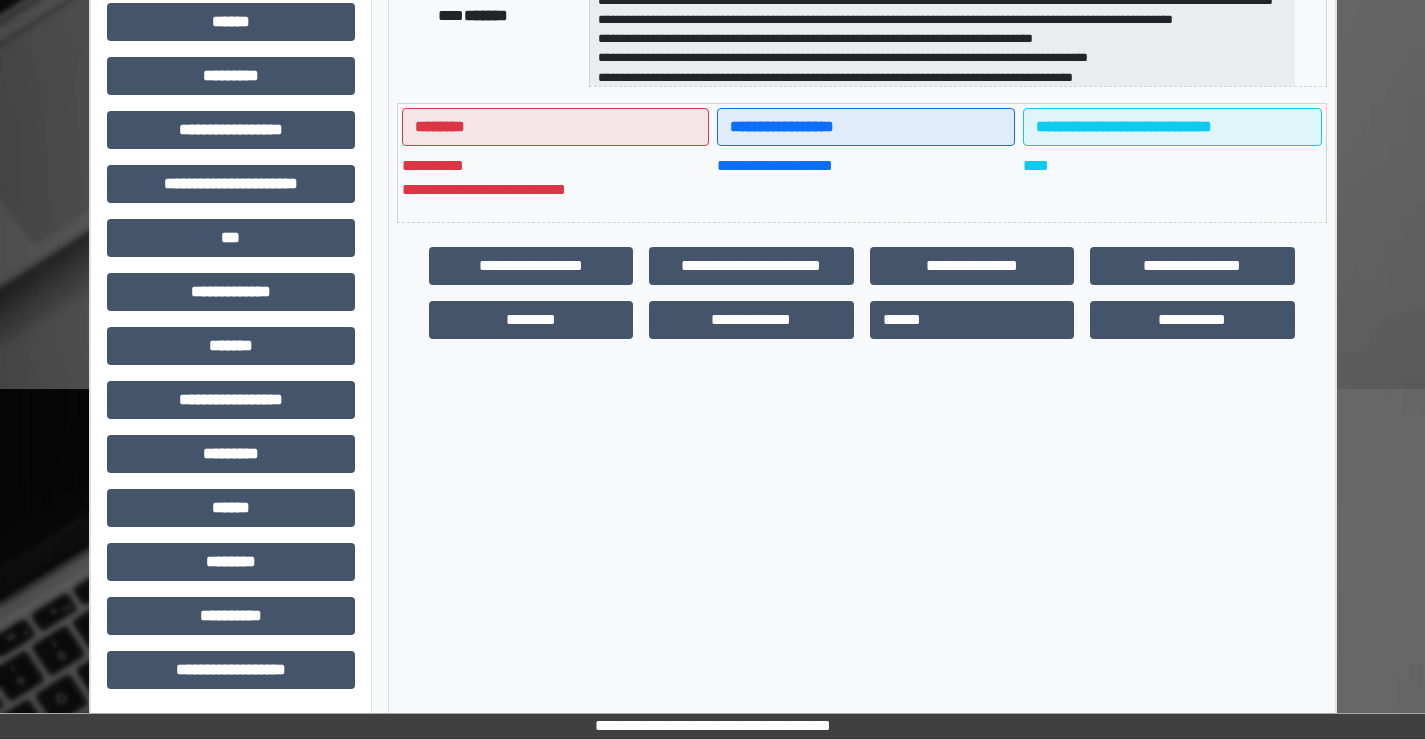scroll, scrollTop: 335, scrollLeft: 0, axis: vertical 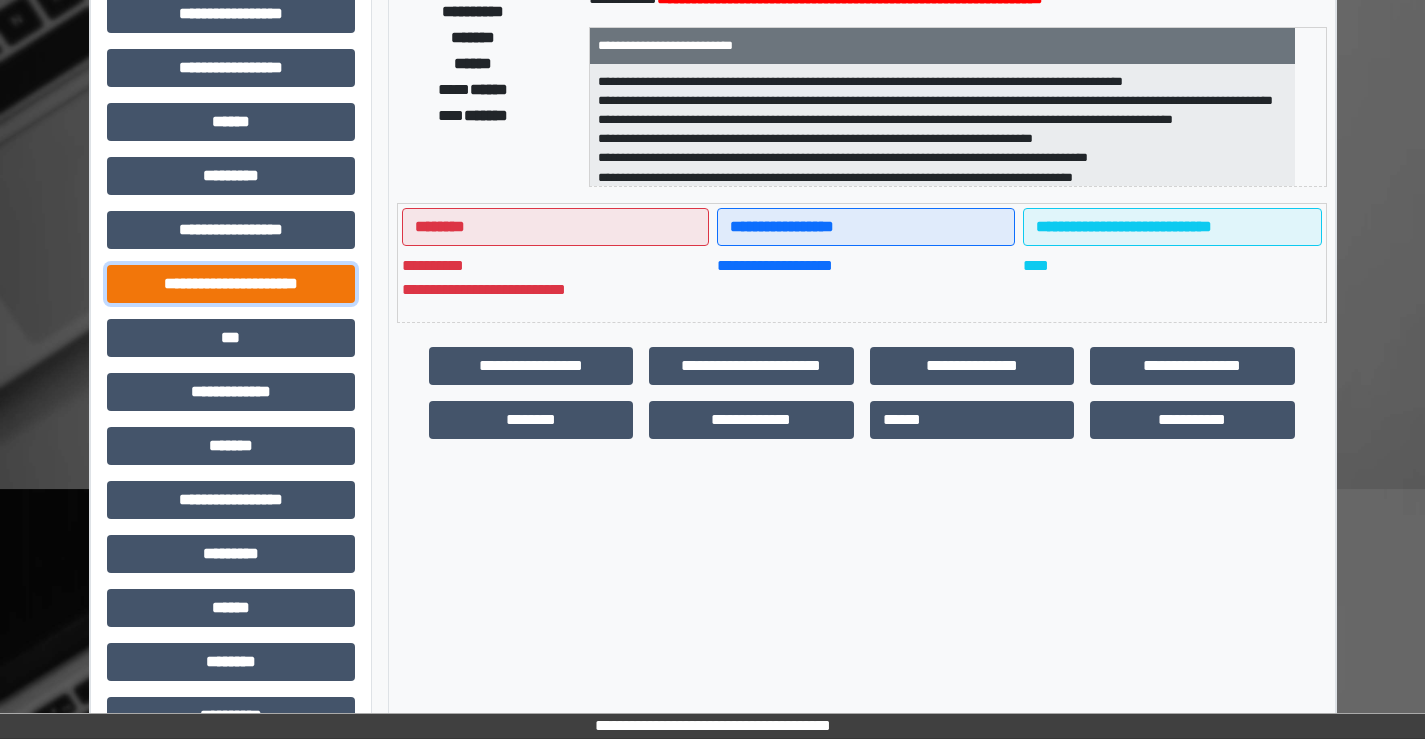 click on "**********" at bounding box center [231, 284] 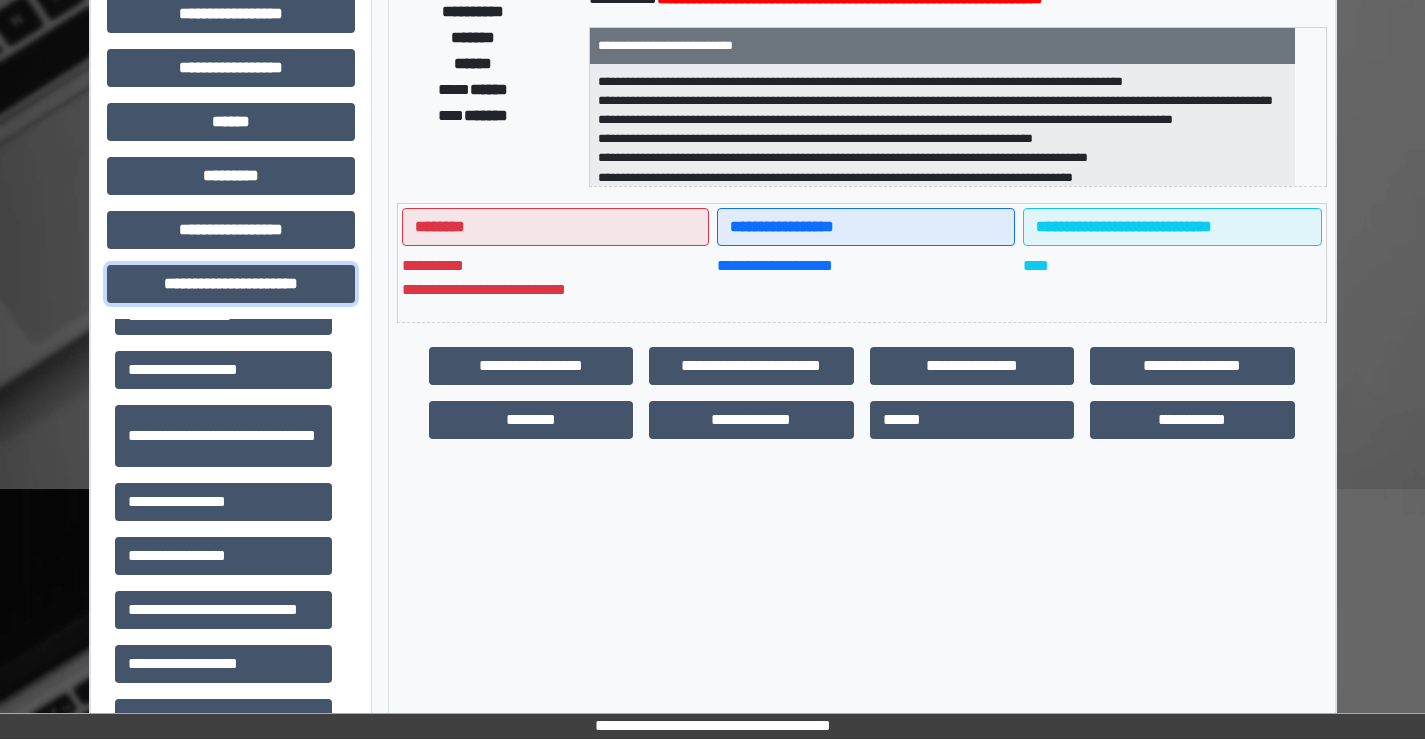 scroll, scrollTop: 46, scrollLeft: 0, axis: vertical 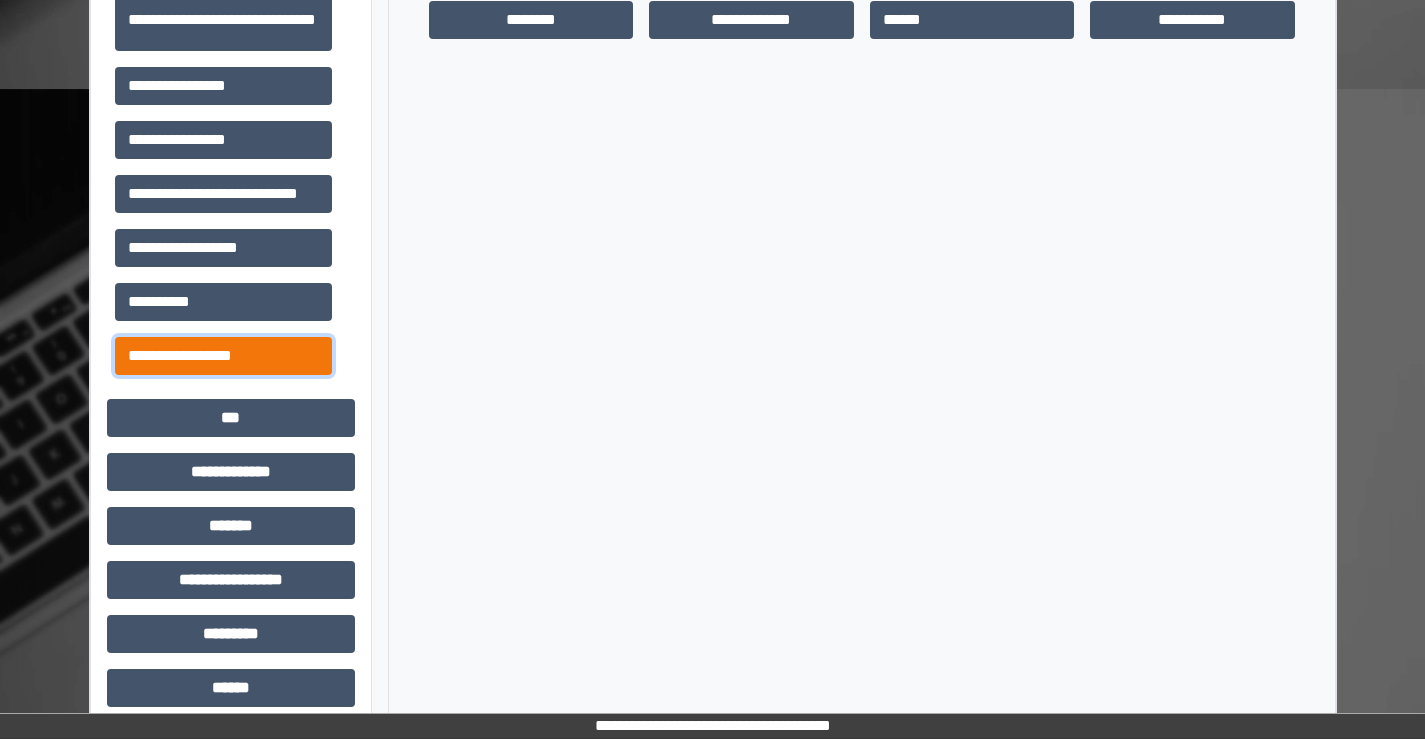 click on "**********" at bounding box center (223, 356) 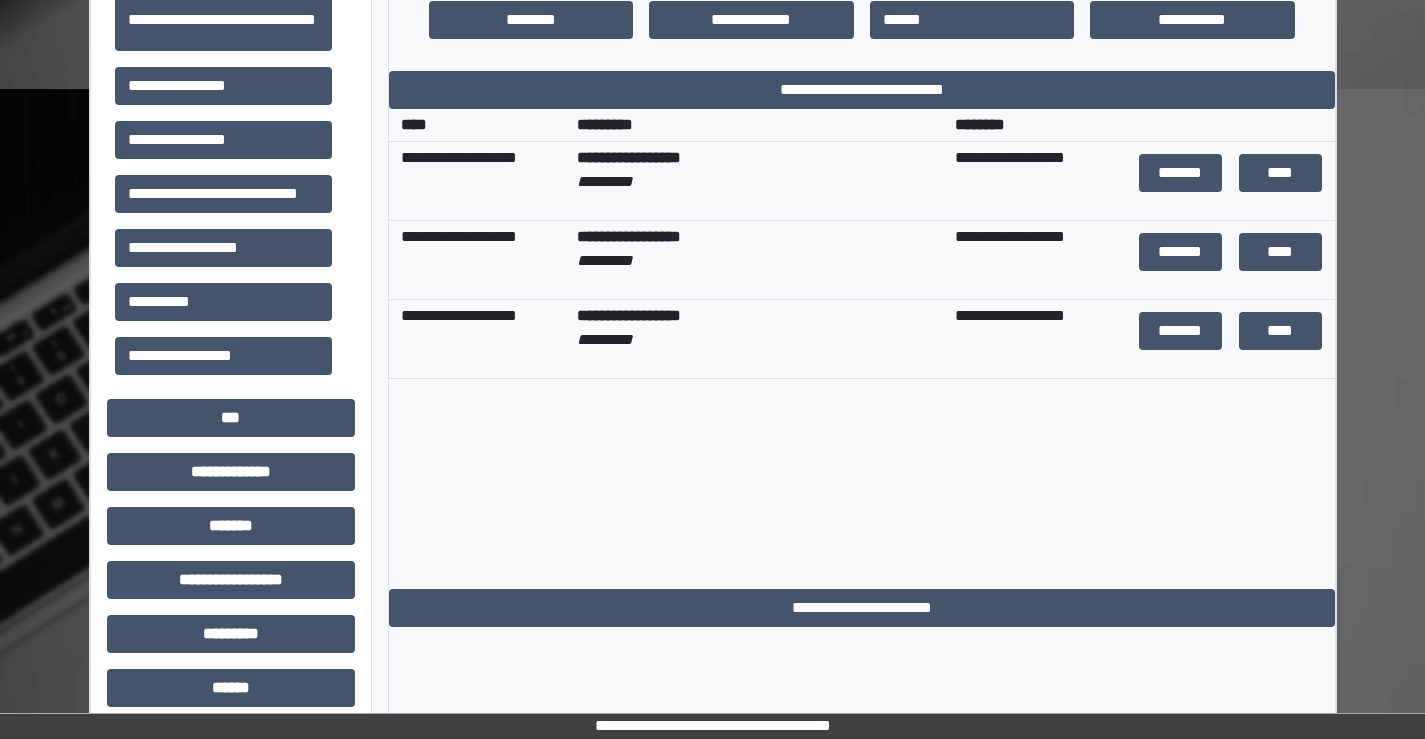 click on "**********" at bounding box center (712, 132) 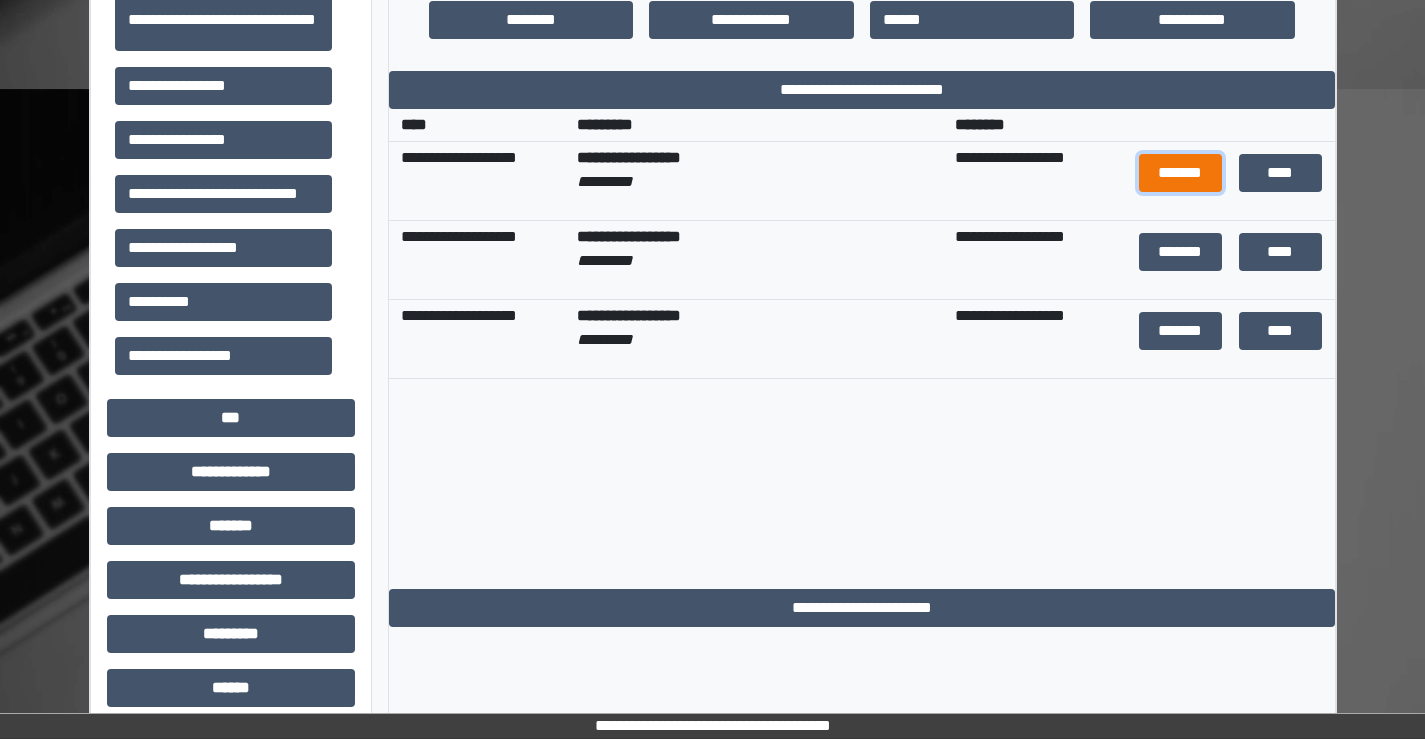 click on "*******" at bounding box center (1181, 173) 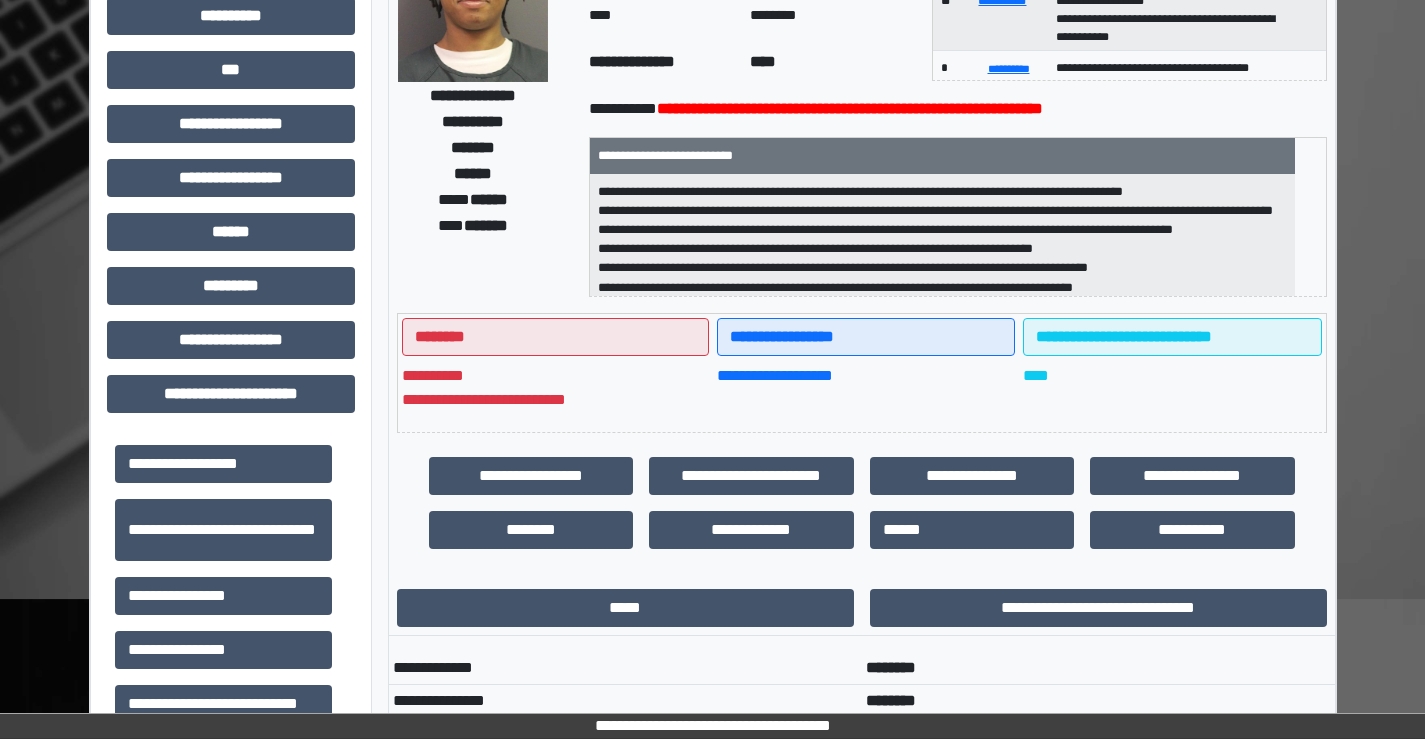 scroll, scrollTop: 0, scrollLeft: 0, axis: both 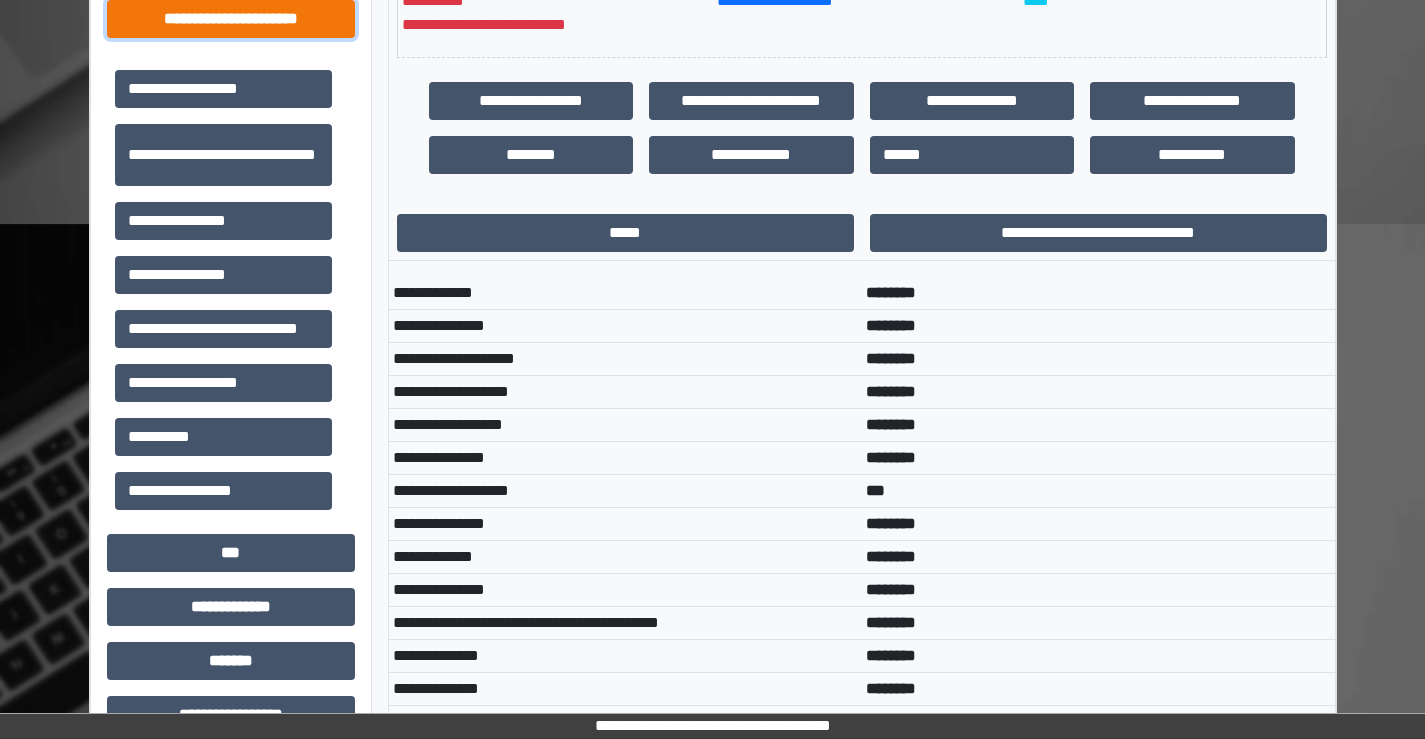 click on "**********" at bounding box center [231, 19] 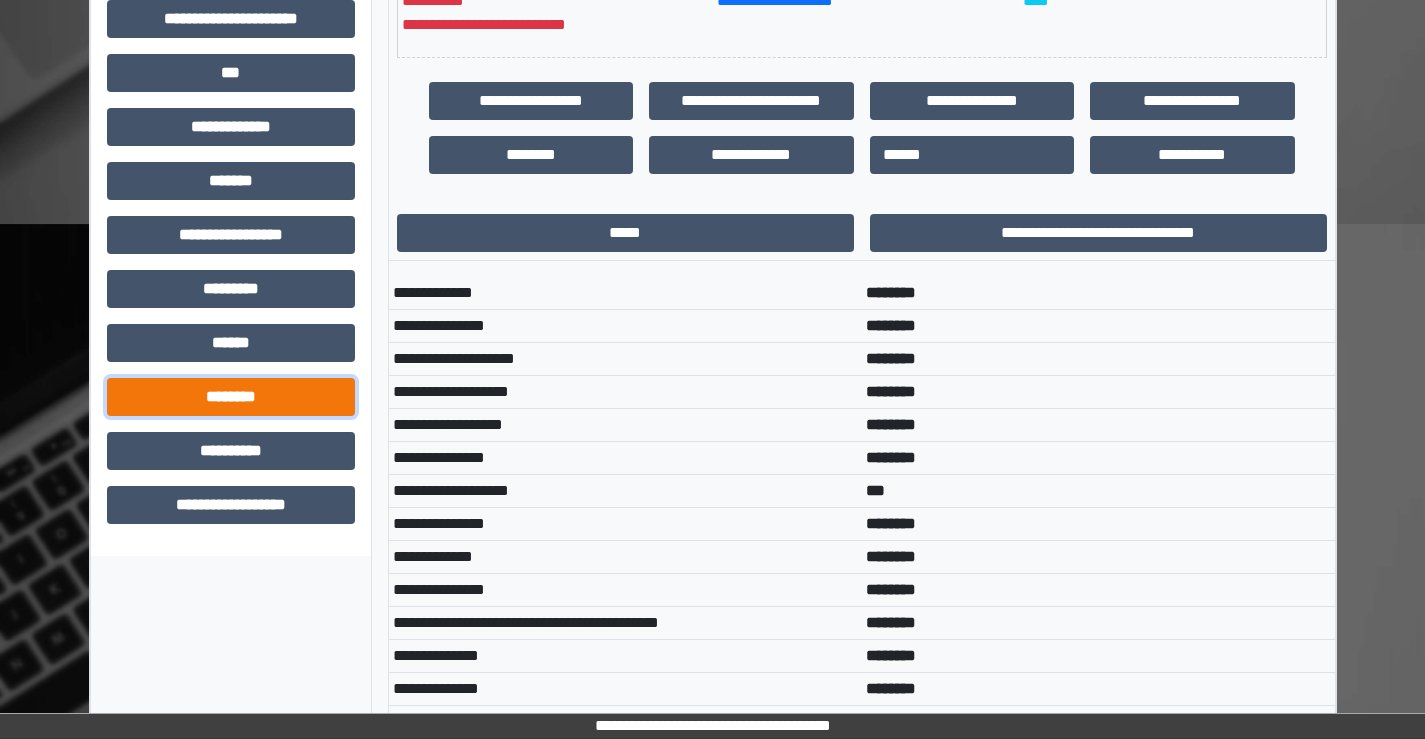click on "********" at bounding box center (231, 397) 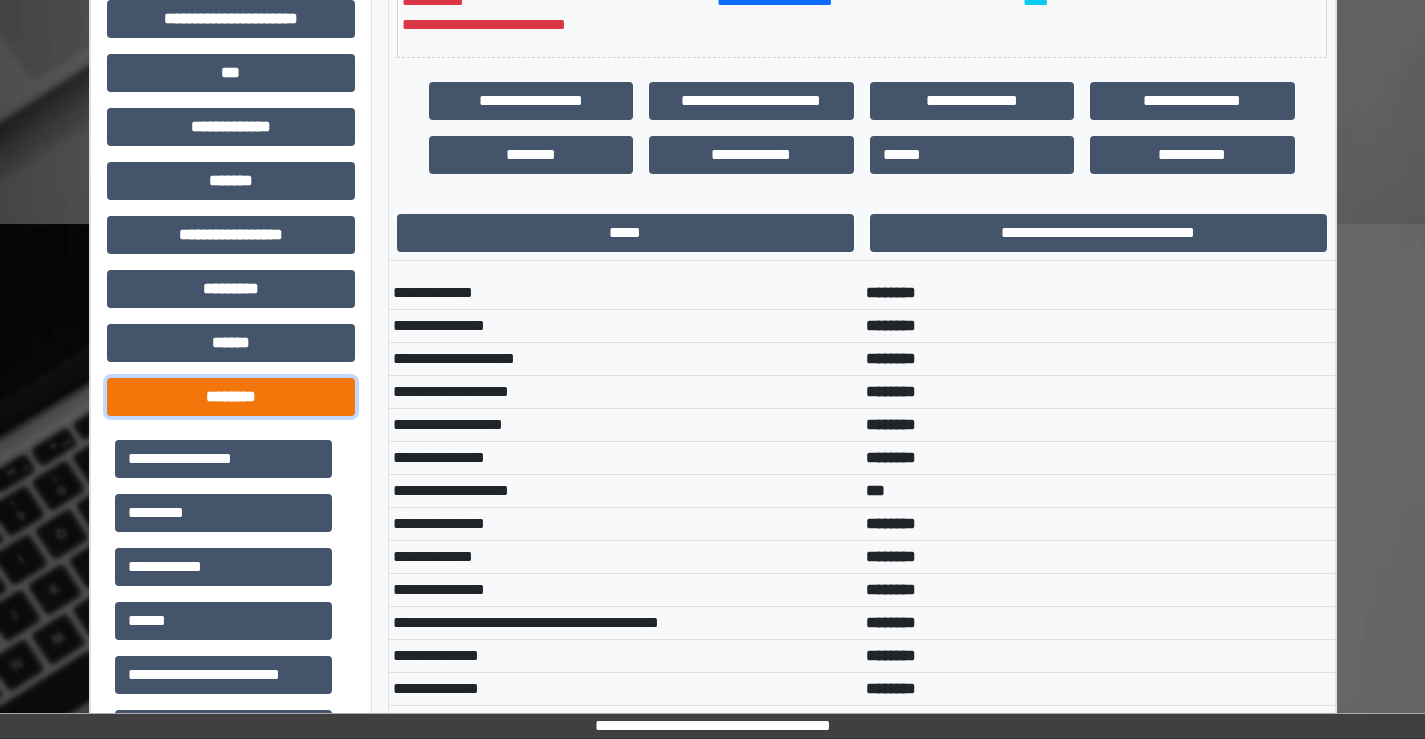click on "********" at bounding box center (231, 397) 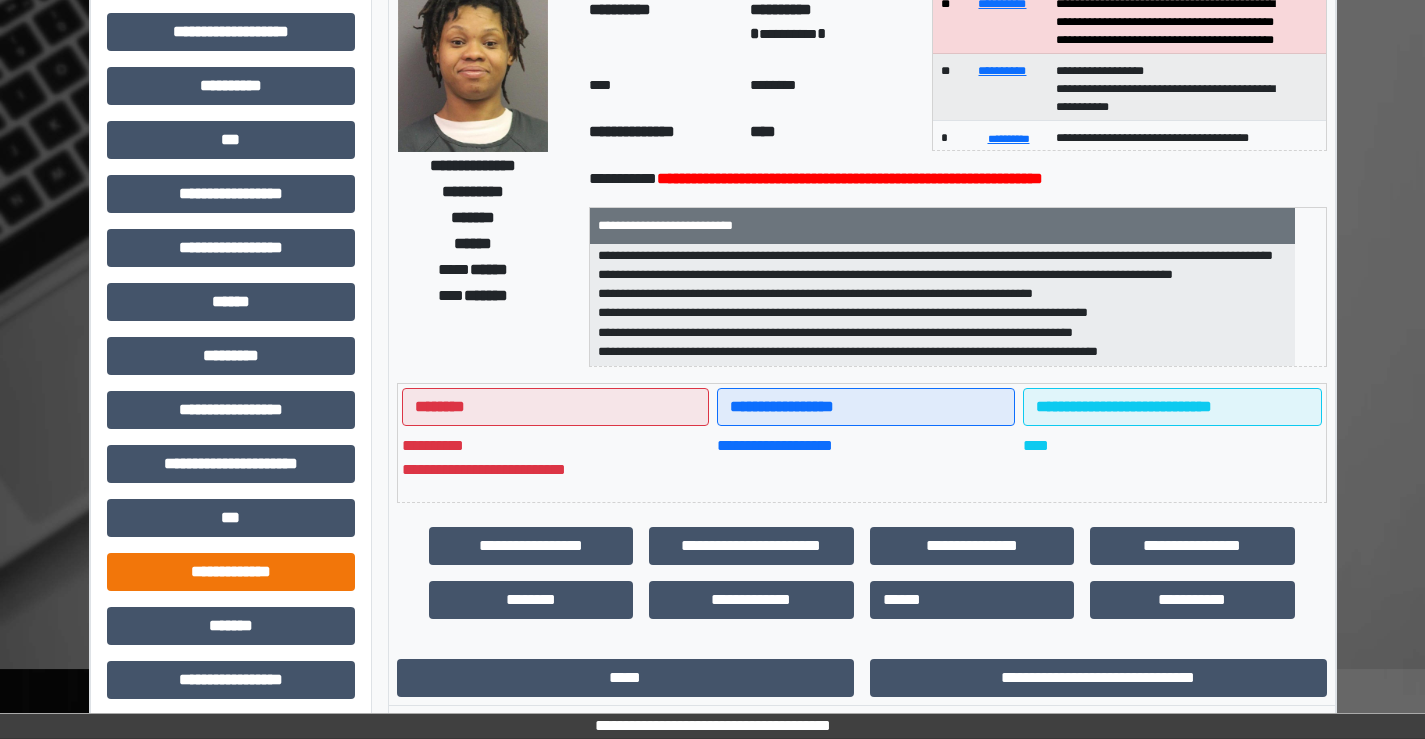 scroll, scrollTop: 400, scrollLeft: 0, axis: vertical 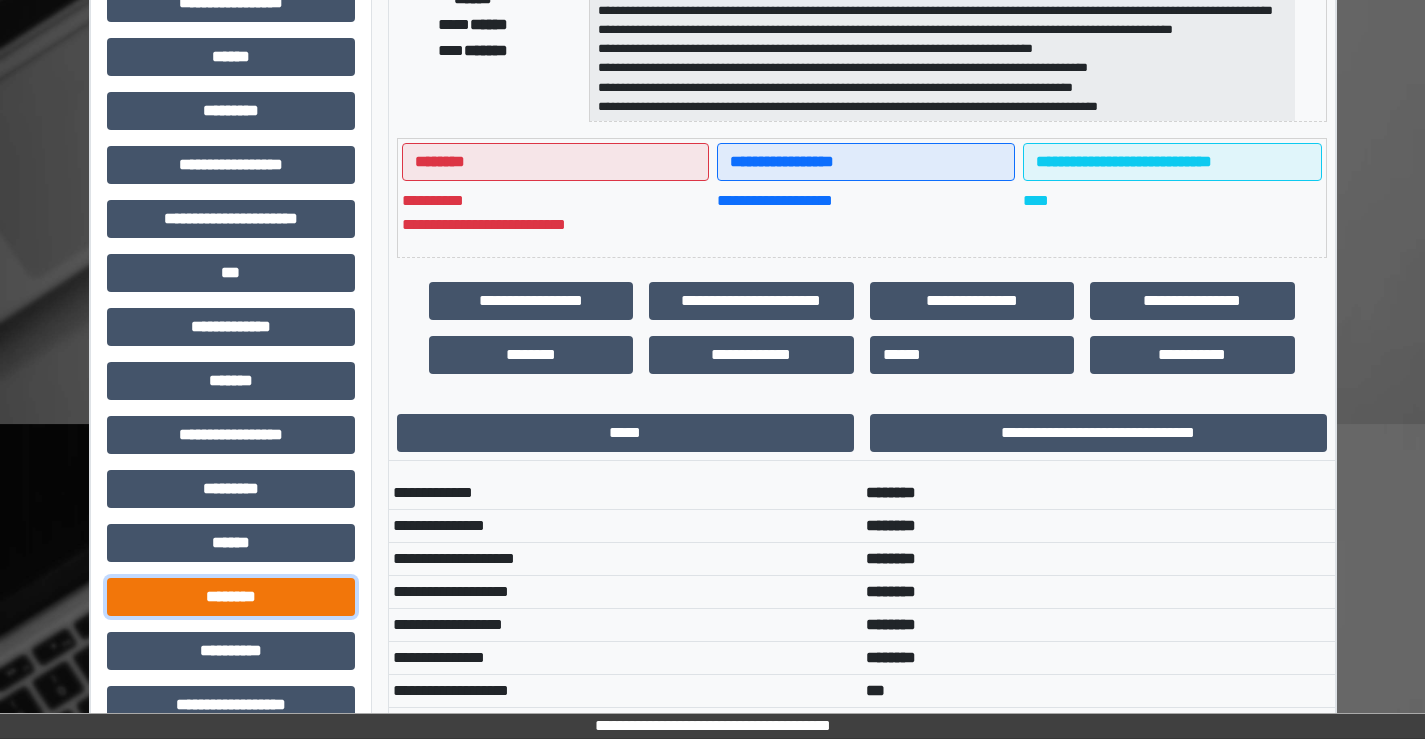 click on "********" at bounding box center [231, 597] 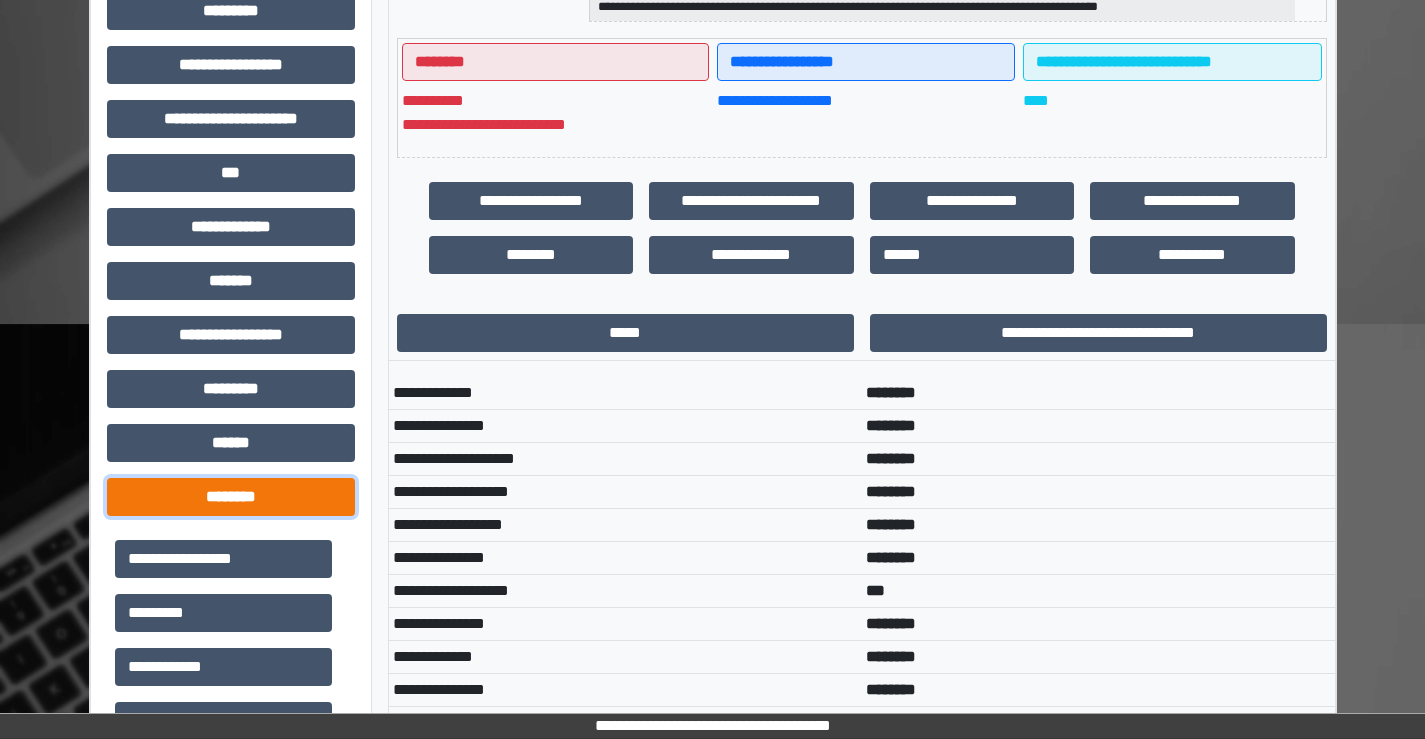 scroll, scrollTop: 900, scrollLeft: 0, axis: vertical 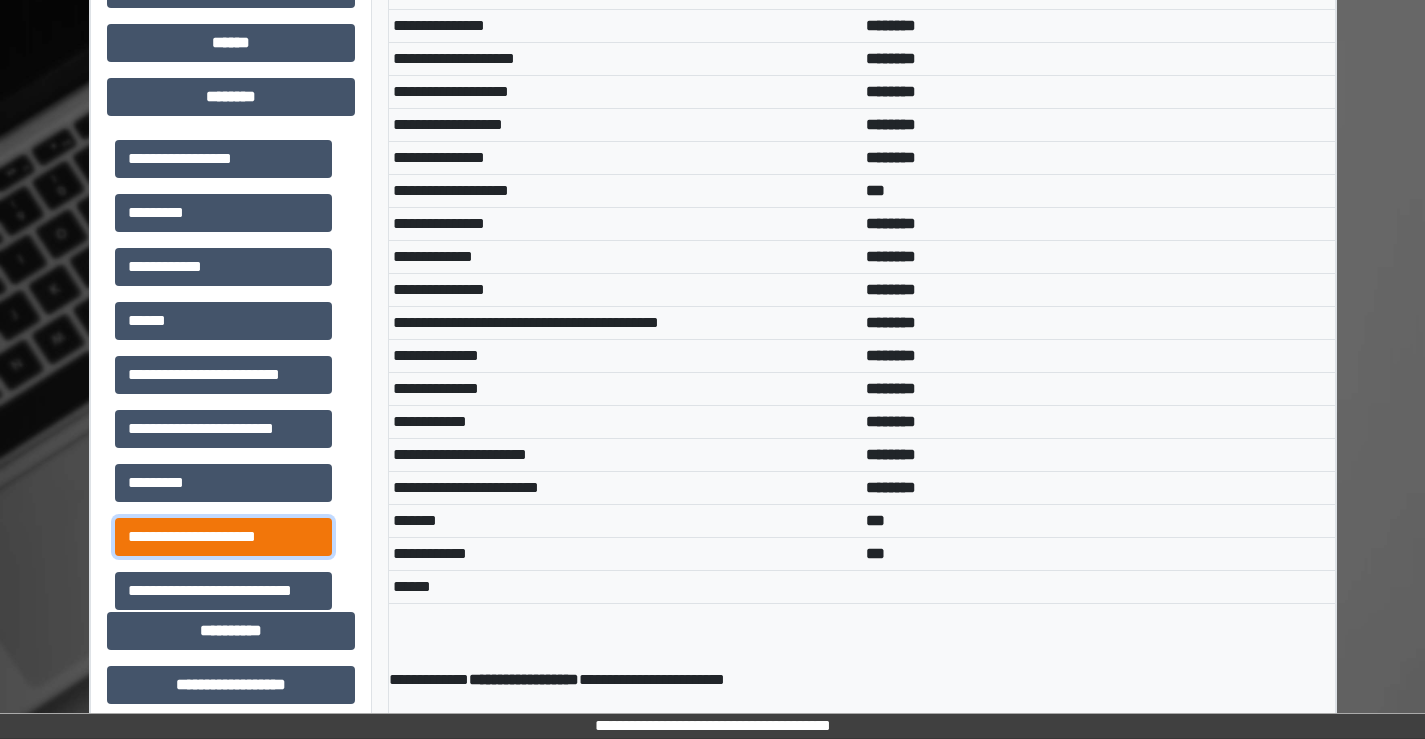 click on "**********" at bounding box center [223, 537] 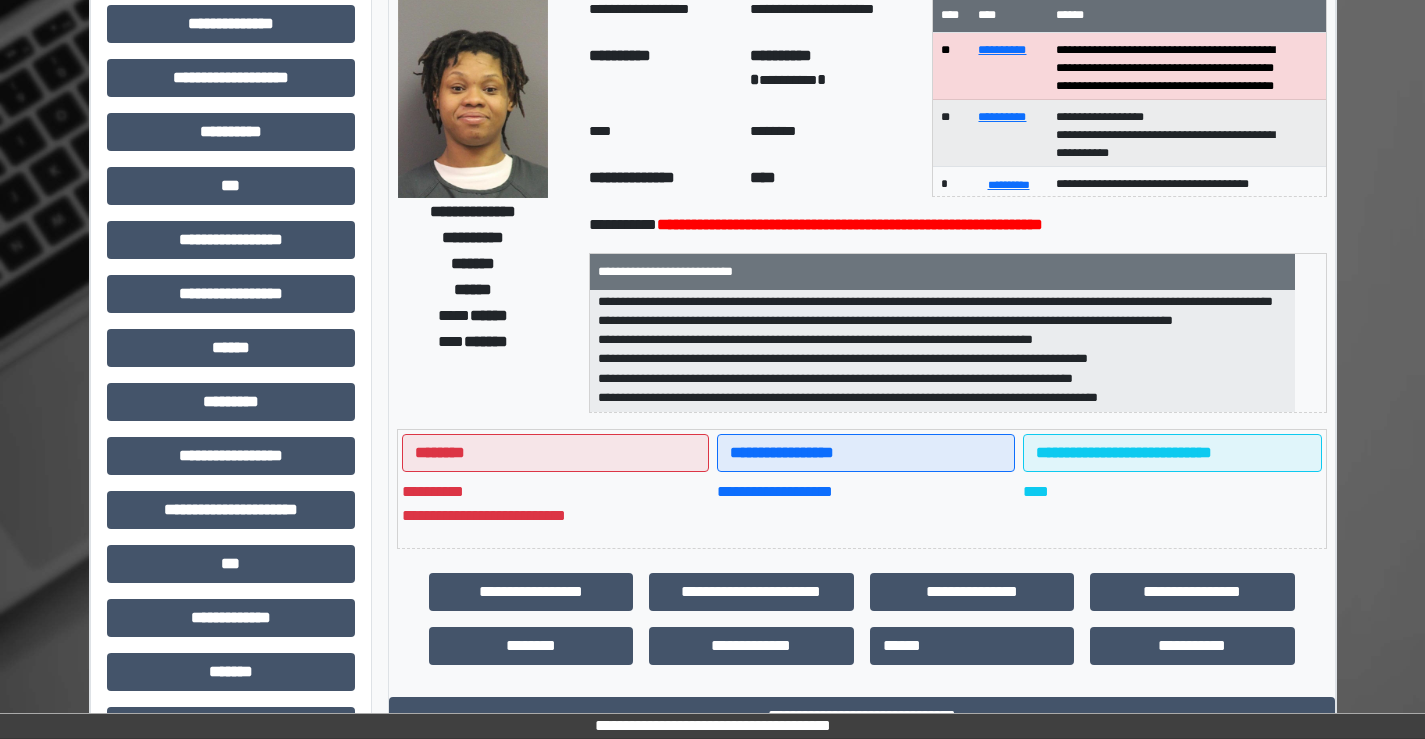 scroll, scrollTop: 0, scrollLeft: 0, axis: both 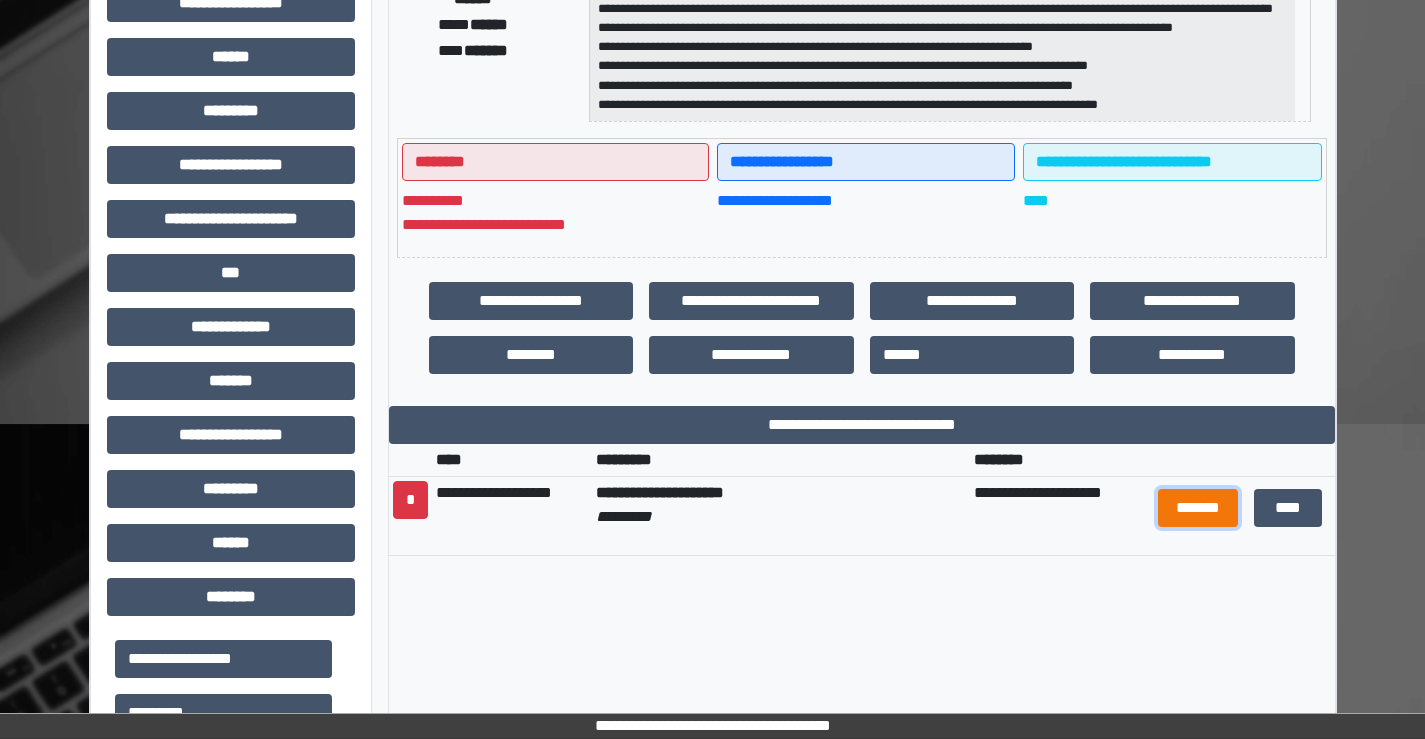click on "*******" at bounding box center [1198, 508] 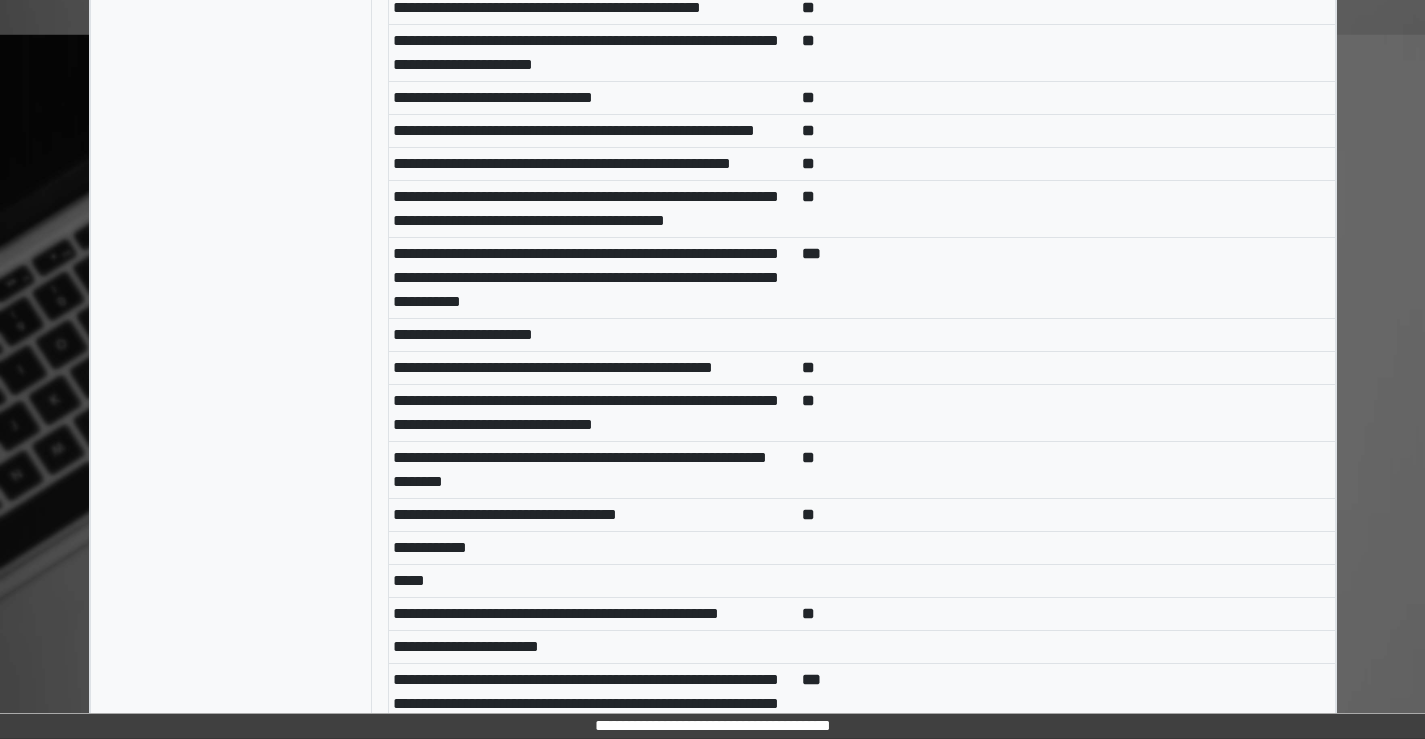 scroll, scrollTop: 5215, scrollLeft: 0, axis: vertical 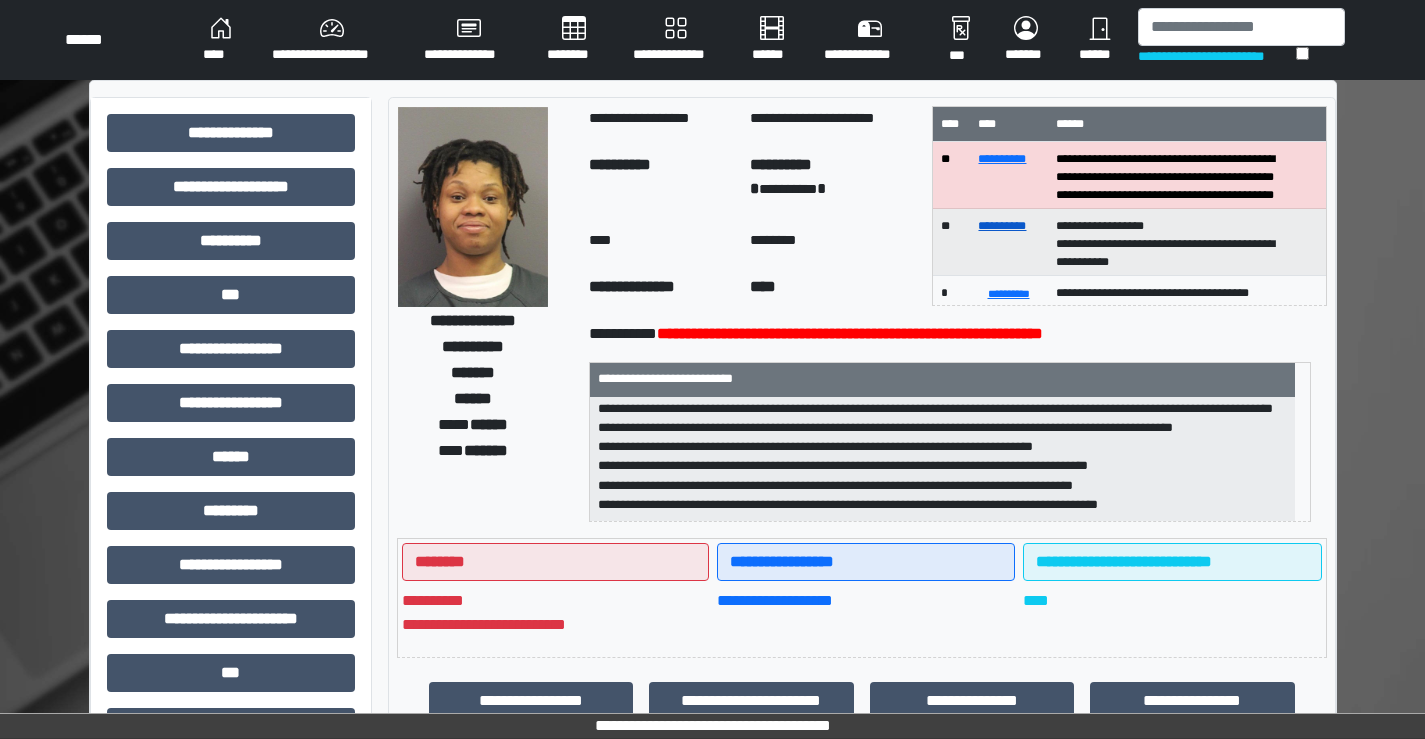 click on "**********" at bounding box center [1002, 226] 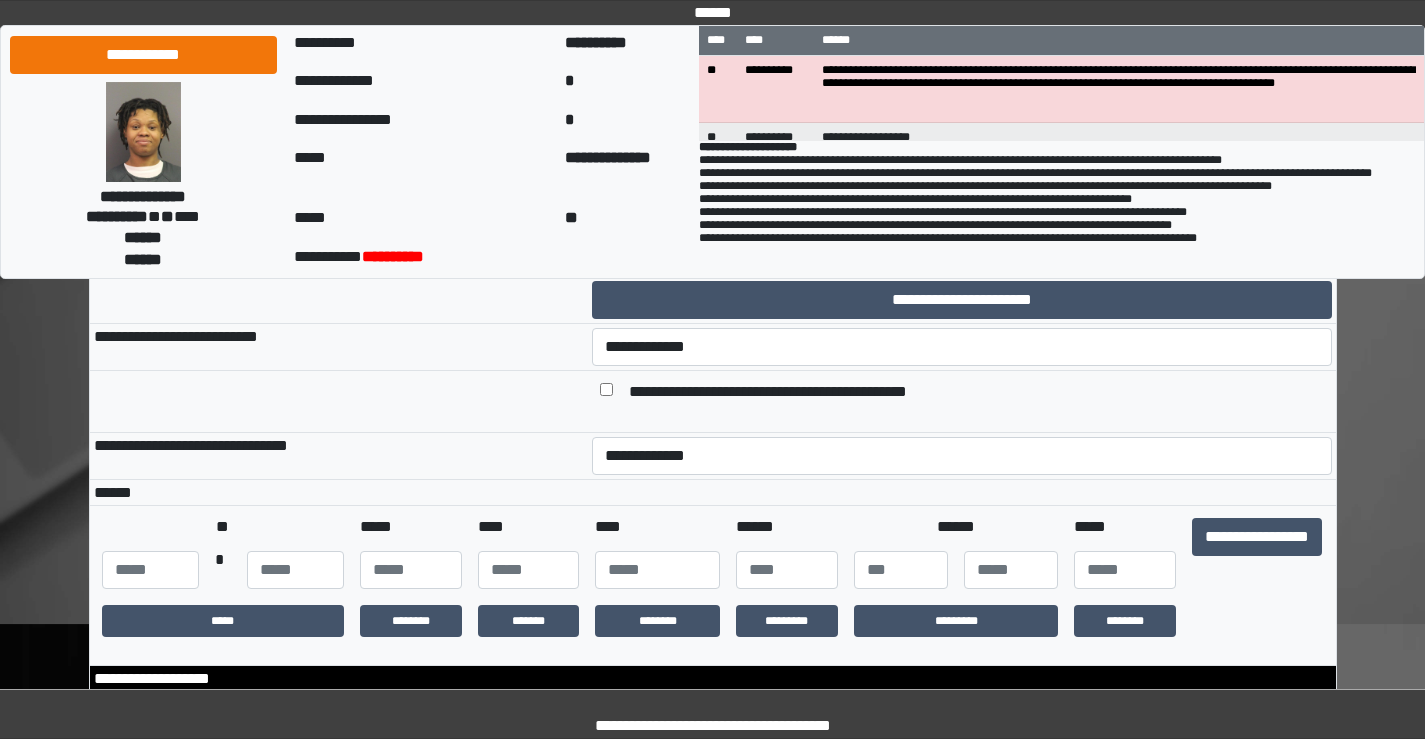 scroll, scrollTop: 100, scrollLeft: 0, axis: vertical 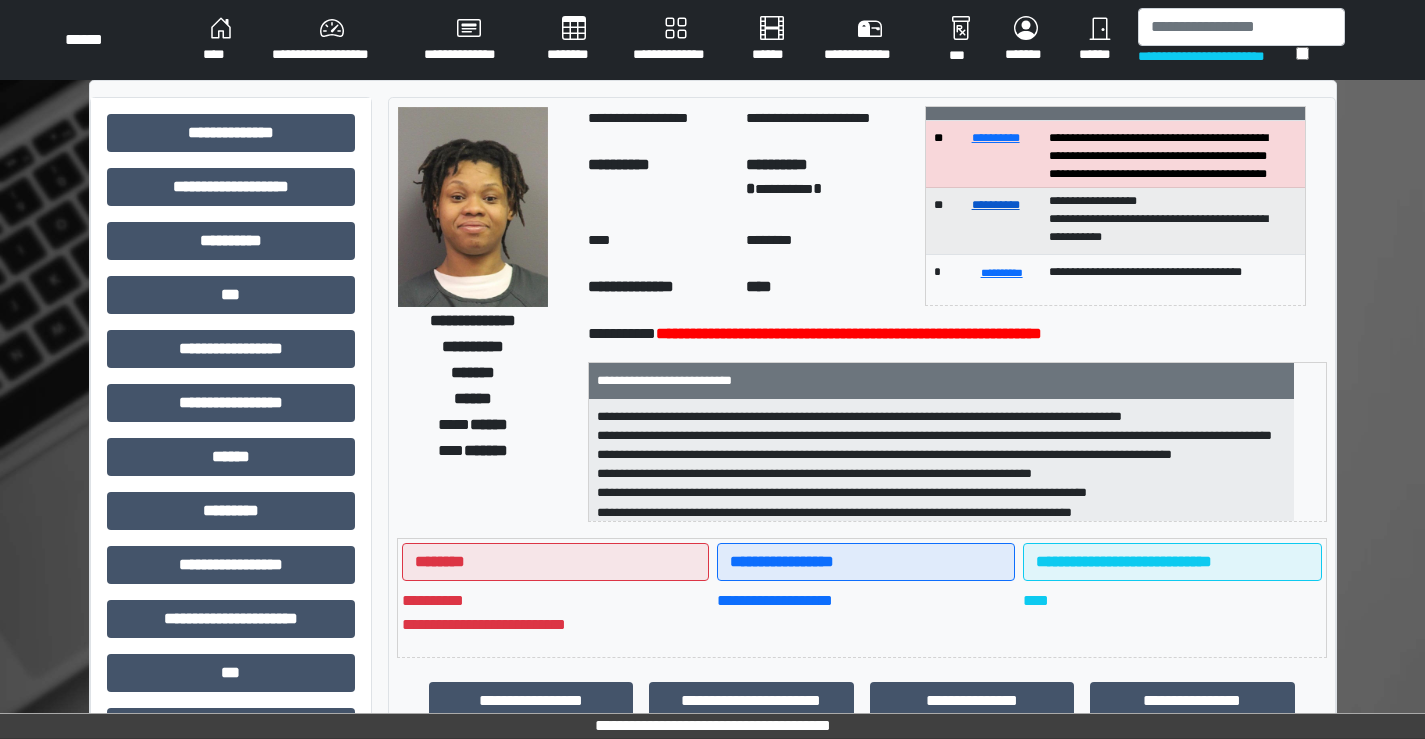 click on "**********" at bounding box center [996, 205] 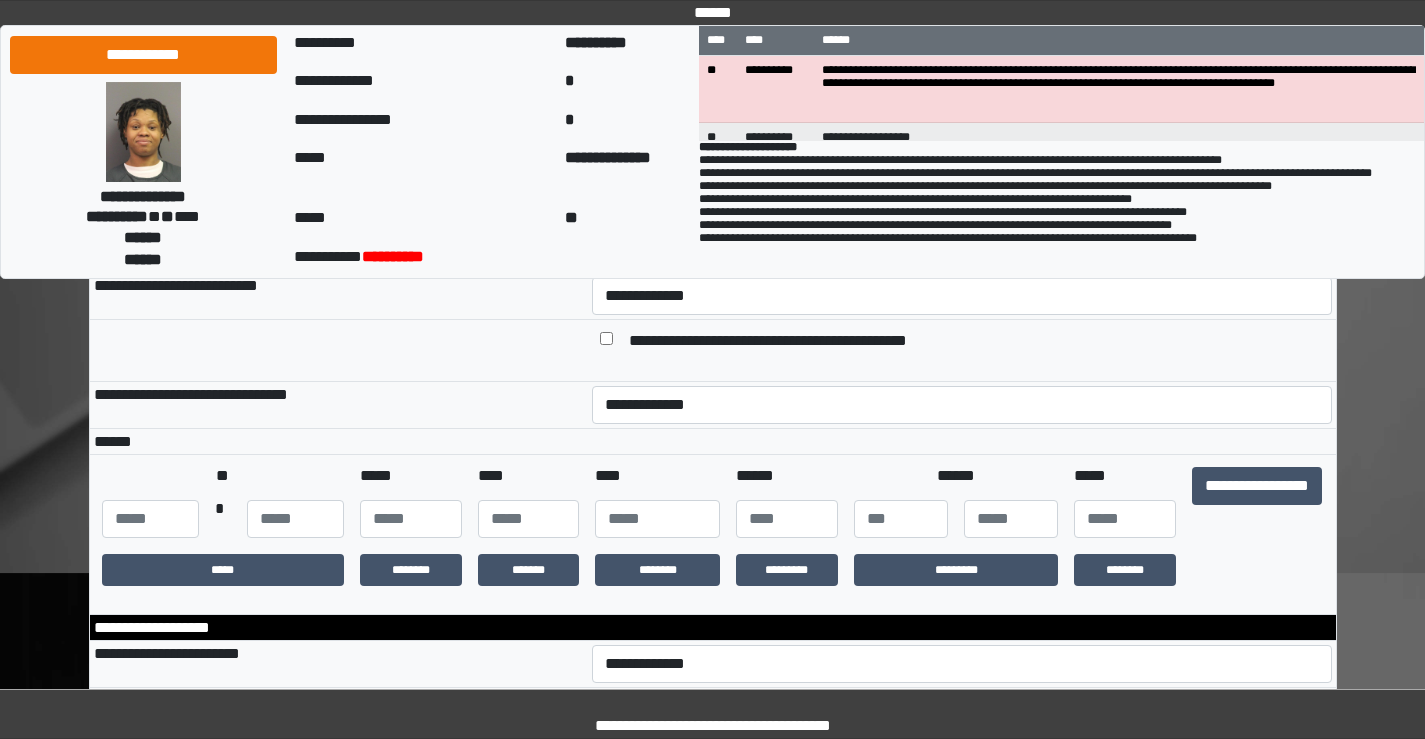 scroll, scrollTop: 0, scrollLeft: 0, axis: both 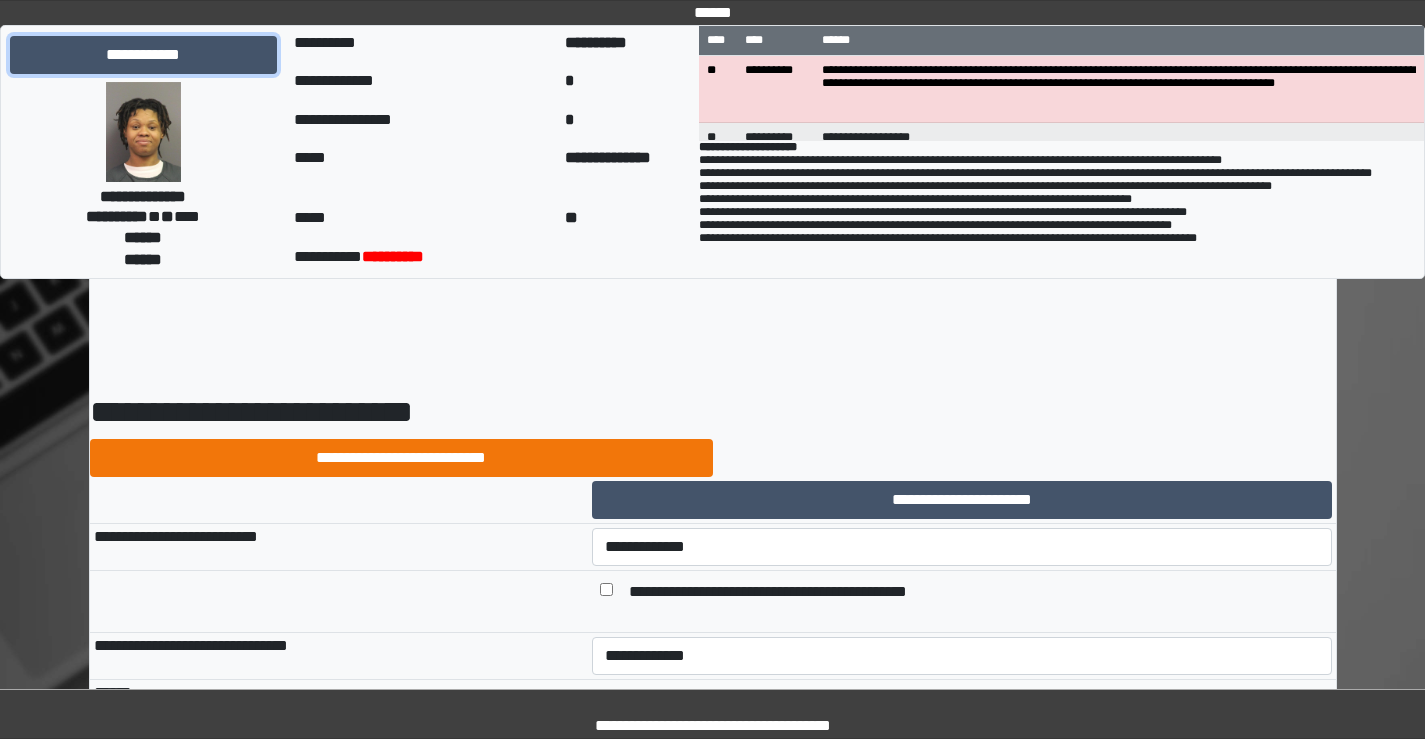 click on "**********" at bounding box center (143, 55) 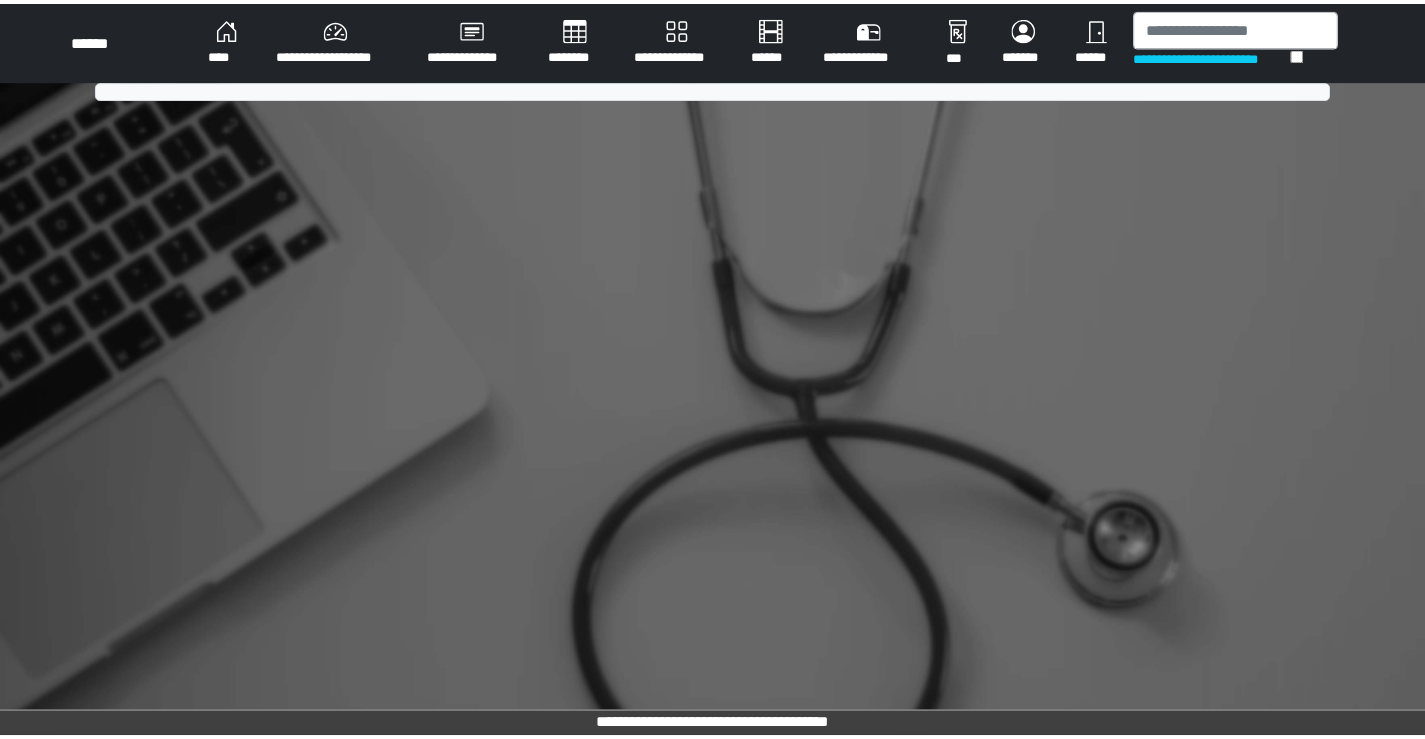 scroll, scrollTop: 0, scrollLeft: 0, axis: both 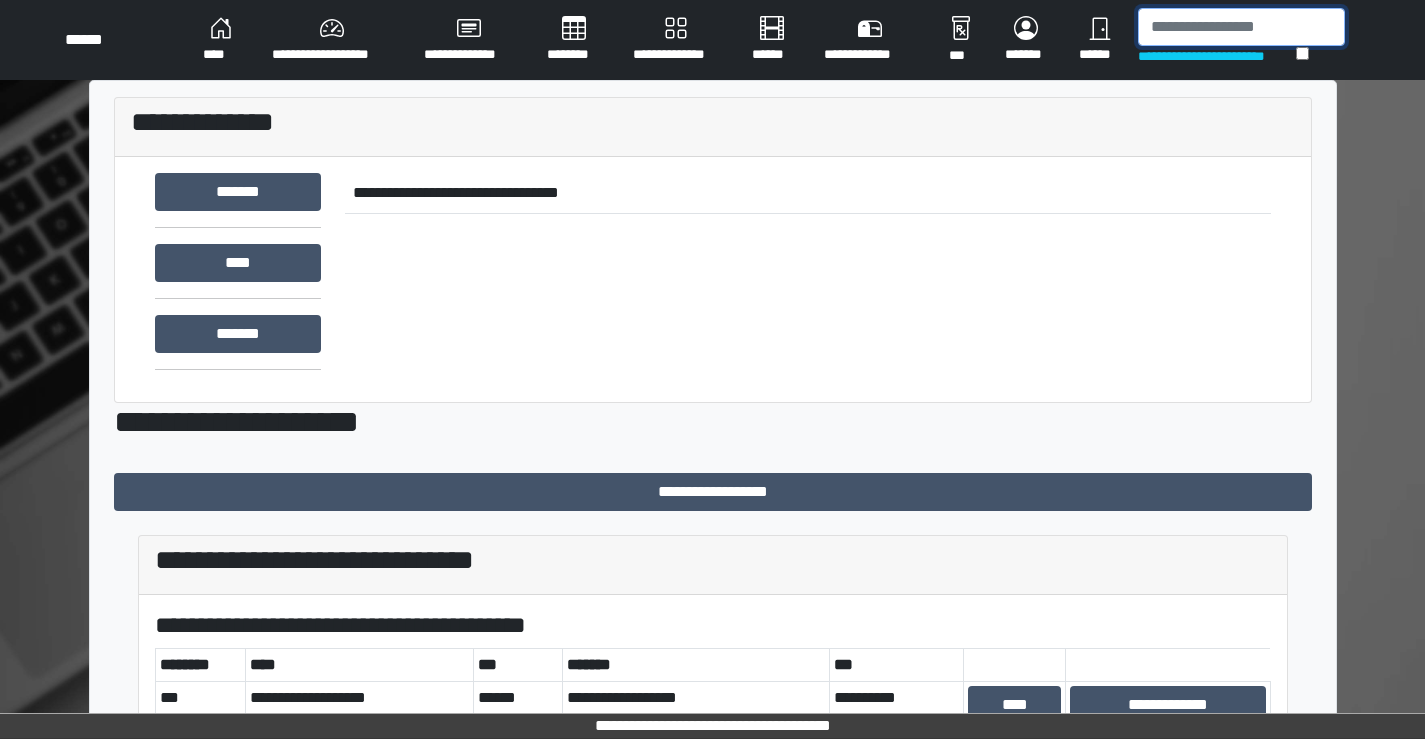 click at bounding box center [1241, 27] 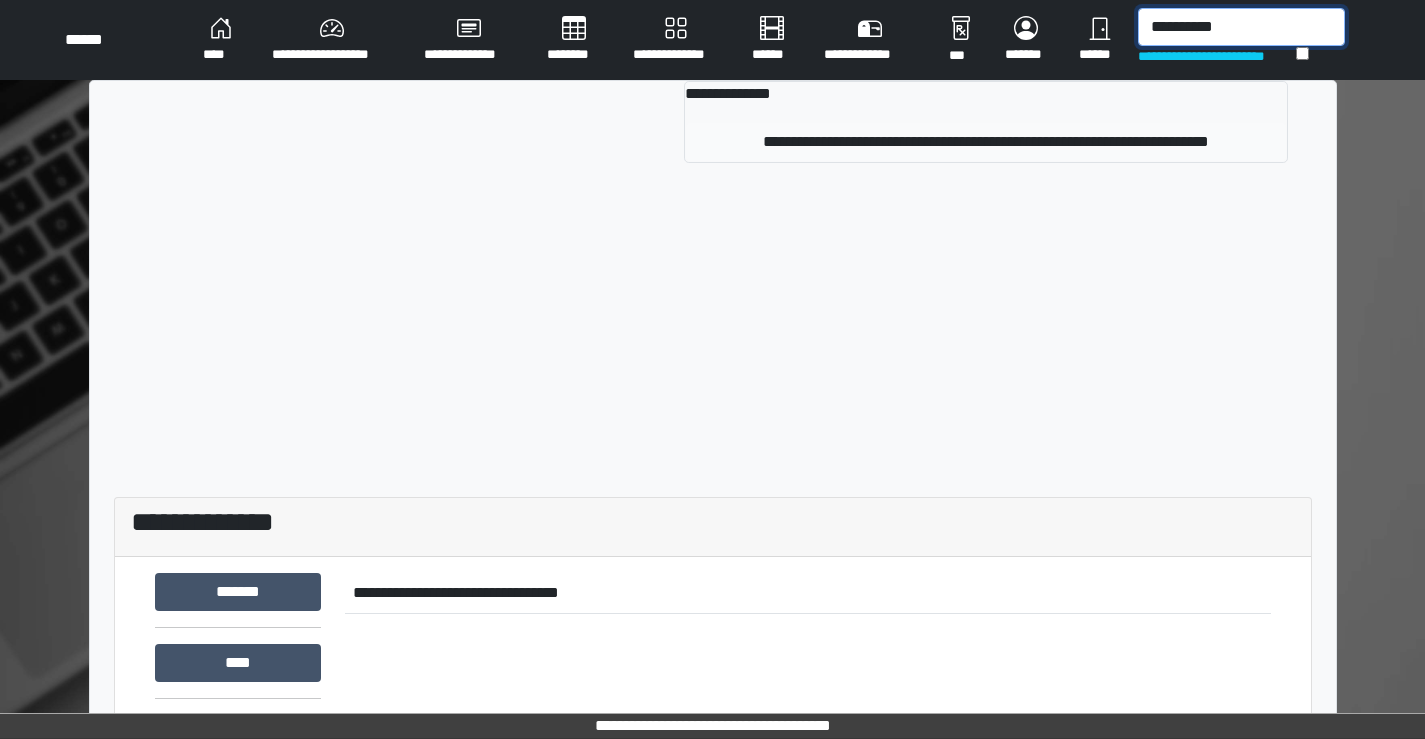 type on "**********" 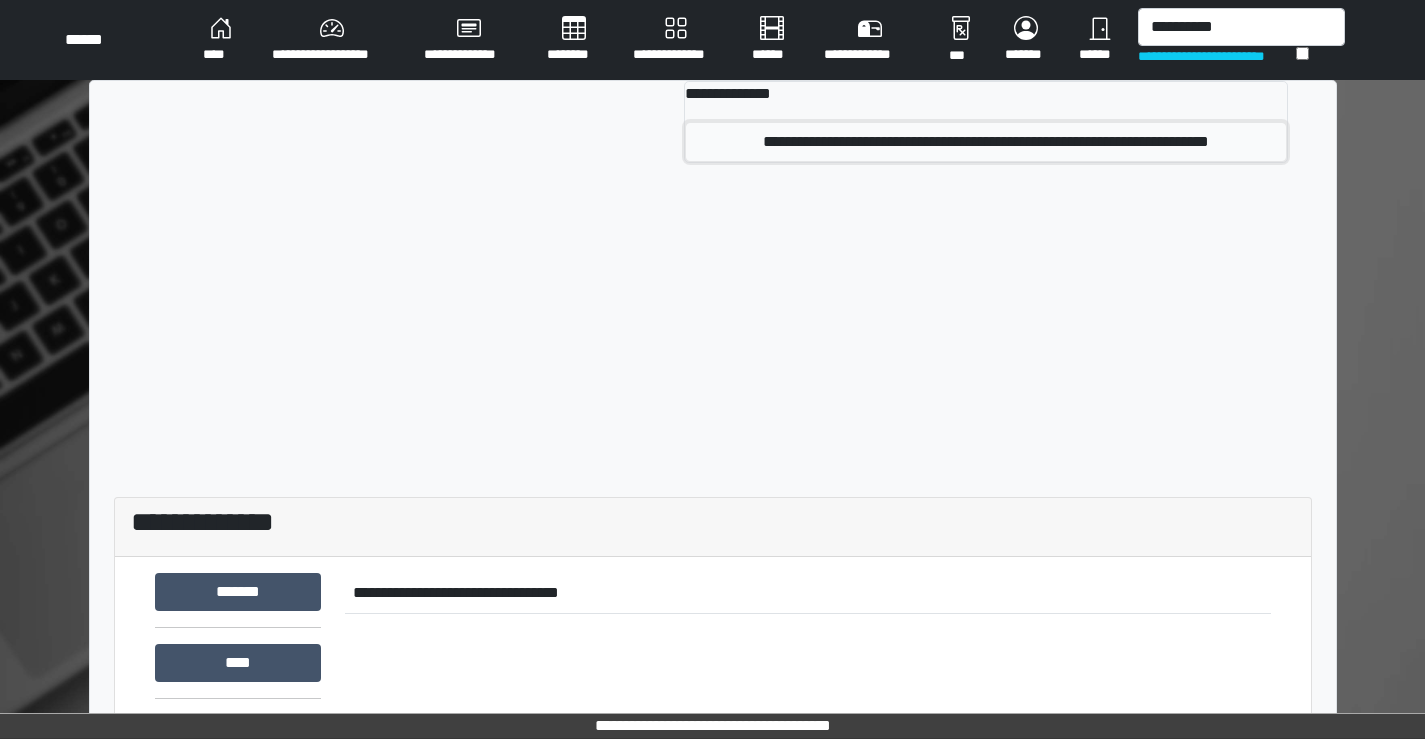 click on "**********" at bounding box center (985, 142) 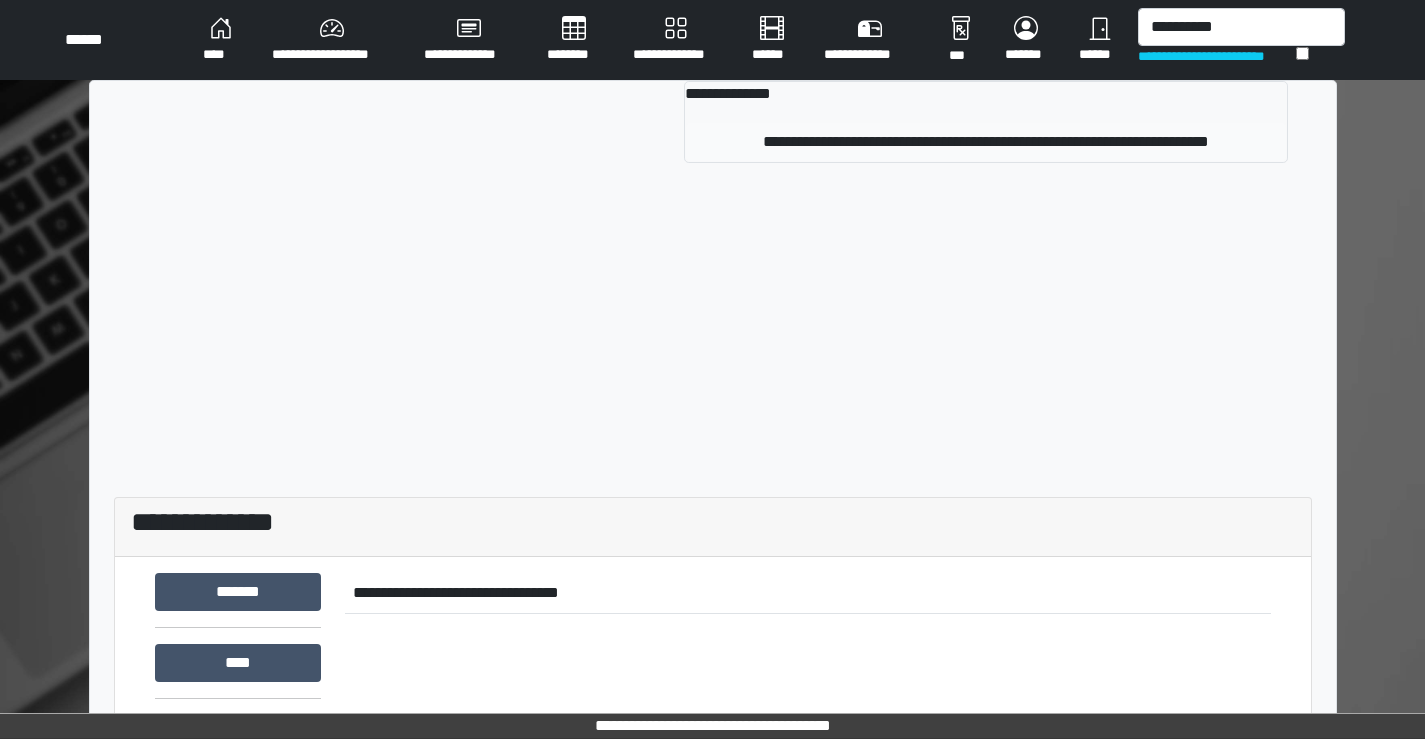 type 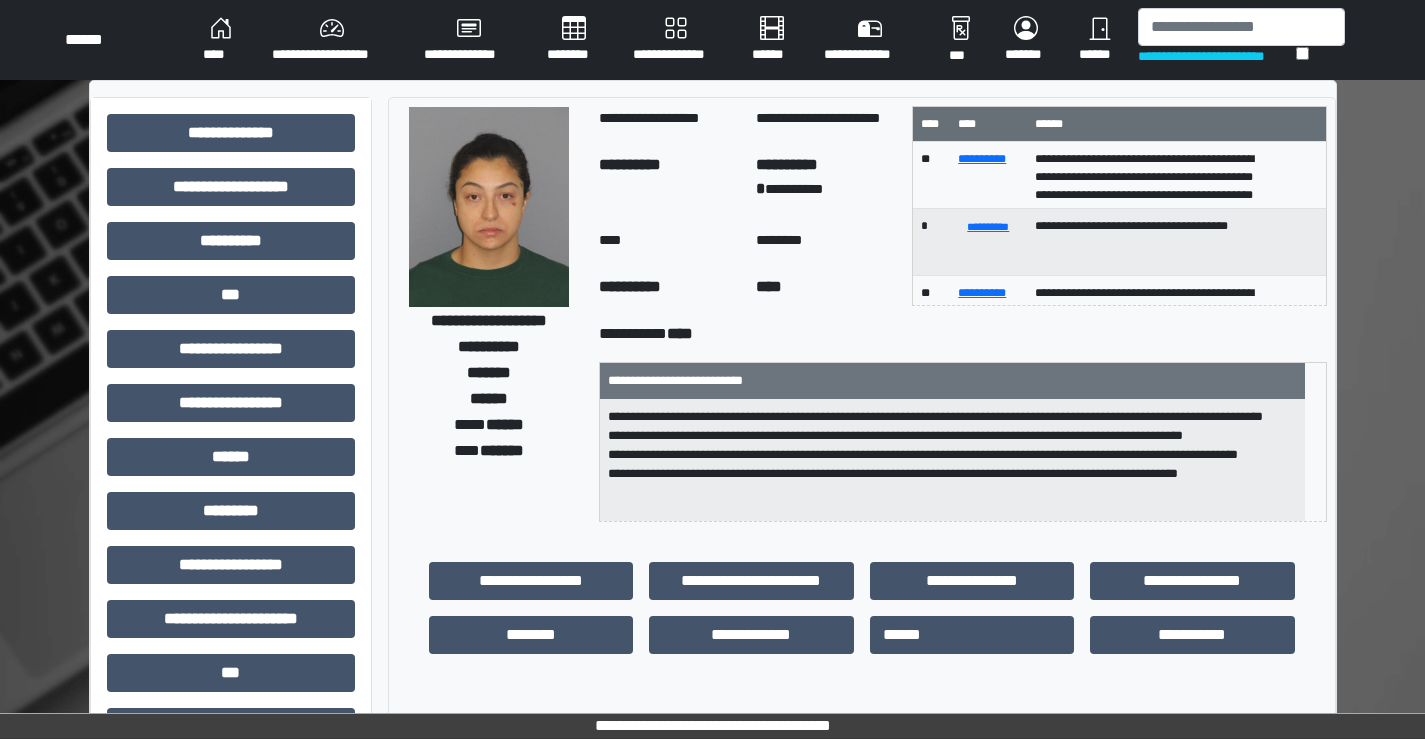 scroll, scrollTop: 0, scrollLeft: 0, axis: both 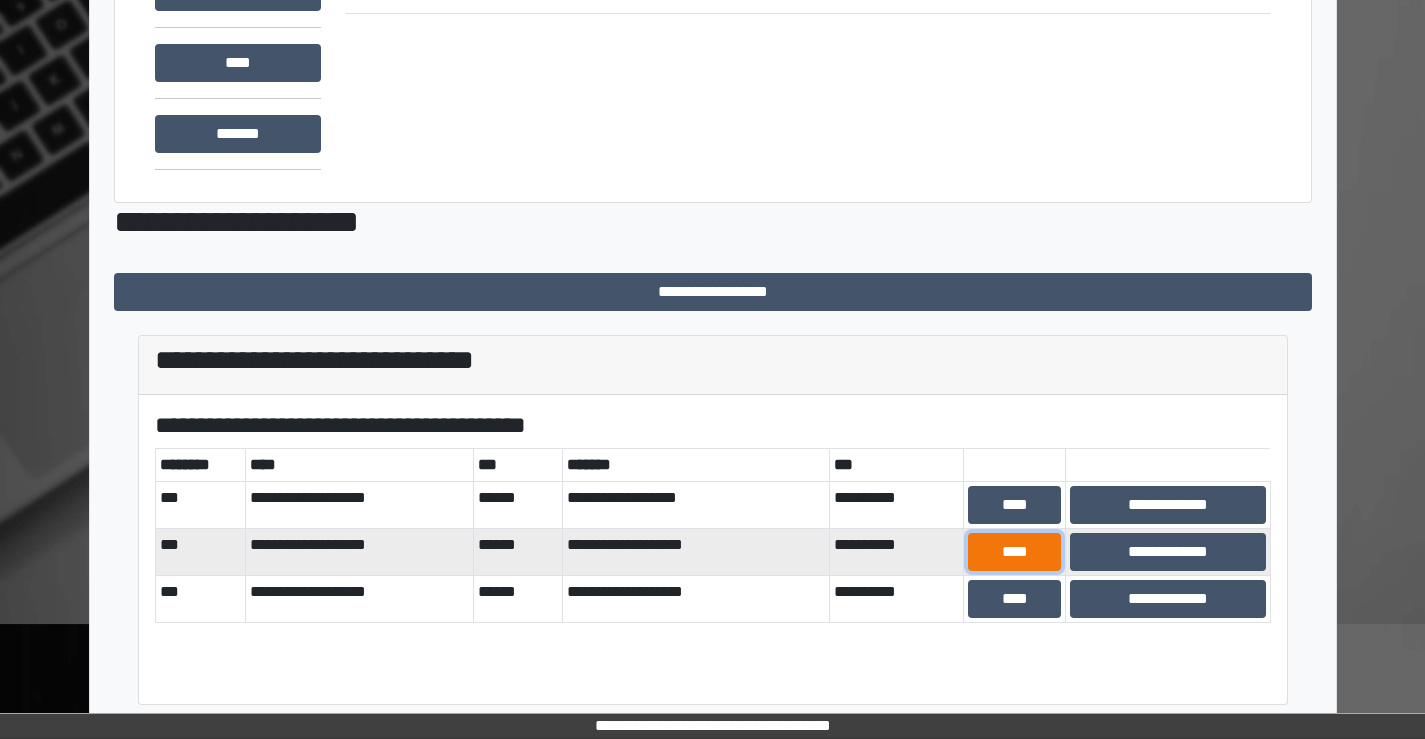 click on "****" at bounding box center (1014, 552) 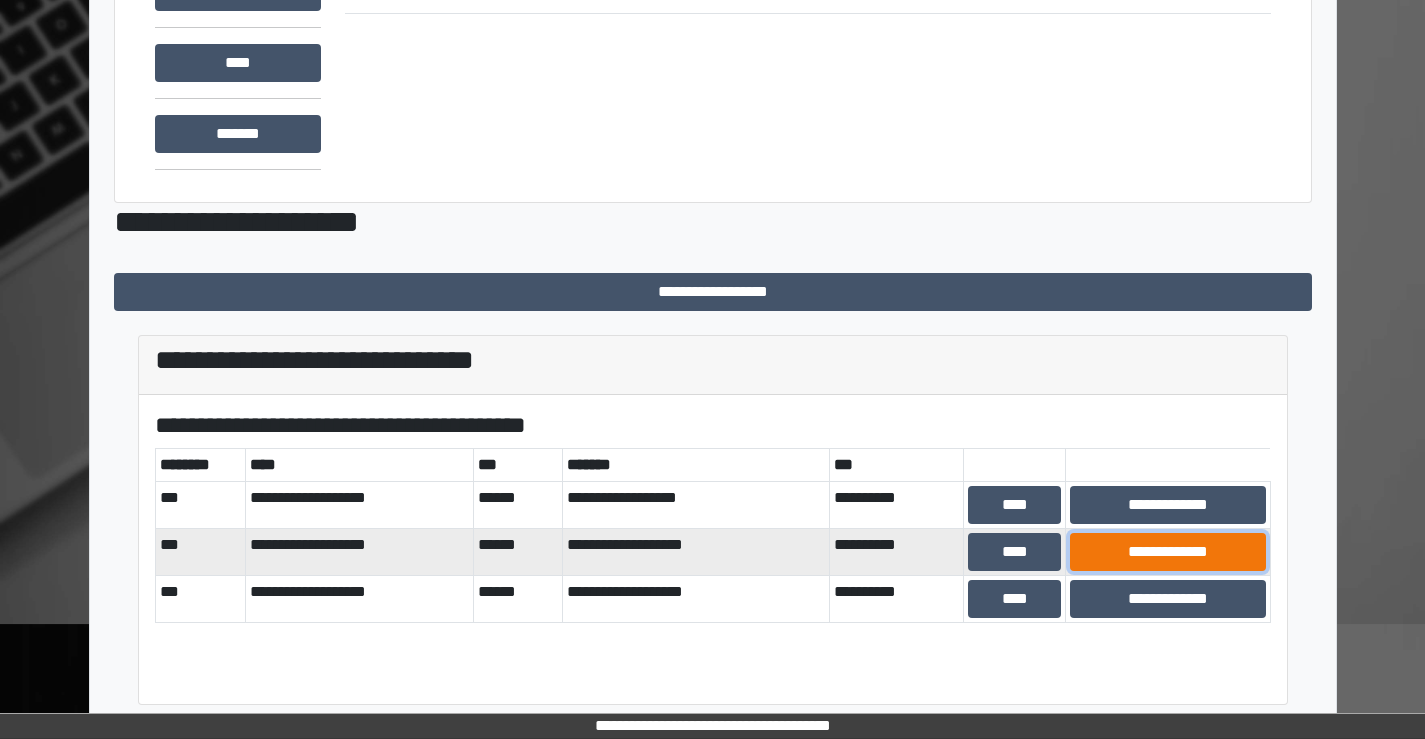 click on "**********" at bounding box center (1168, 552) 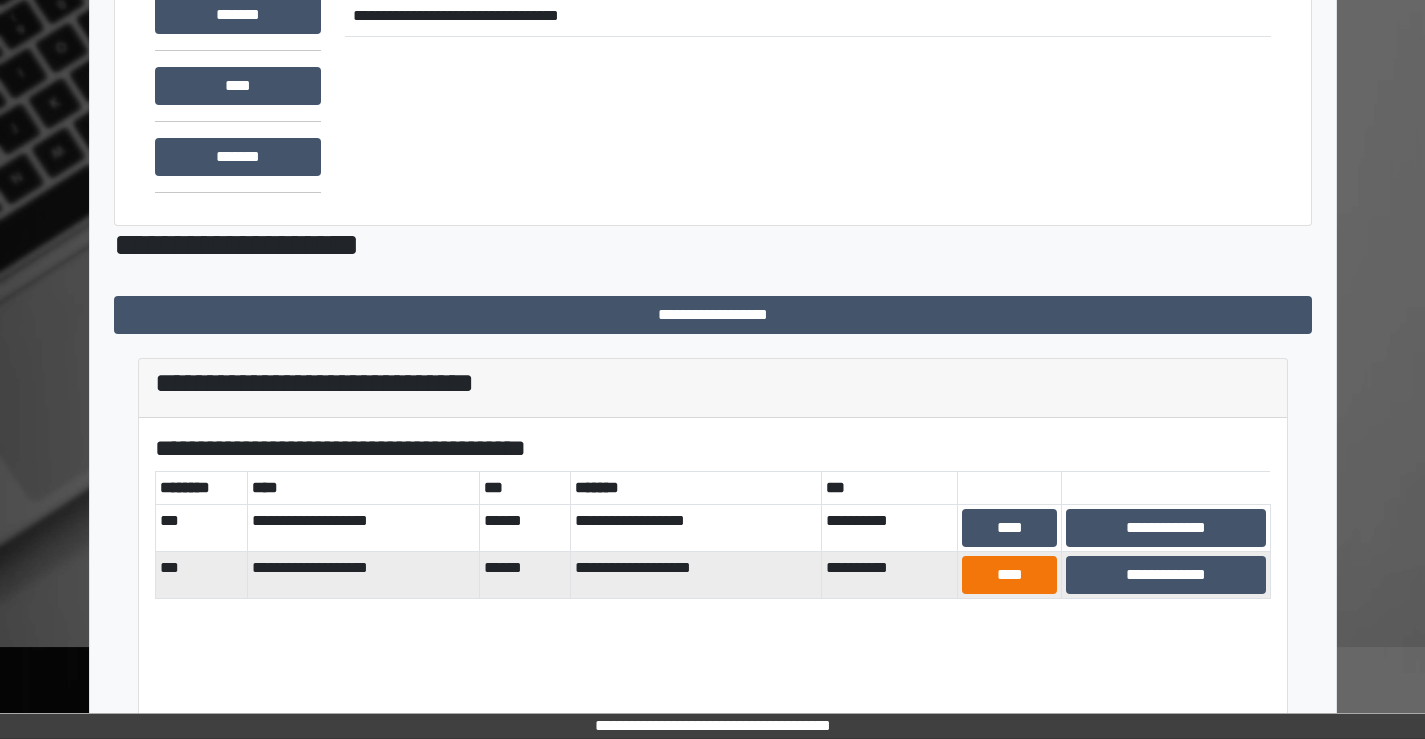 scroll, scrollTop: 207, scrollLeft: 0, axis: vertical 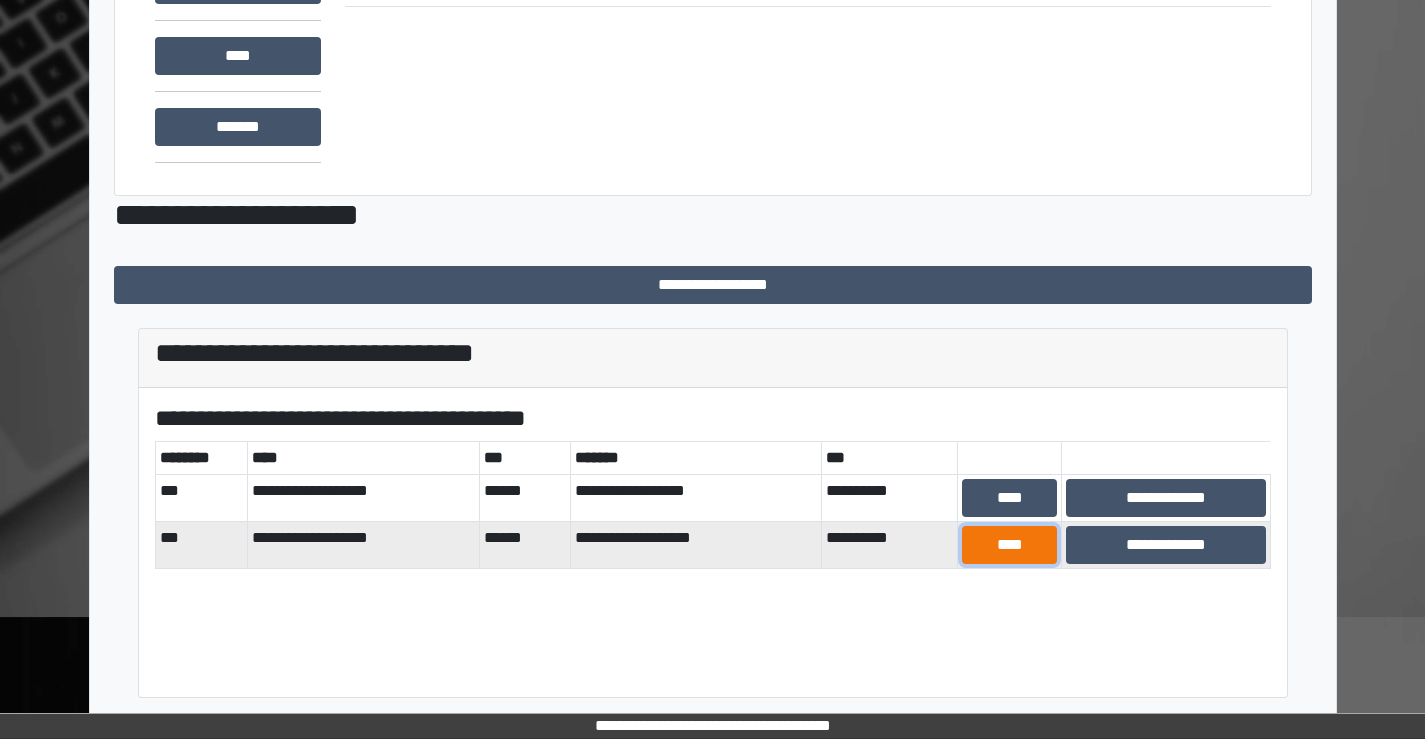 click on "****" at bounding box center [1009, 545] 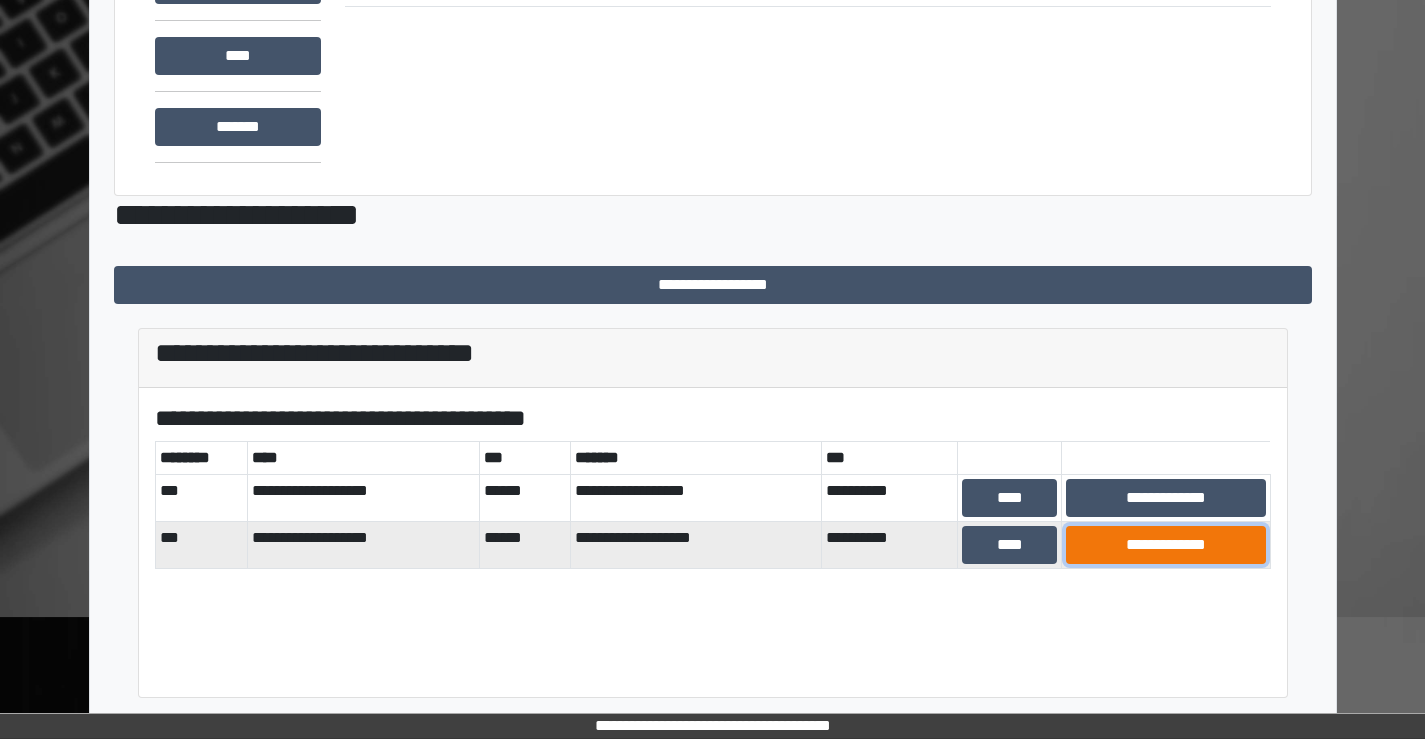 click on "**********" at bounding box center (1166, 545) 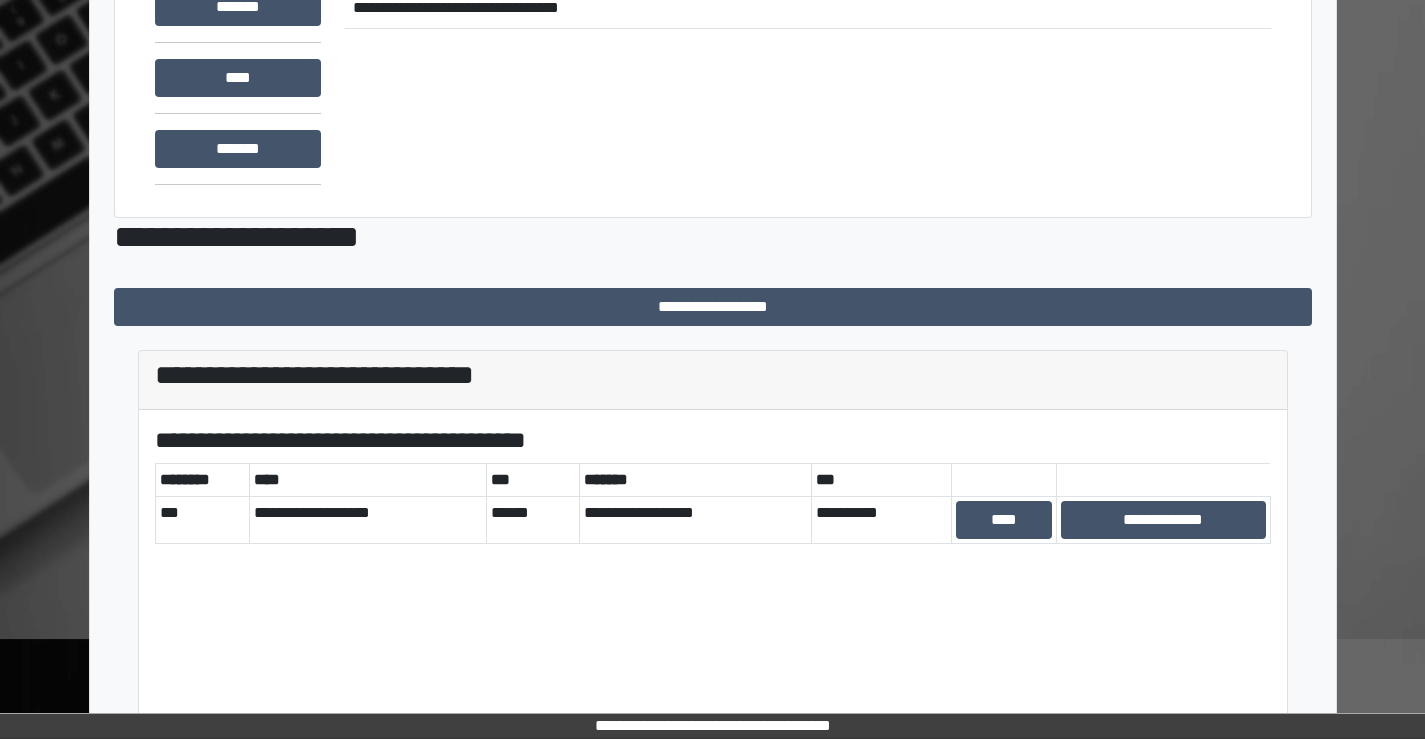 scroll, scrollTop: 207, scrollLeft: 0, axis: vertical 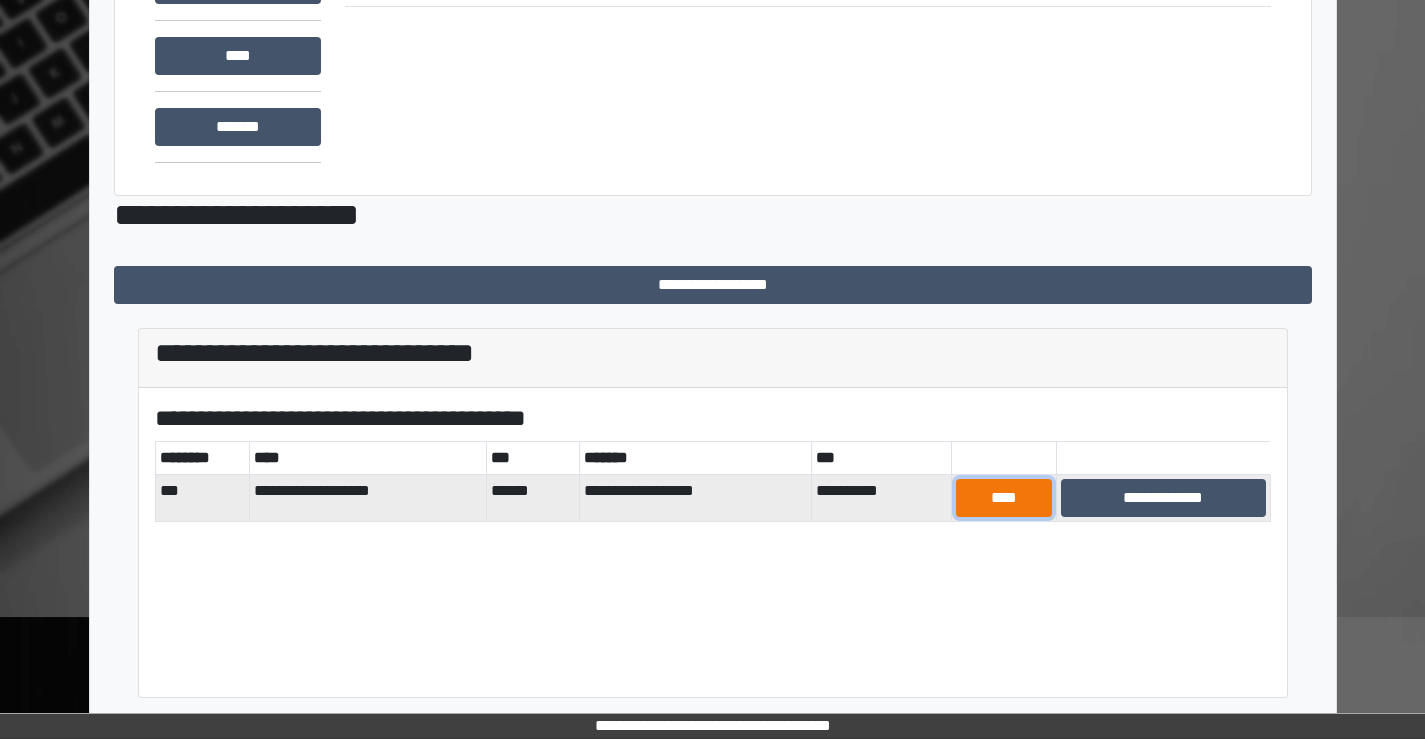 click on "****" at bounding box center (1004, 498) 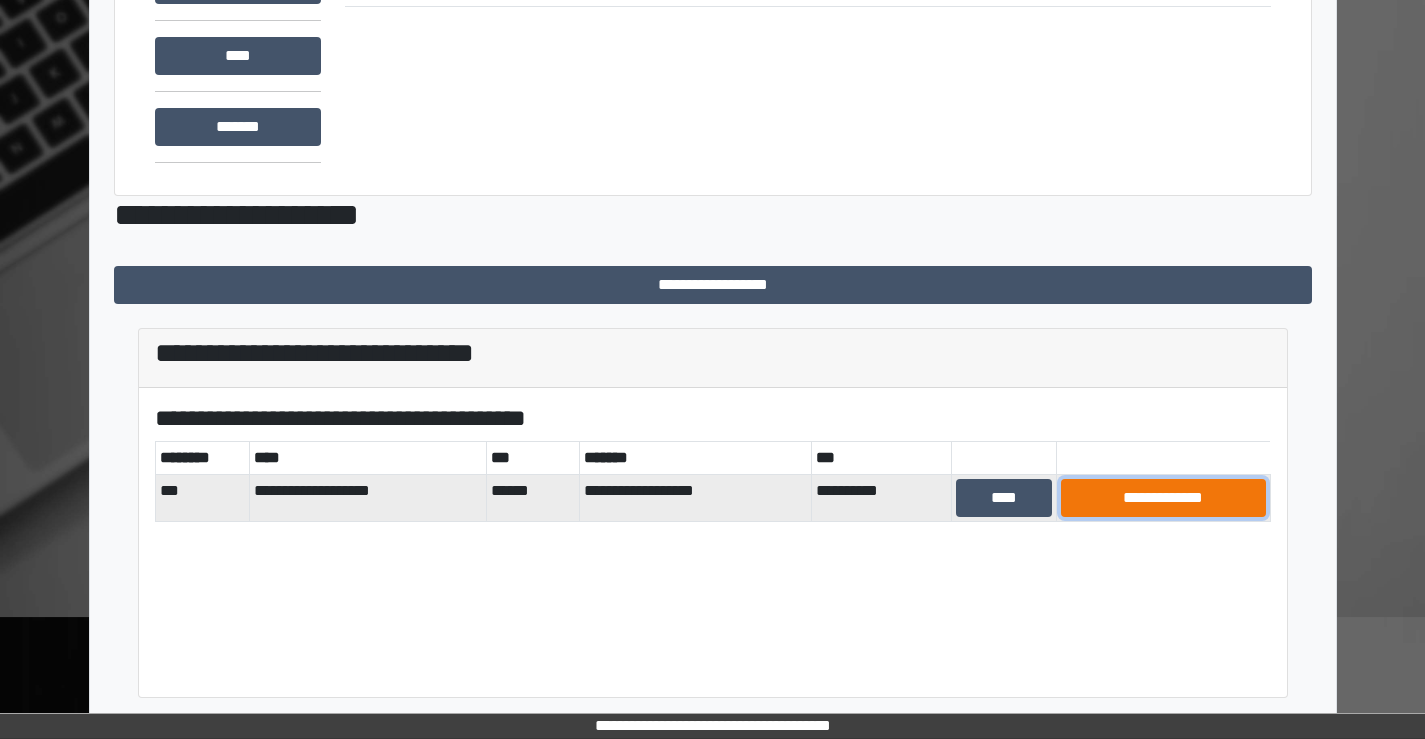 click on "**********" at bounding box center (1163, 498) 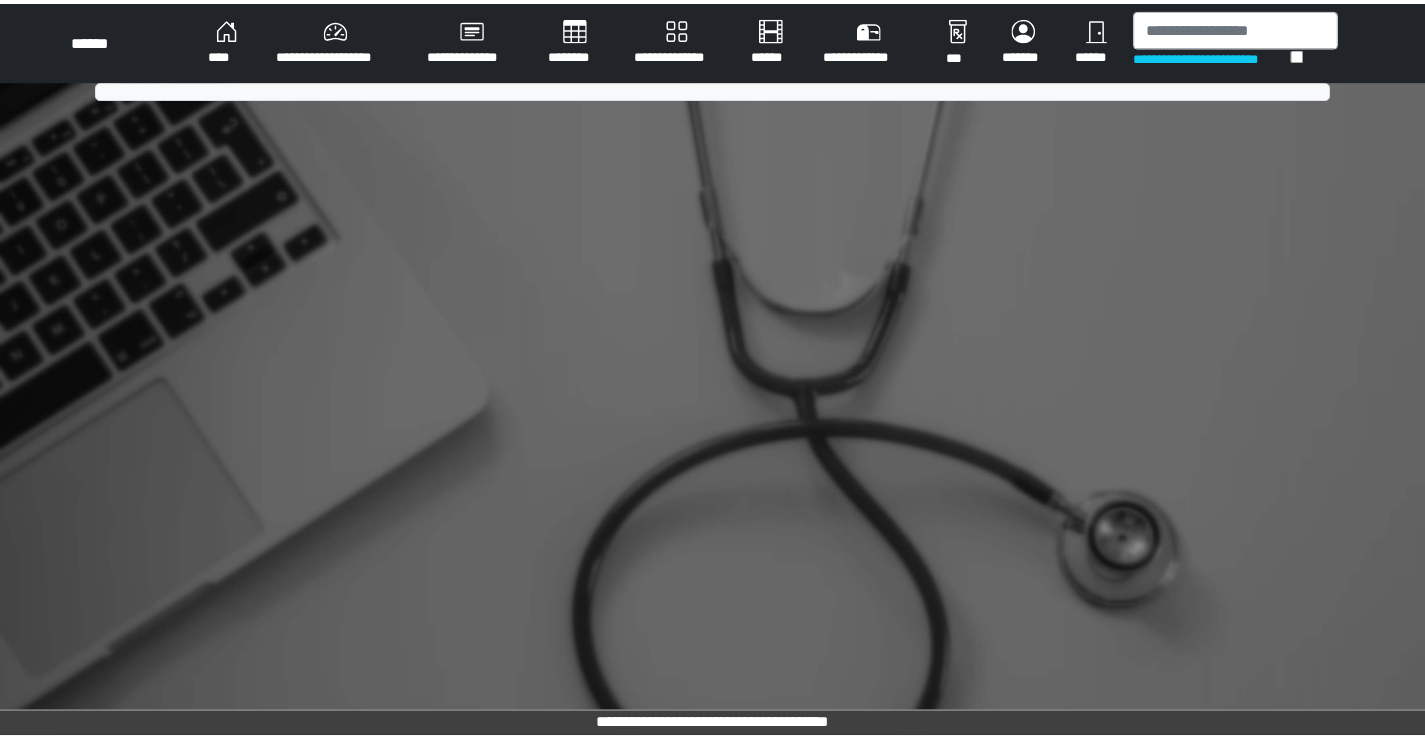 scroll, scrollTop: 0, scrollLeft: 0, axis: both 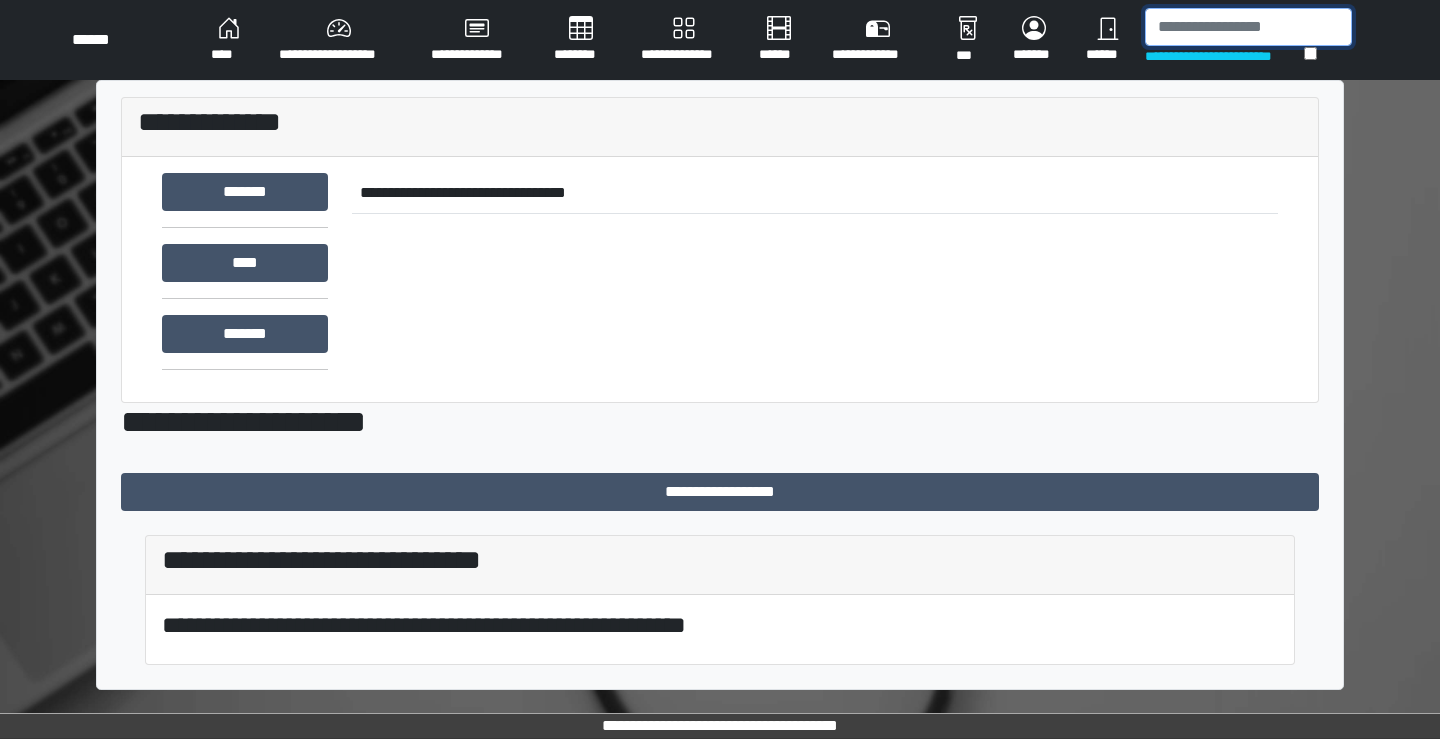 click at bounding box center (1248, 27) 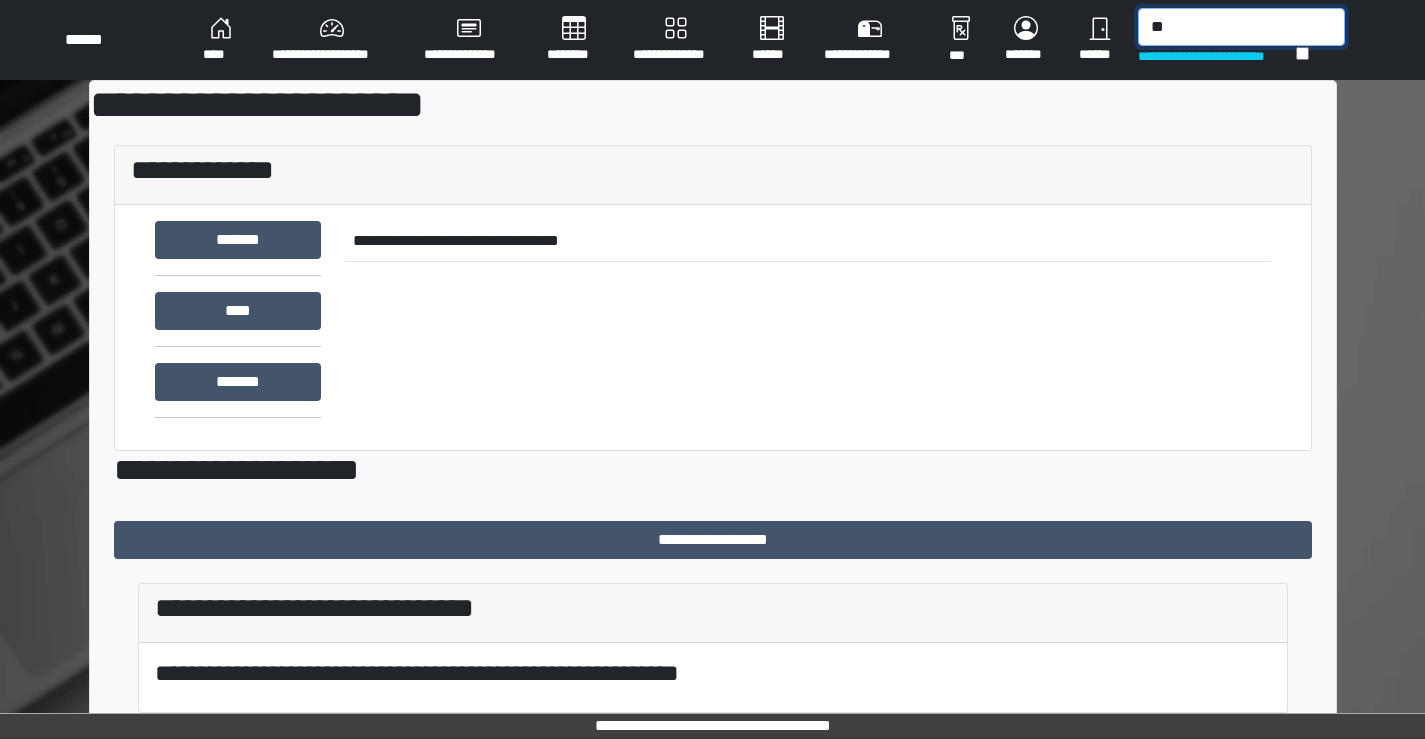 type on "*" 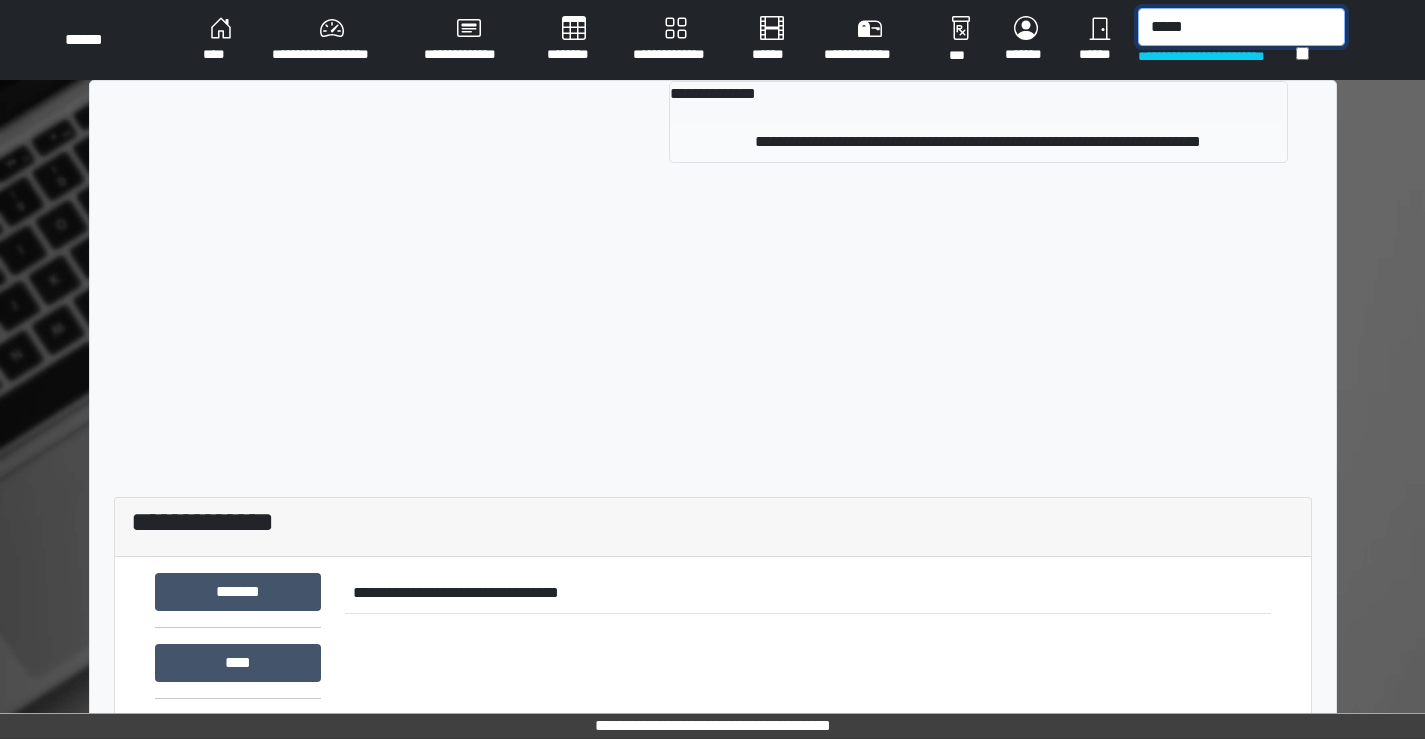type on "*****" 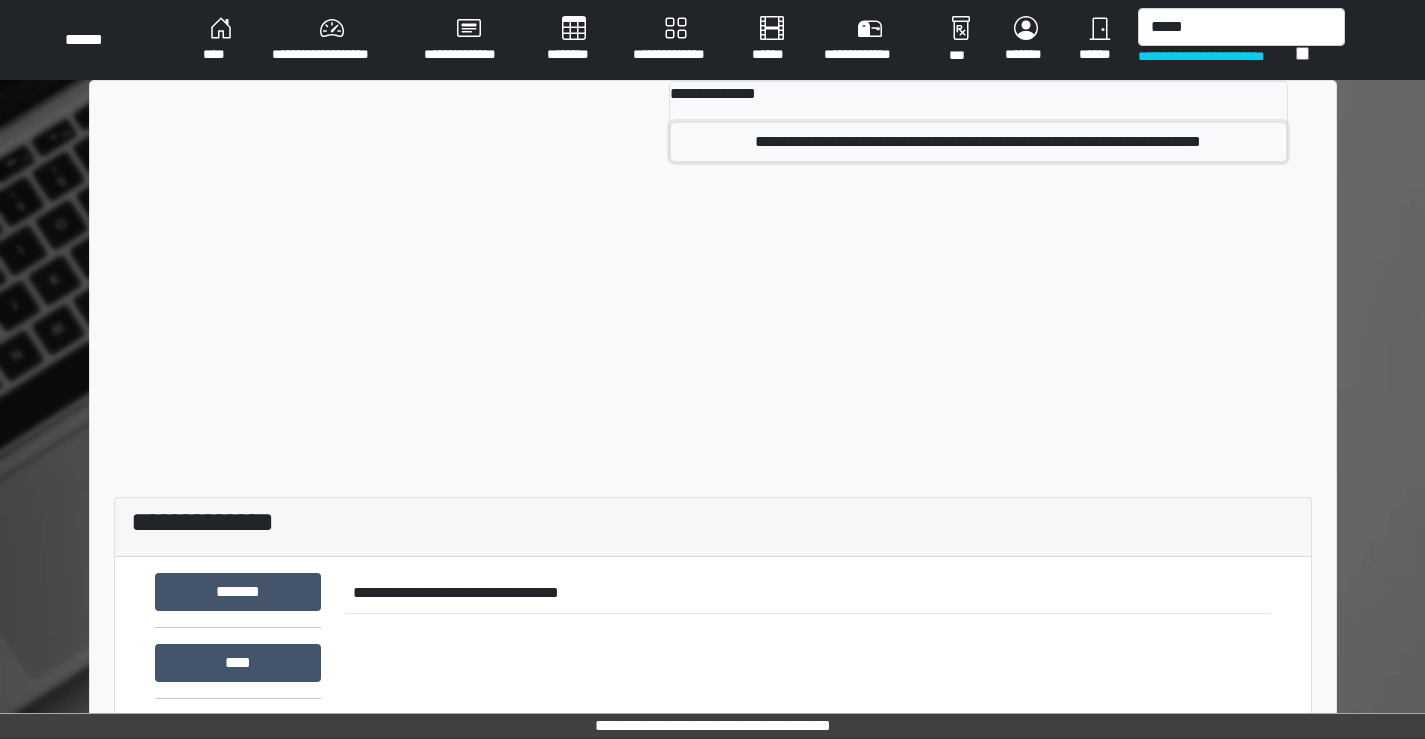 click on "**********" at bounding box center (978, 142) 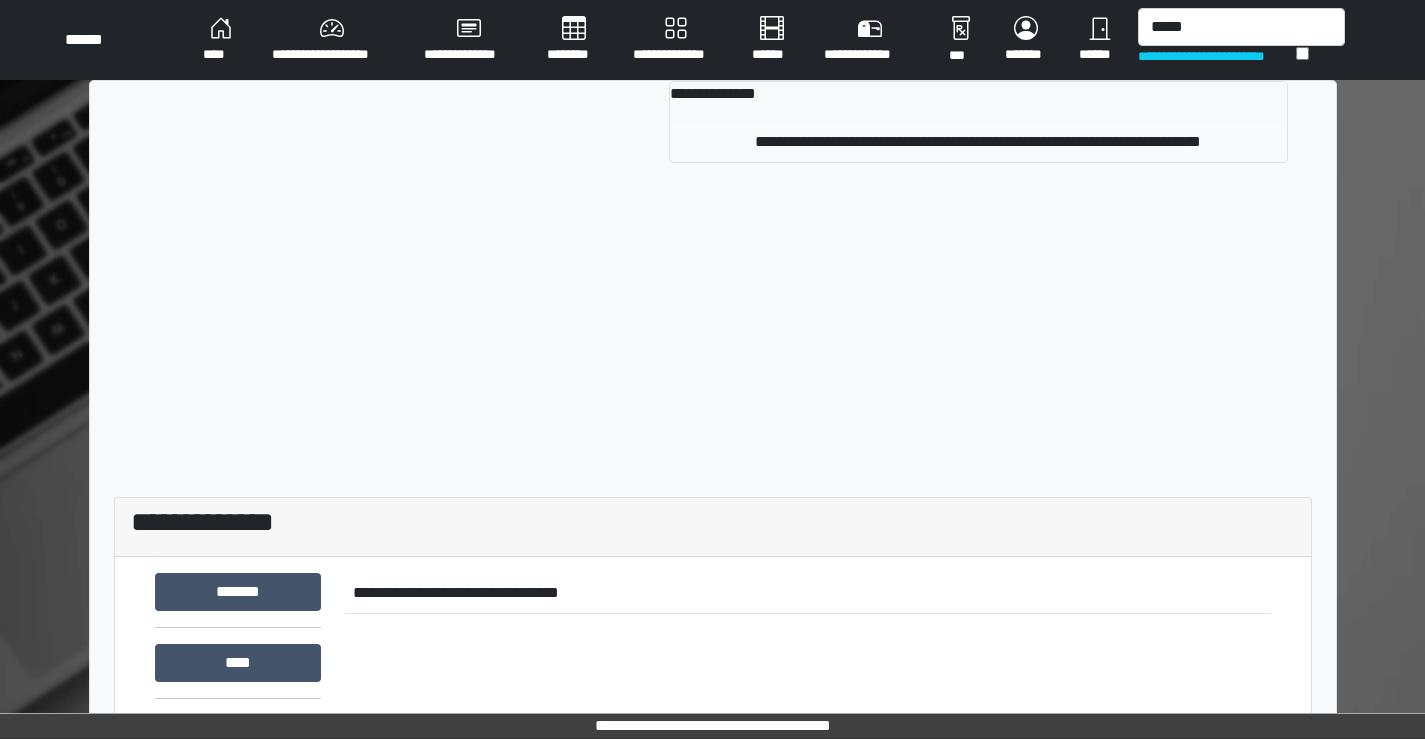 type 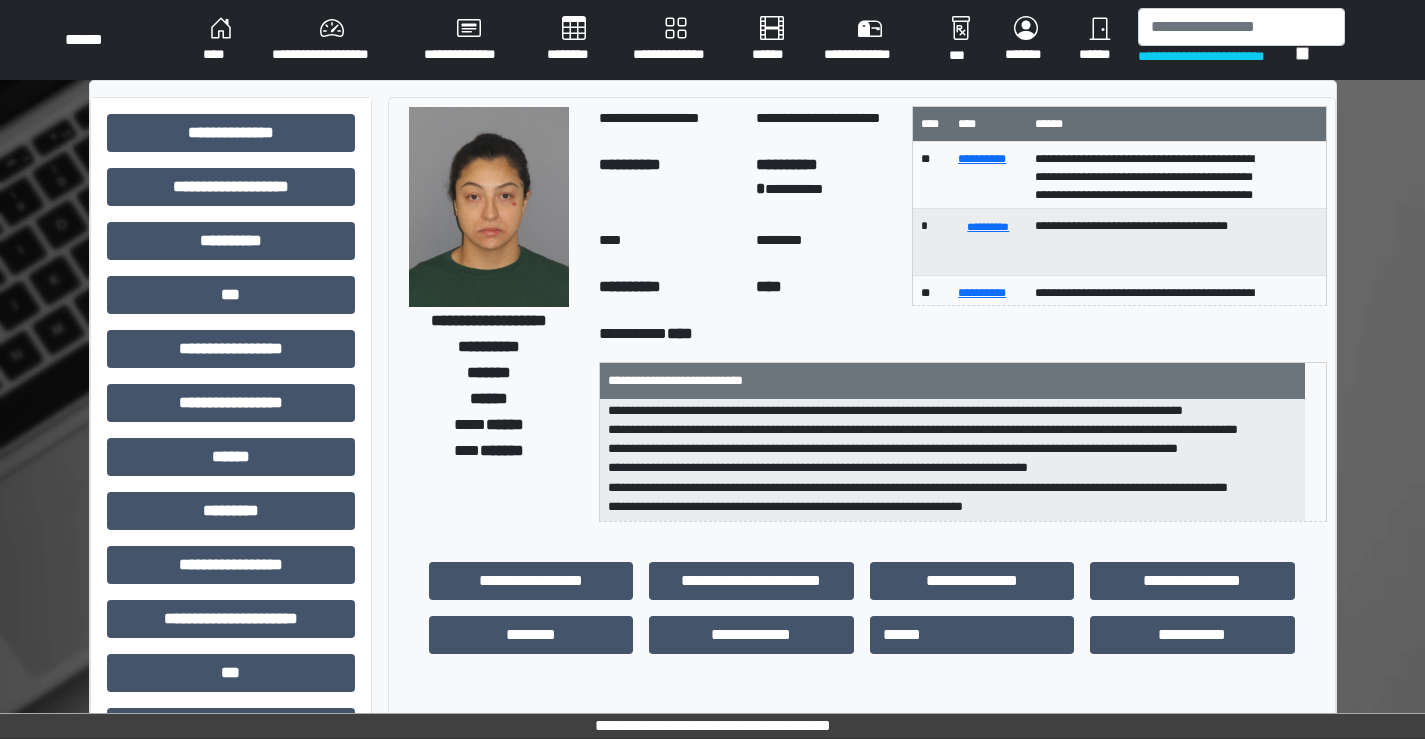 scroll, scrollTop: 102, scrollLeft: 0, axis: vertical 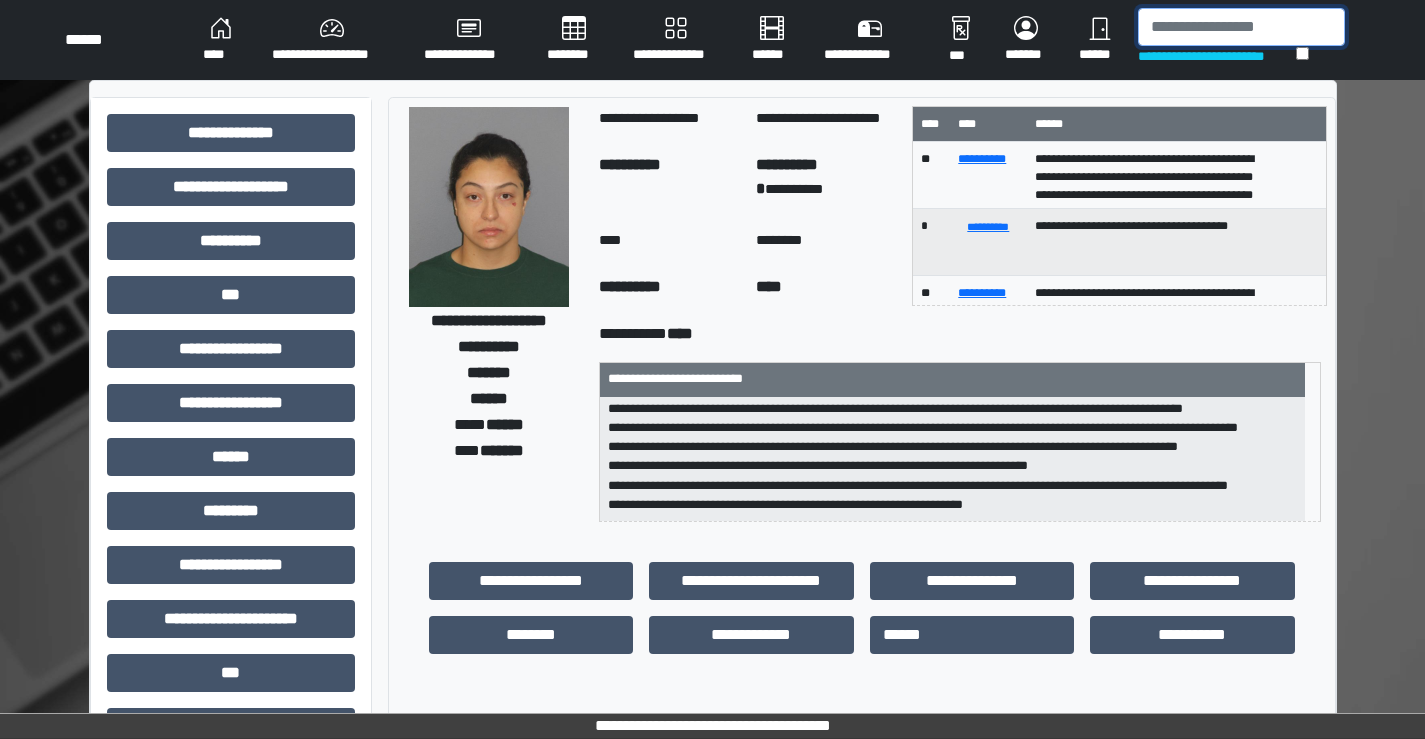 click at bounding box center (1241, 27) 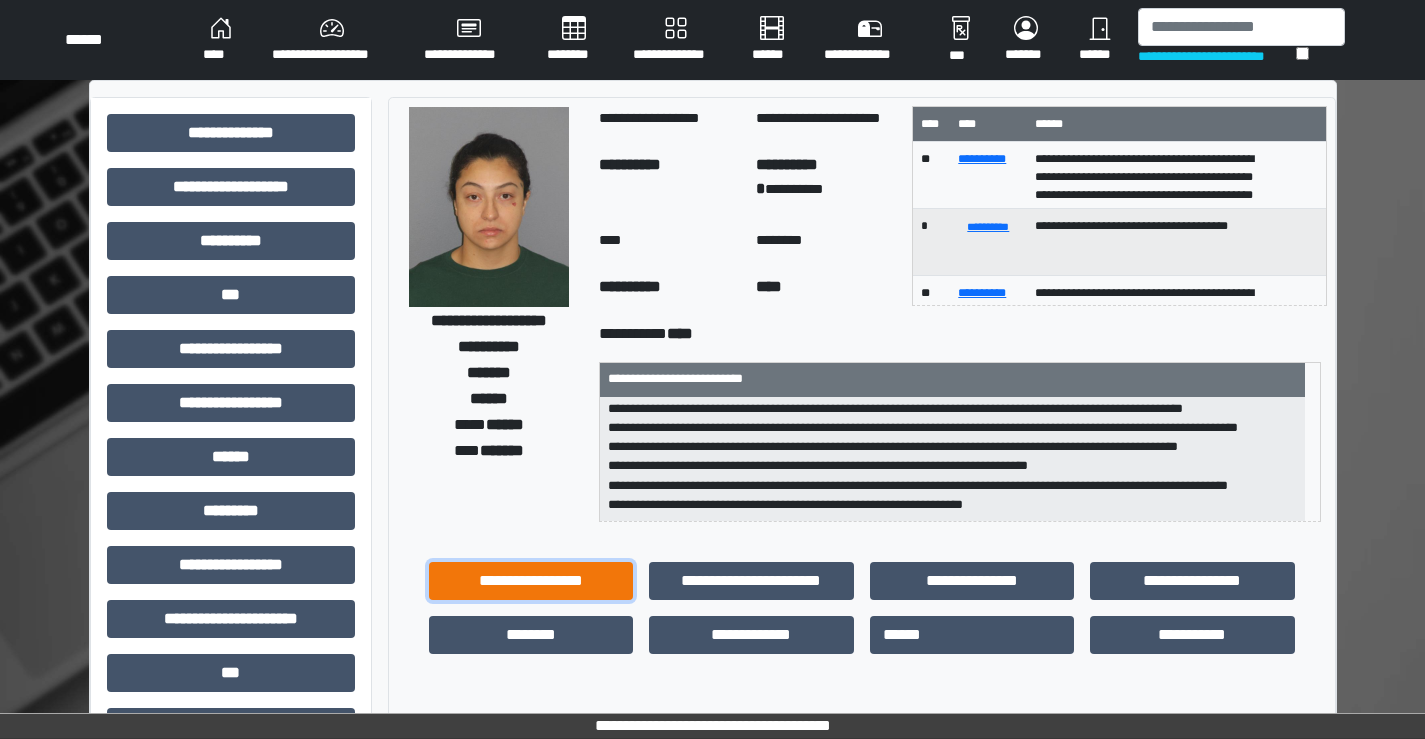 click on "**********" at bounding box center [531, 581] 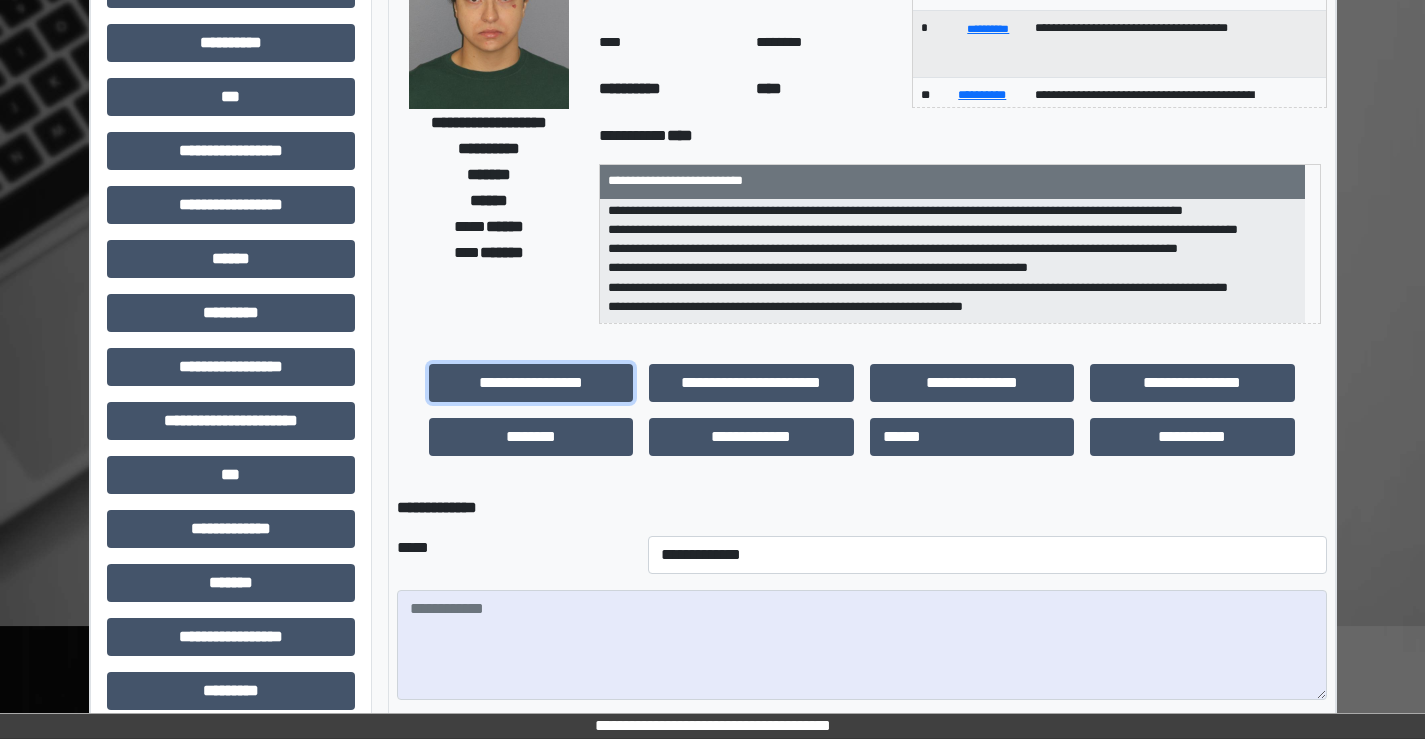scroll, scrollTop: 200, scrollLeft: 0, axis: vertical 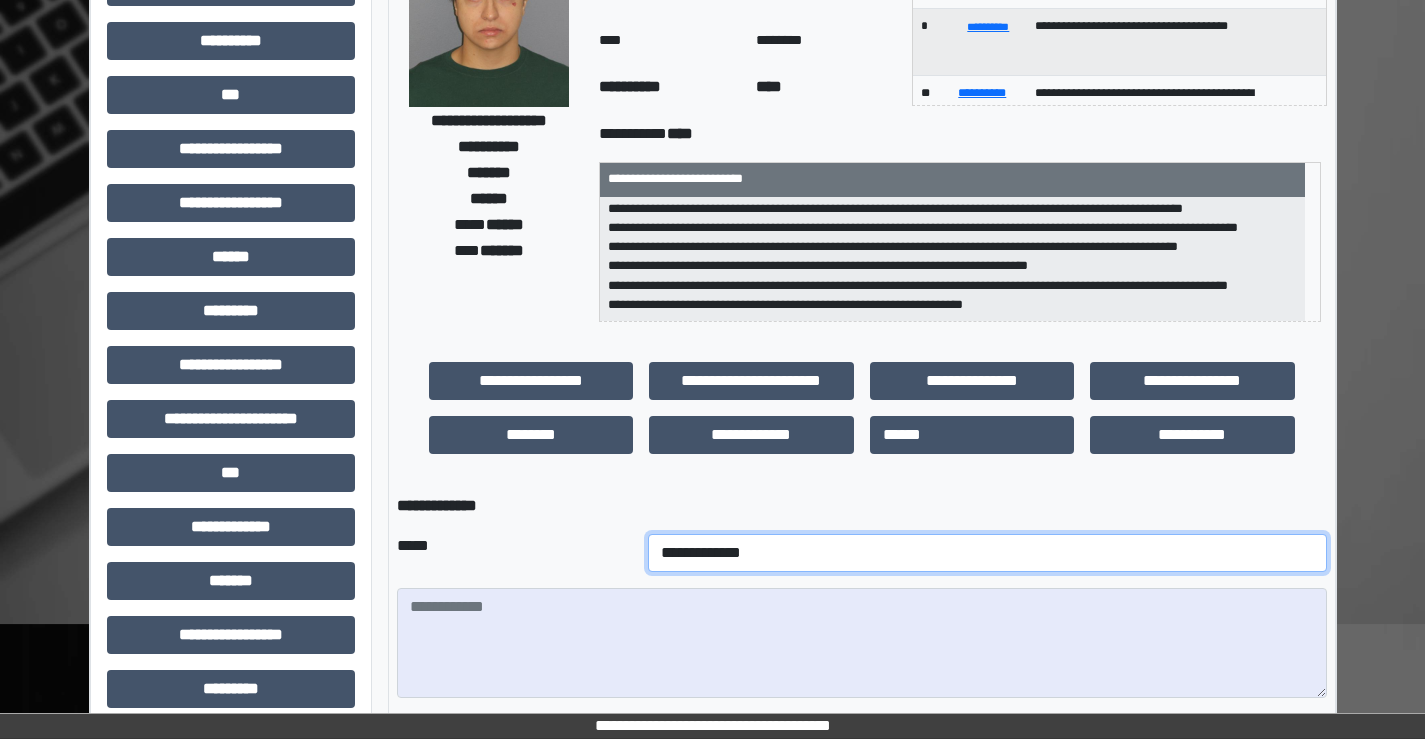 click on "**********" at bounding box center [987, 553] 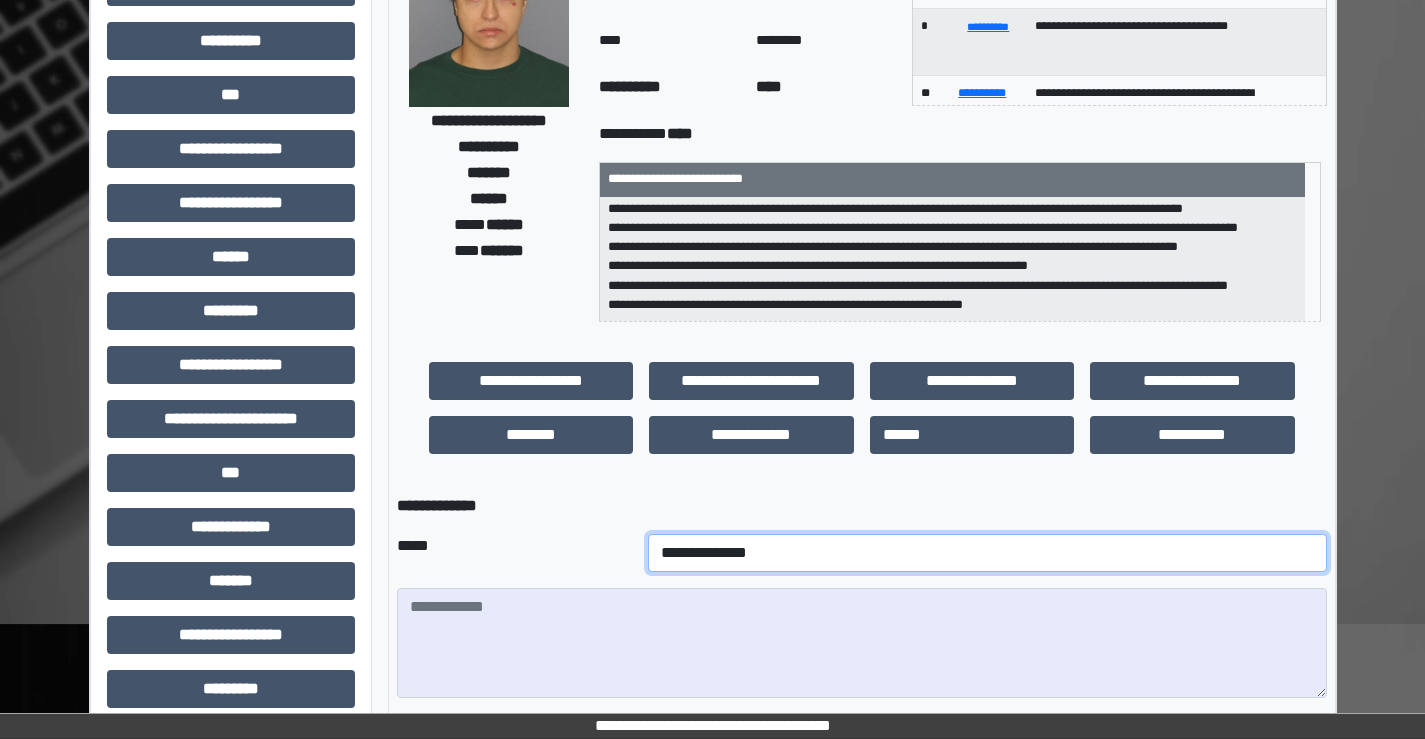 click on "**********" at bounding box center [987, 553] 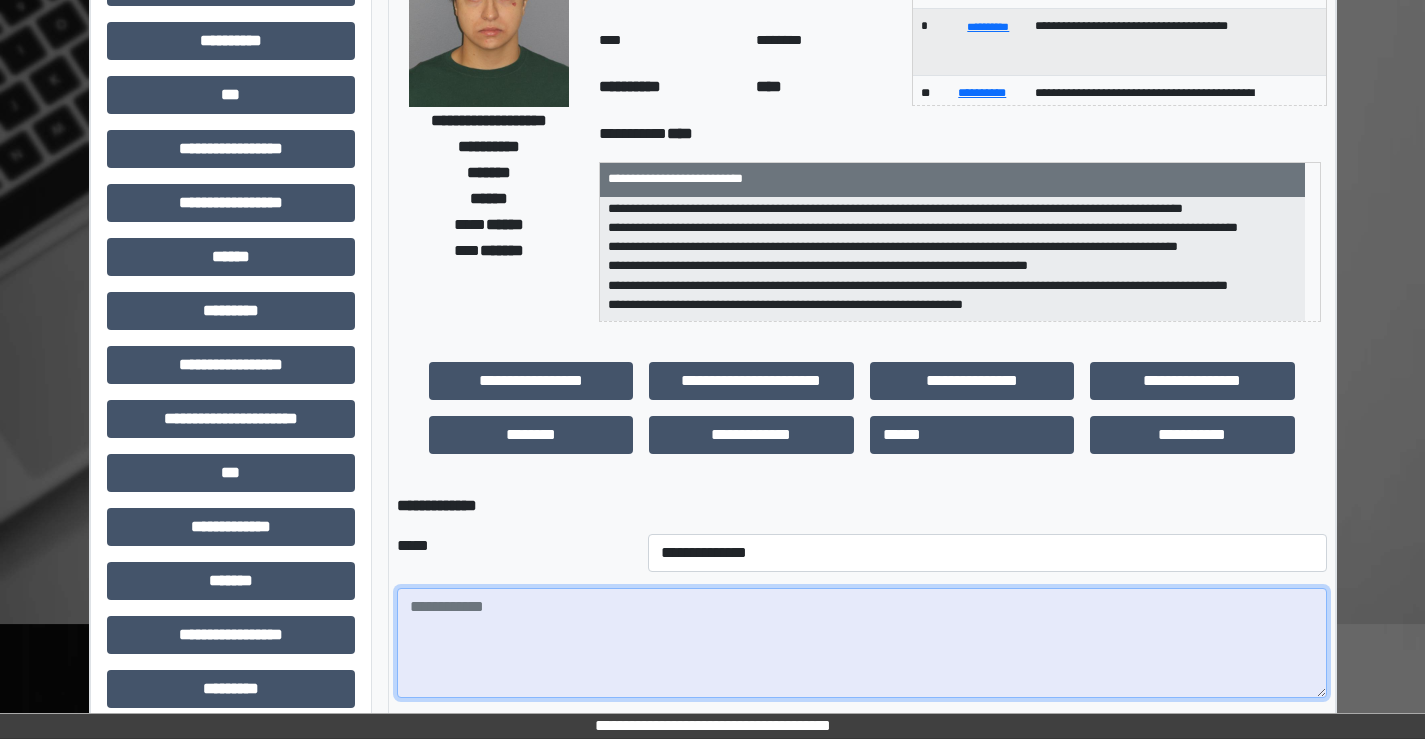 click at bounding box center [862, 643] 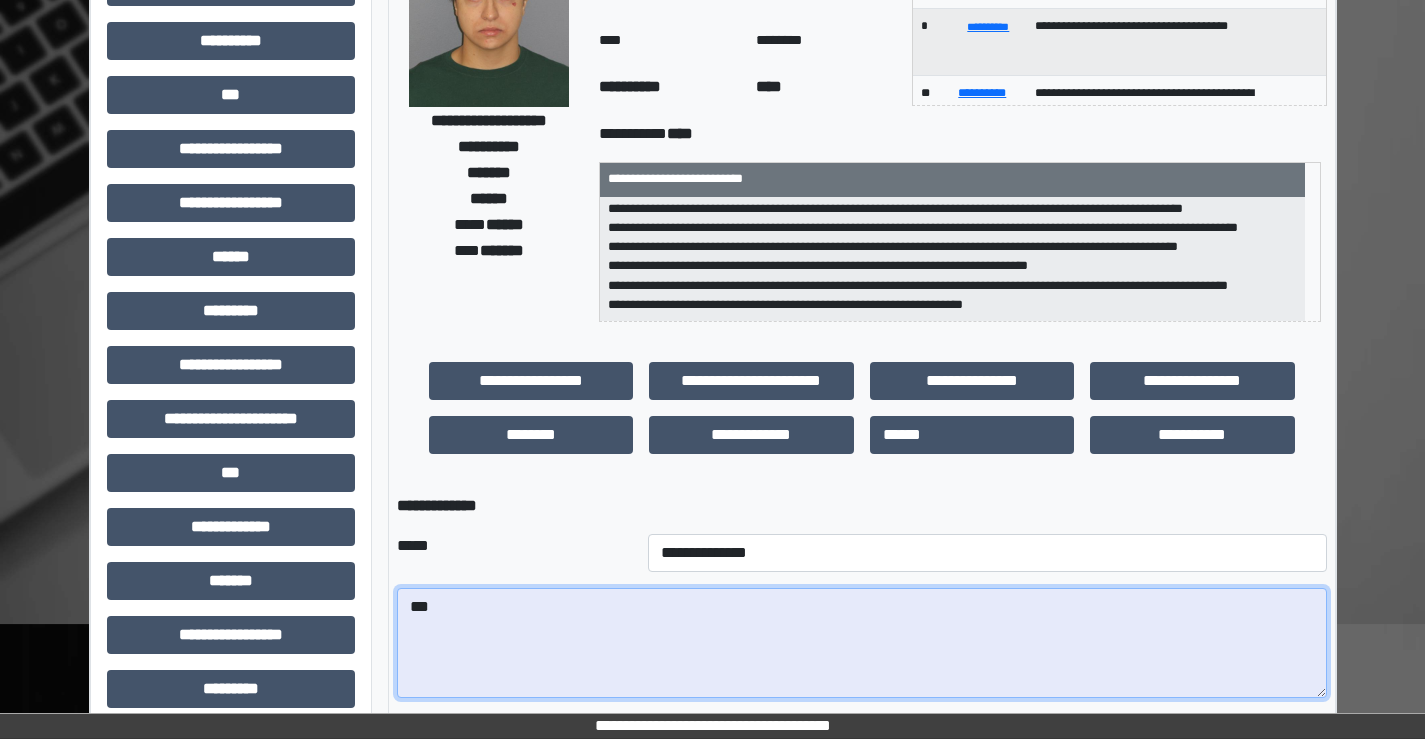 drag, startPoint x: 448, startPoint y: 601, endPoint x: 254, endPoint y: 611, distance: 194.25757 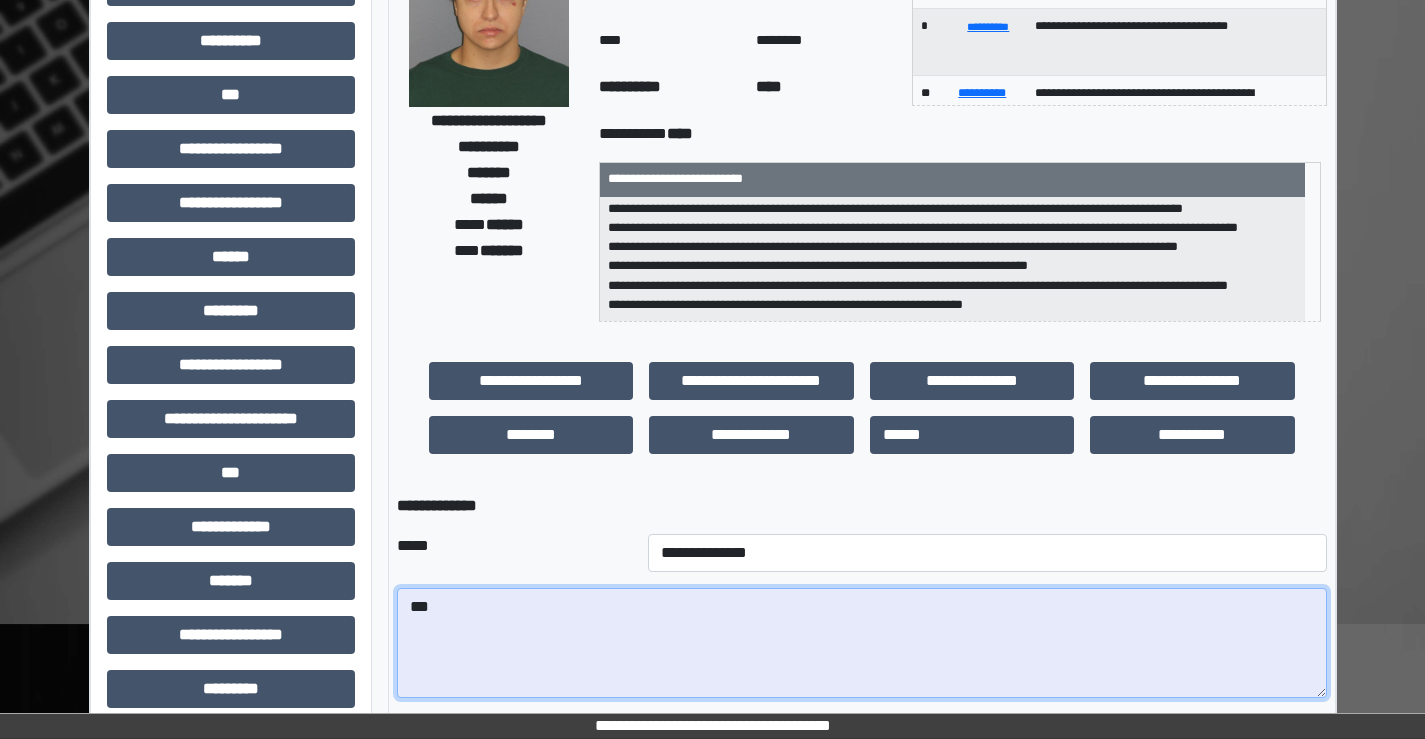 paste on "**********" 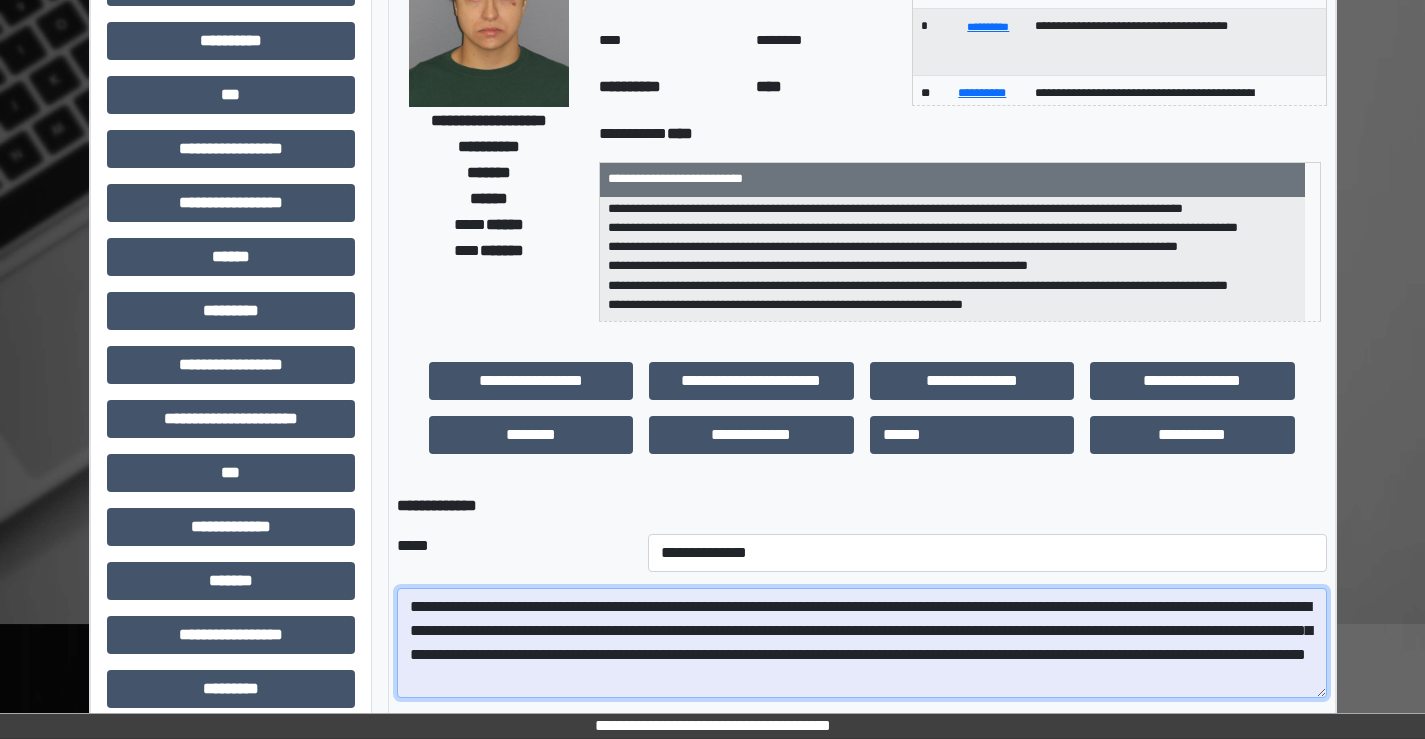 click on "**********" at bounding box center (862, 643) 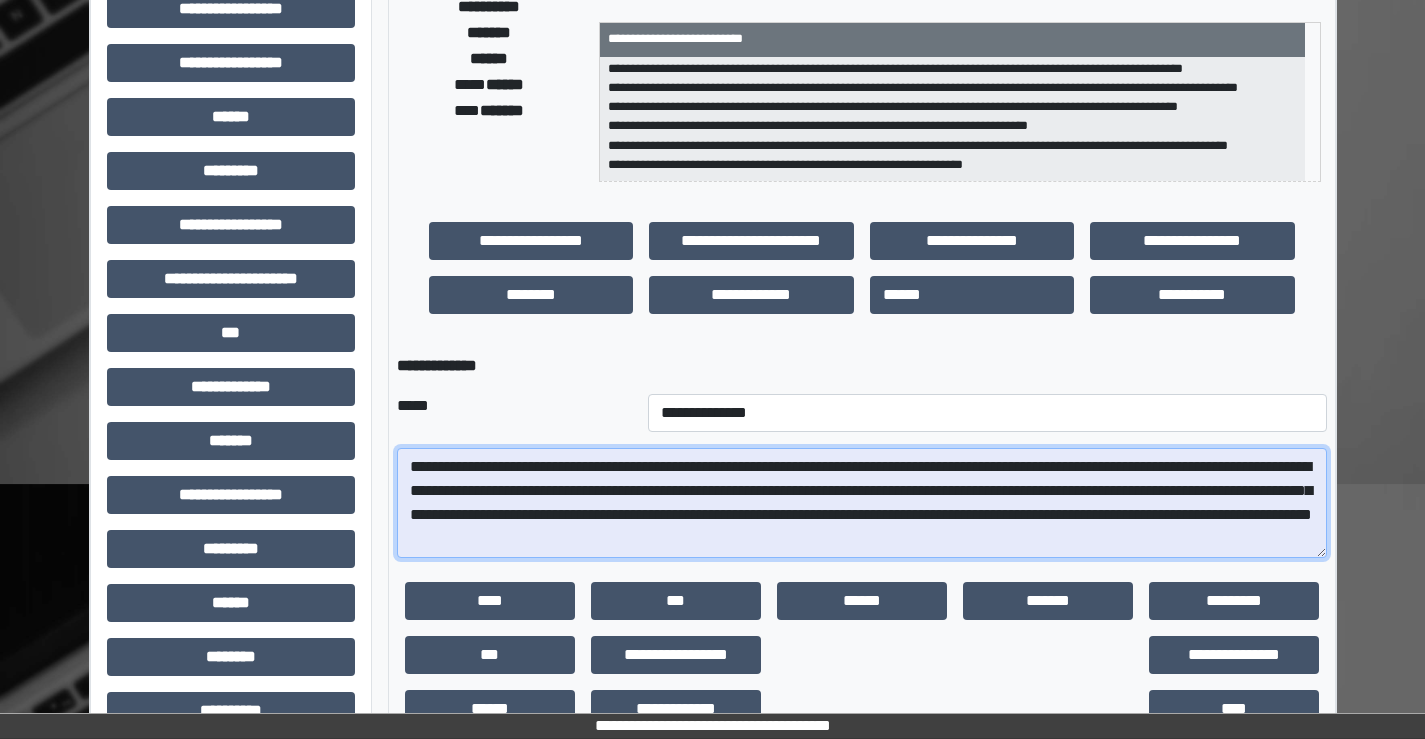 scroll, scrollTop: 400, scrollLeft: 0, axis: vertical 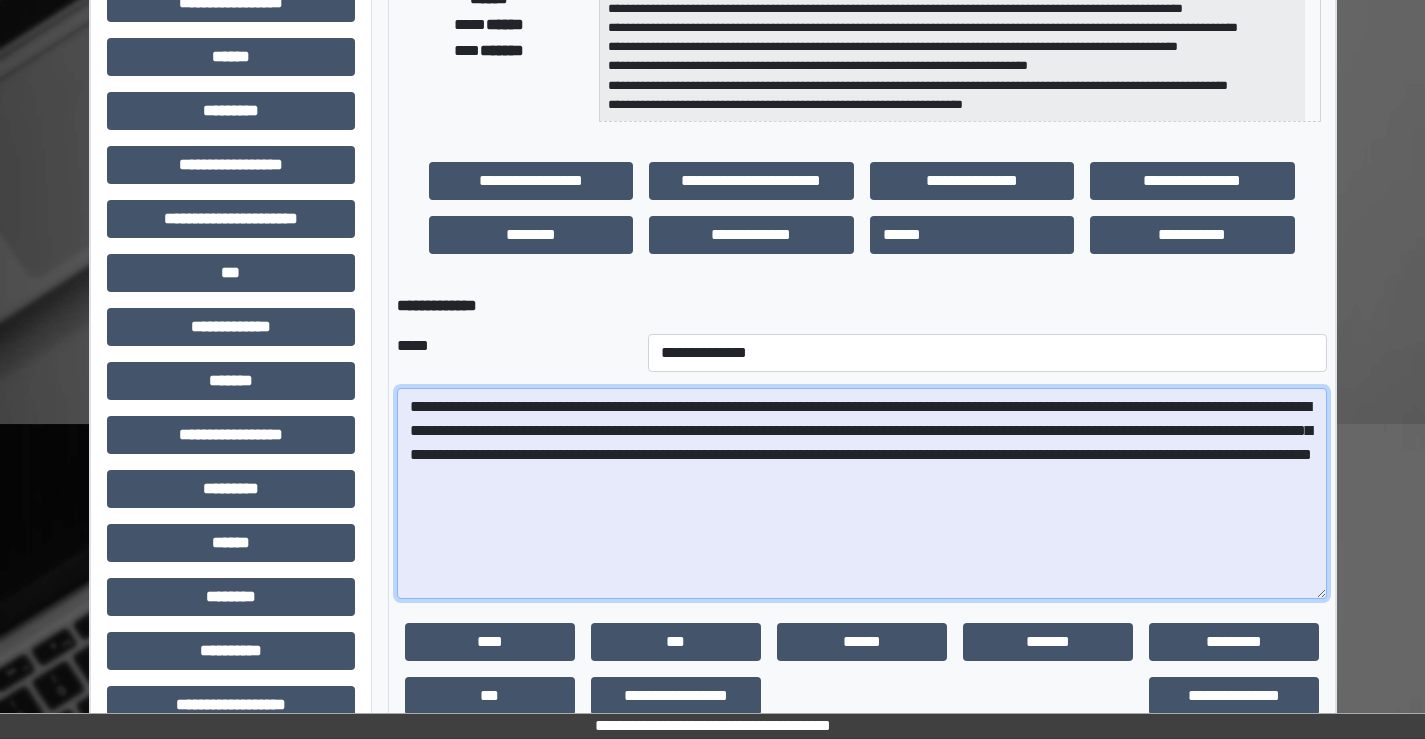 drag, startPoint x: 1323, startPoint y: 494, endPoint x: 1345, endPoint y: 595, distance: 103.36827 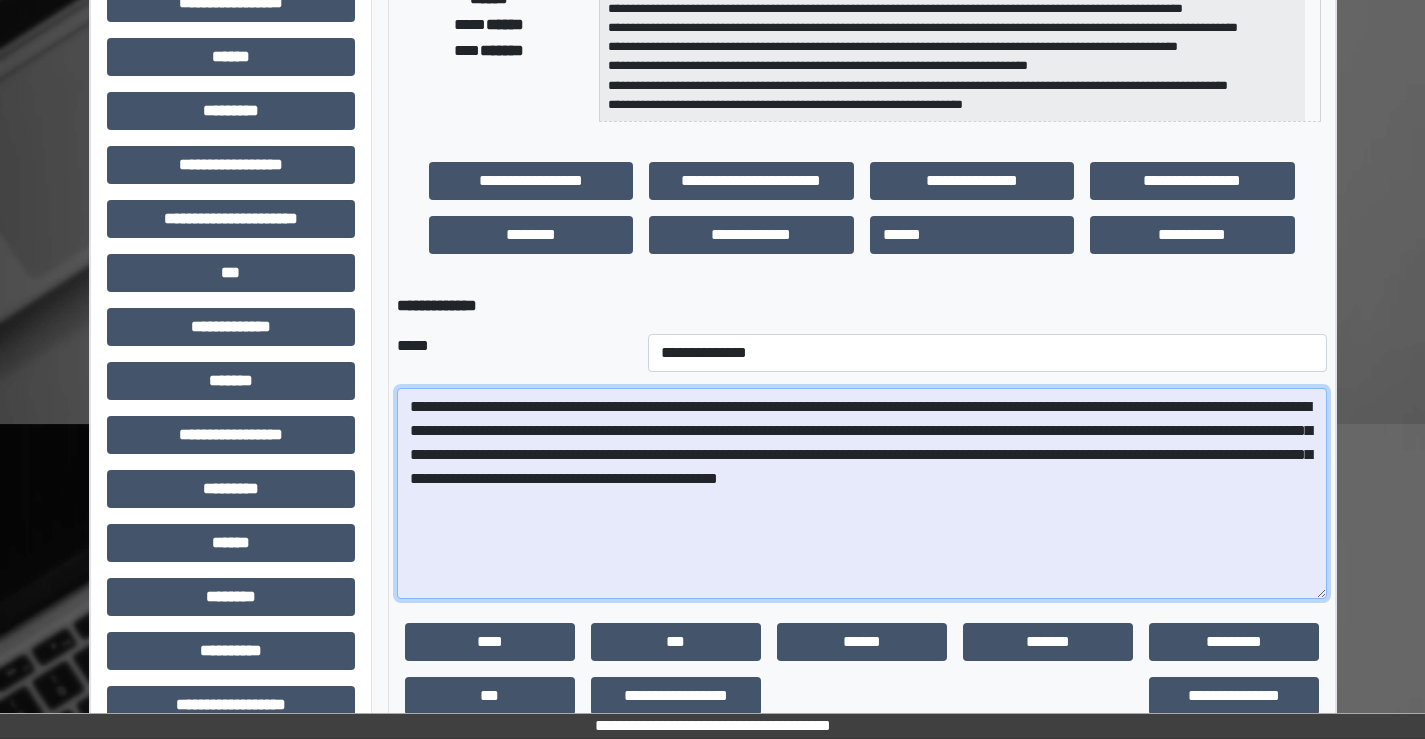 drag, startPoint x: 1201, startPoint y: 457, endPoint x: 1292, endPoint y: 456, distance: 91.00549 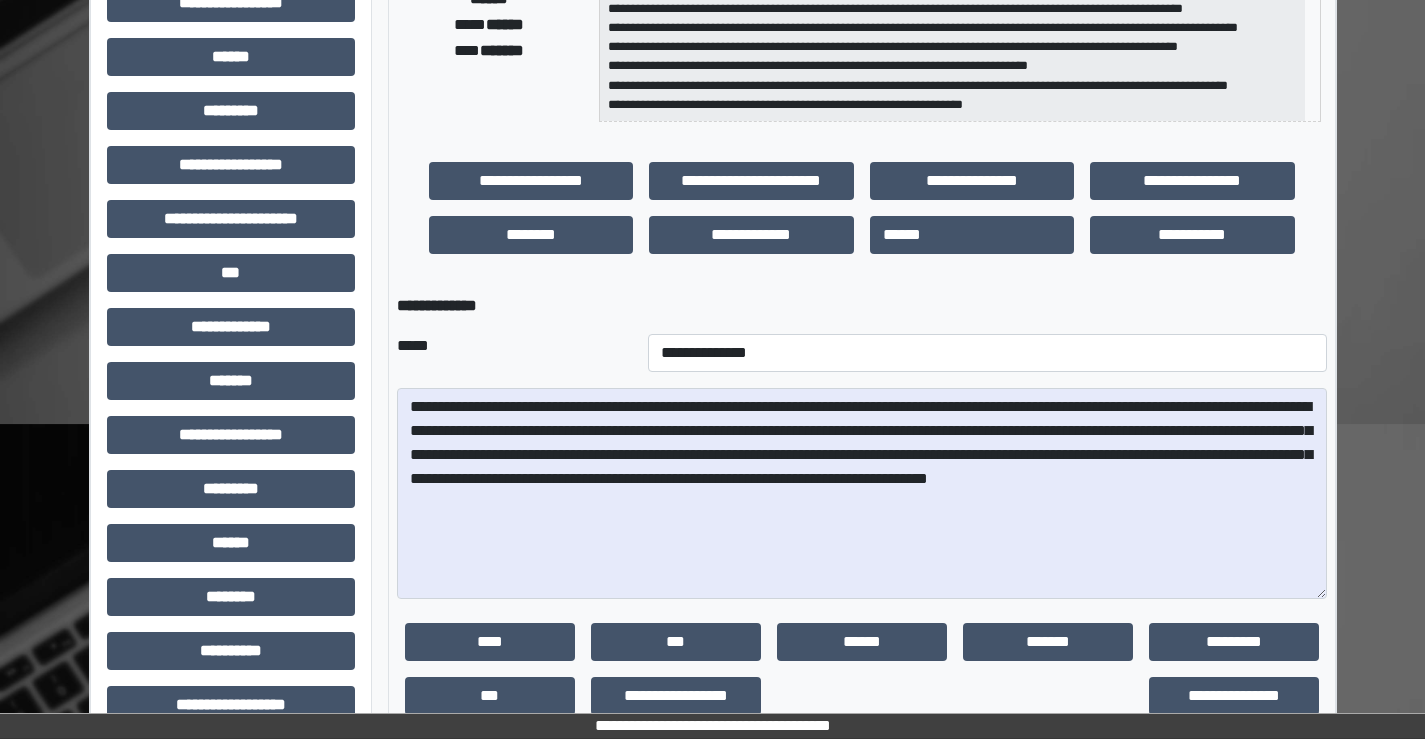 click on "**********" at bounding box center (712, 257) 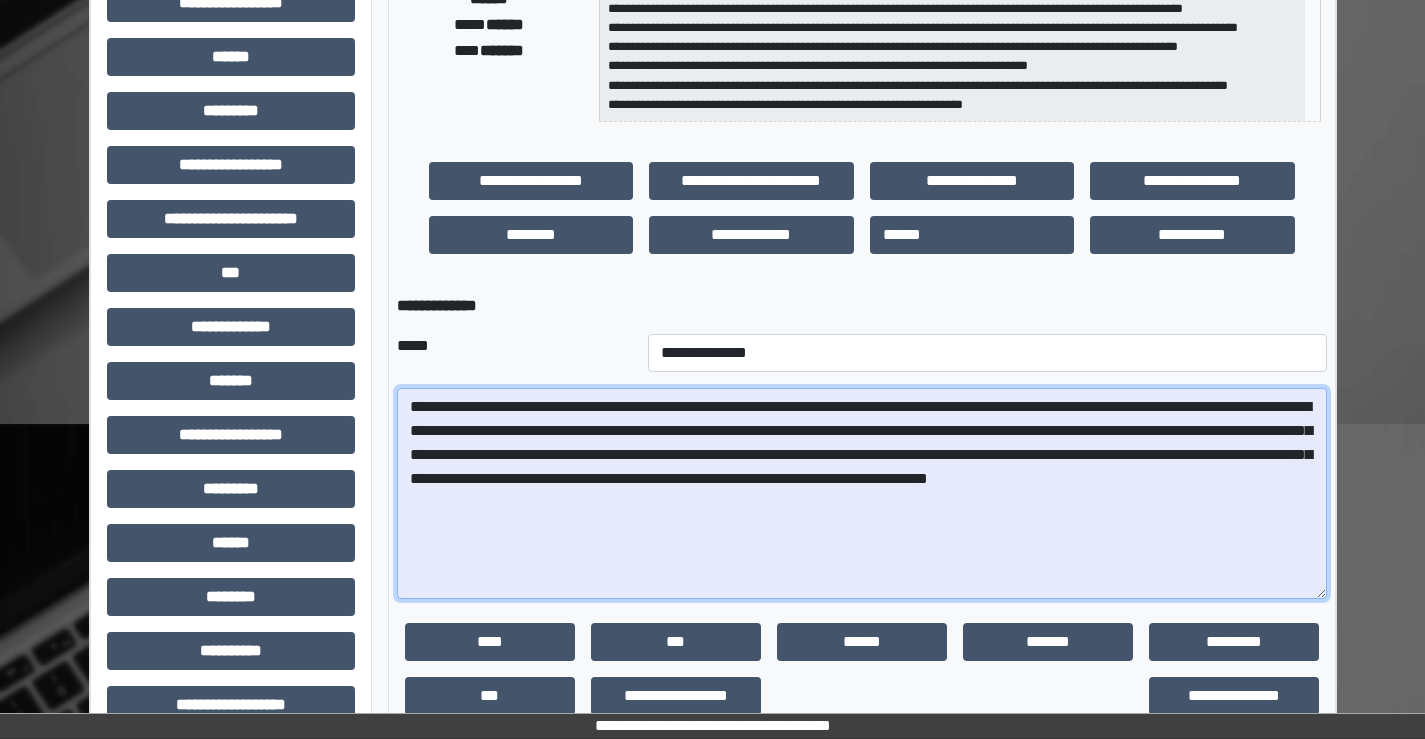 click on "**********" at bounding box center [862, 493] 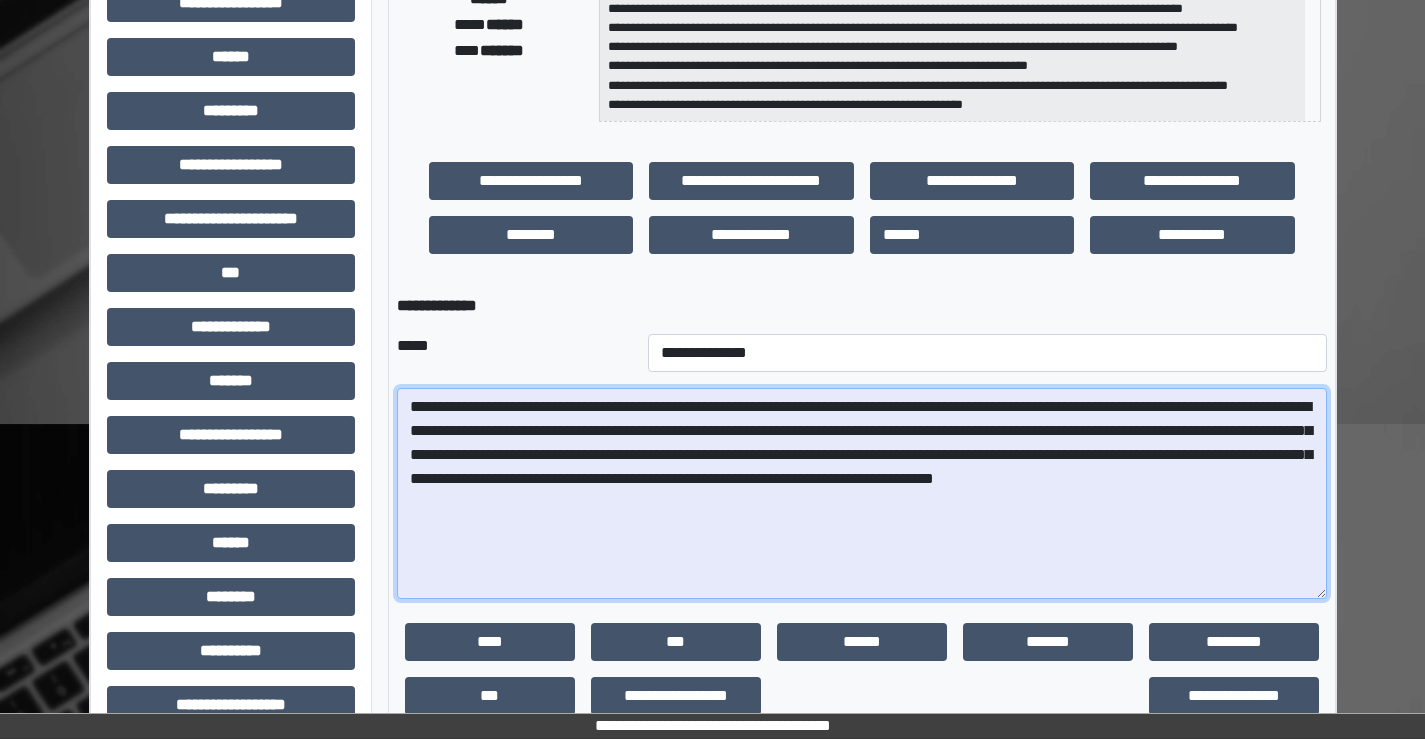 click on "**********" at bounding box center (862, 493) 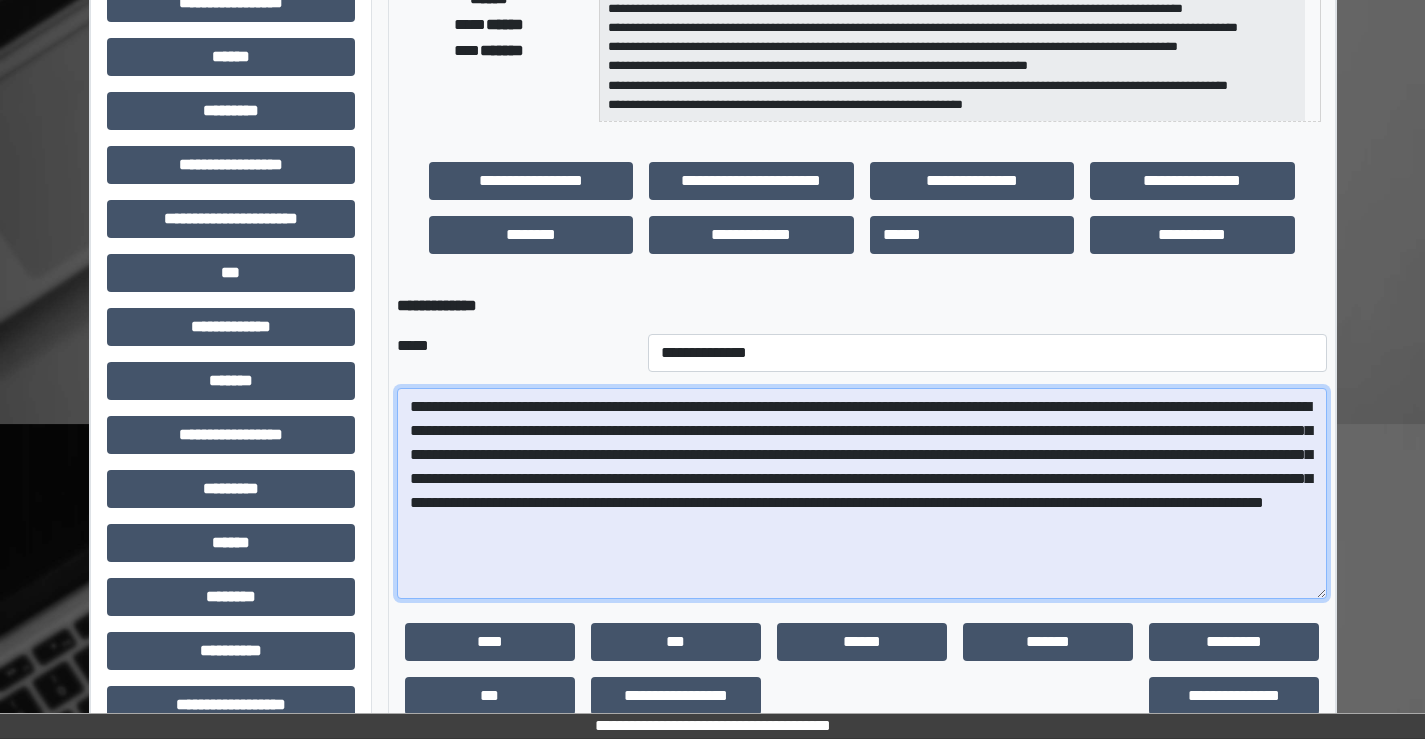 drag, startPoint x: 989, startPoint y: 480, endPoint x: 973, endPoint y: 482, distance: 16.124516 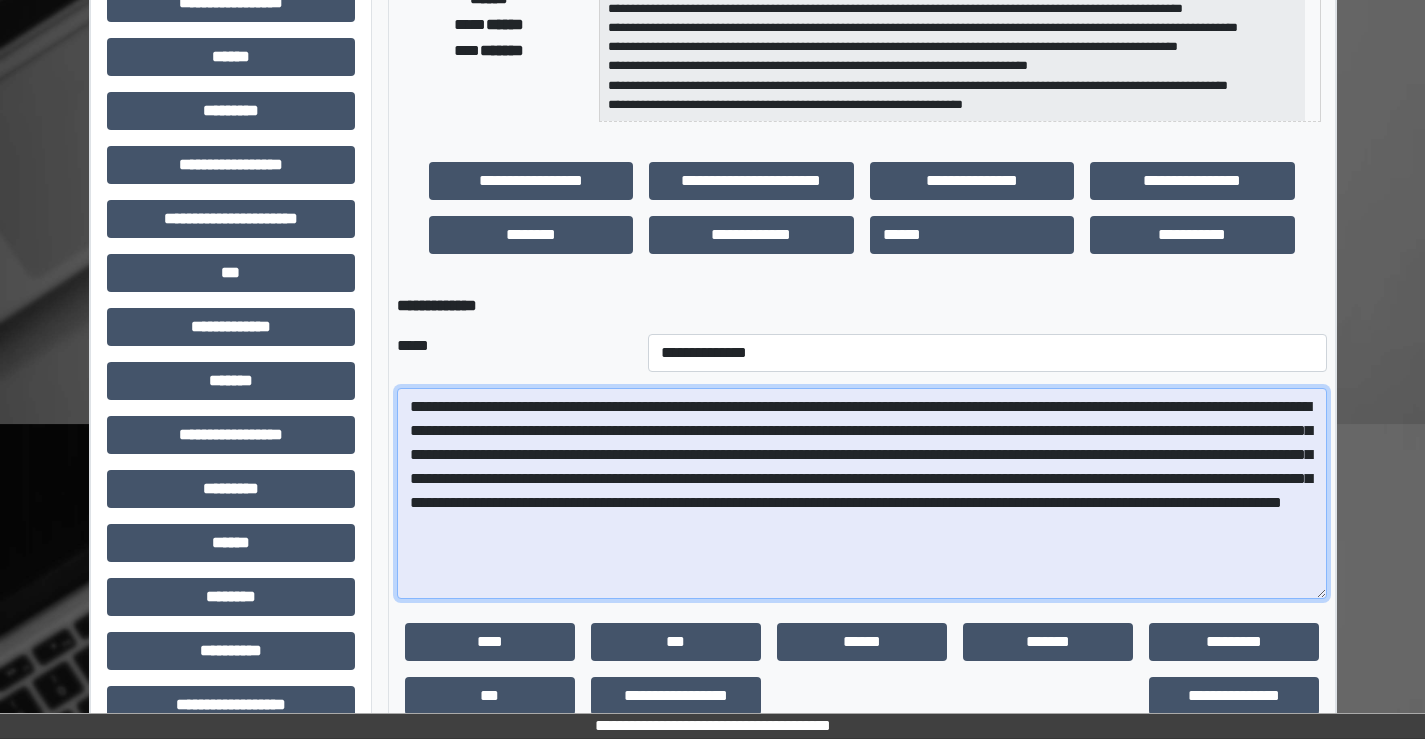 click on "**********" at bounding box center [862, 493] 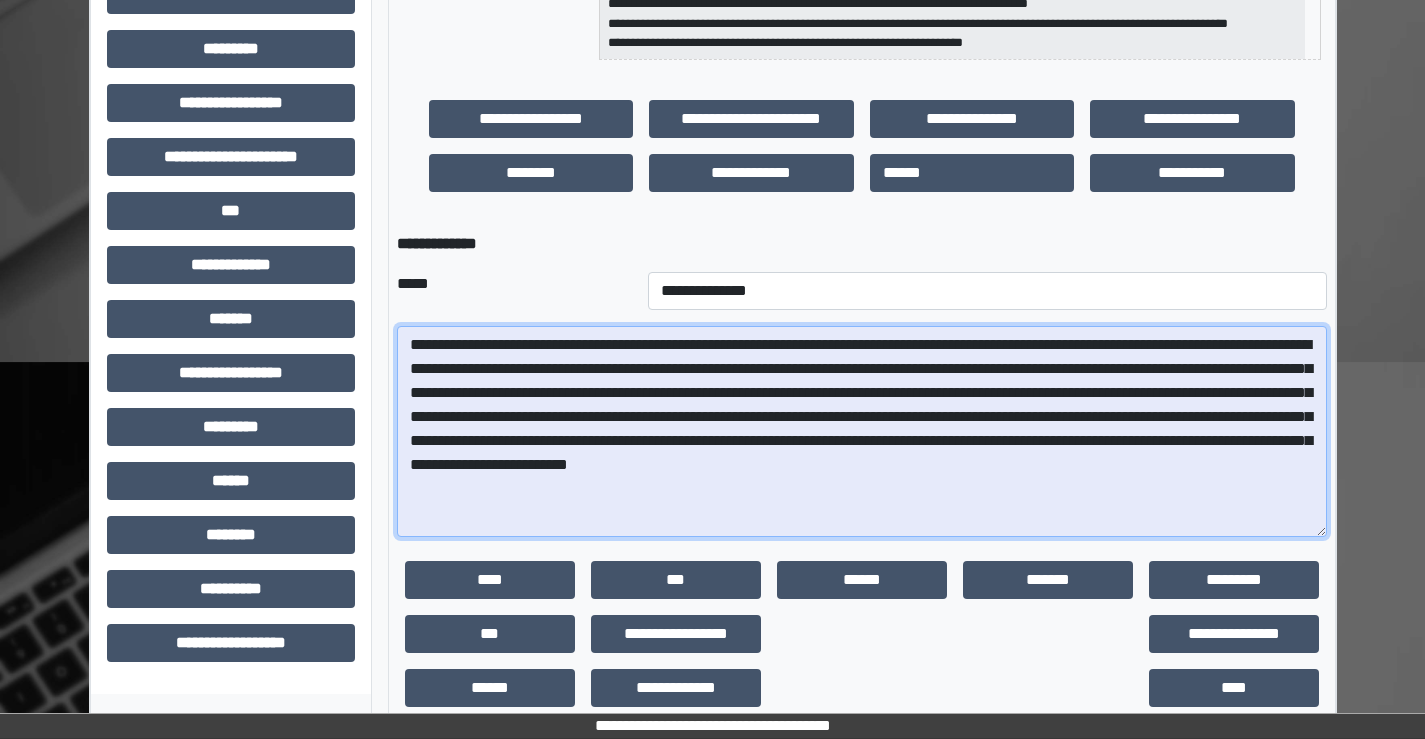 scroll, scrollTop: 496, scrollLeft: 0, axis: vertical 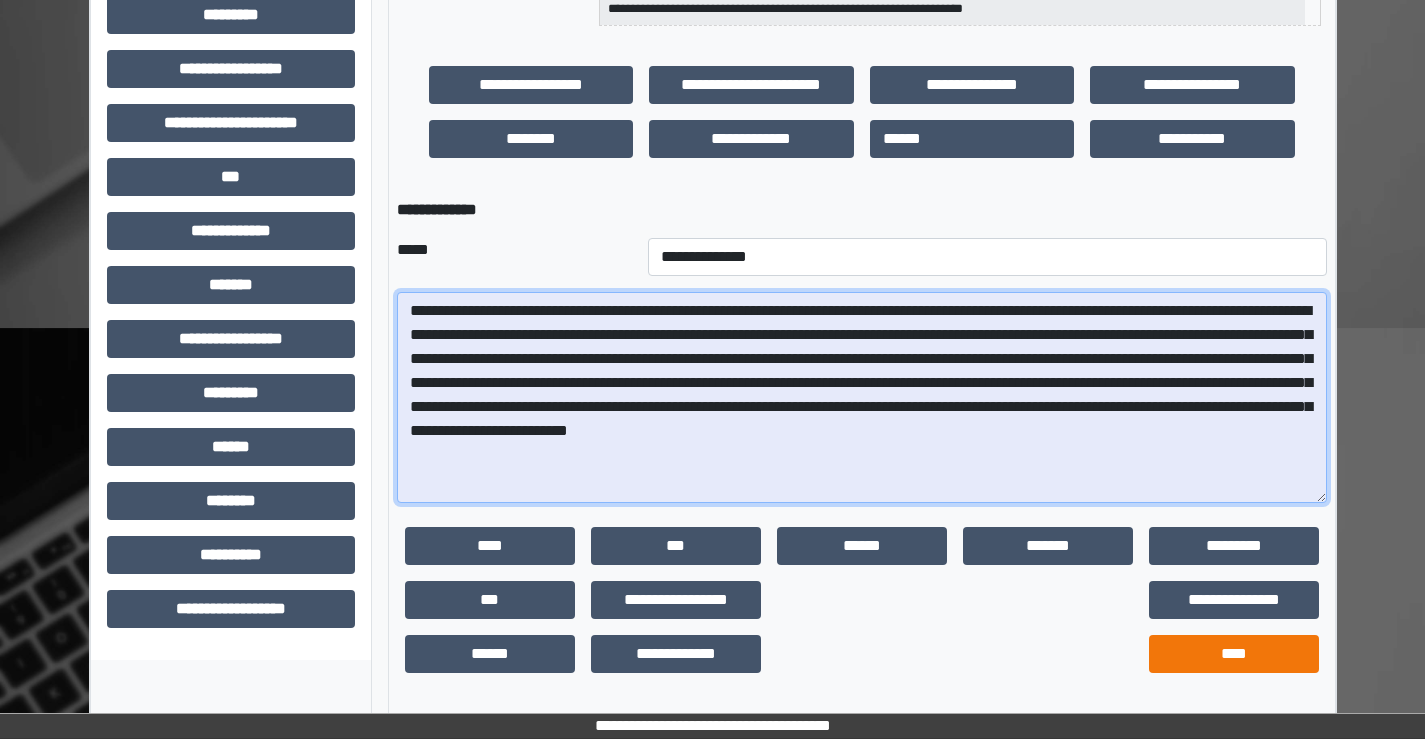 type on "**********" 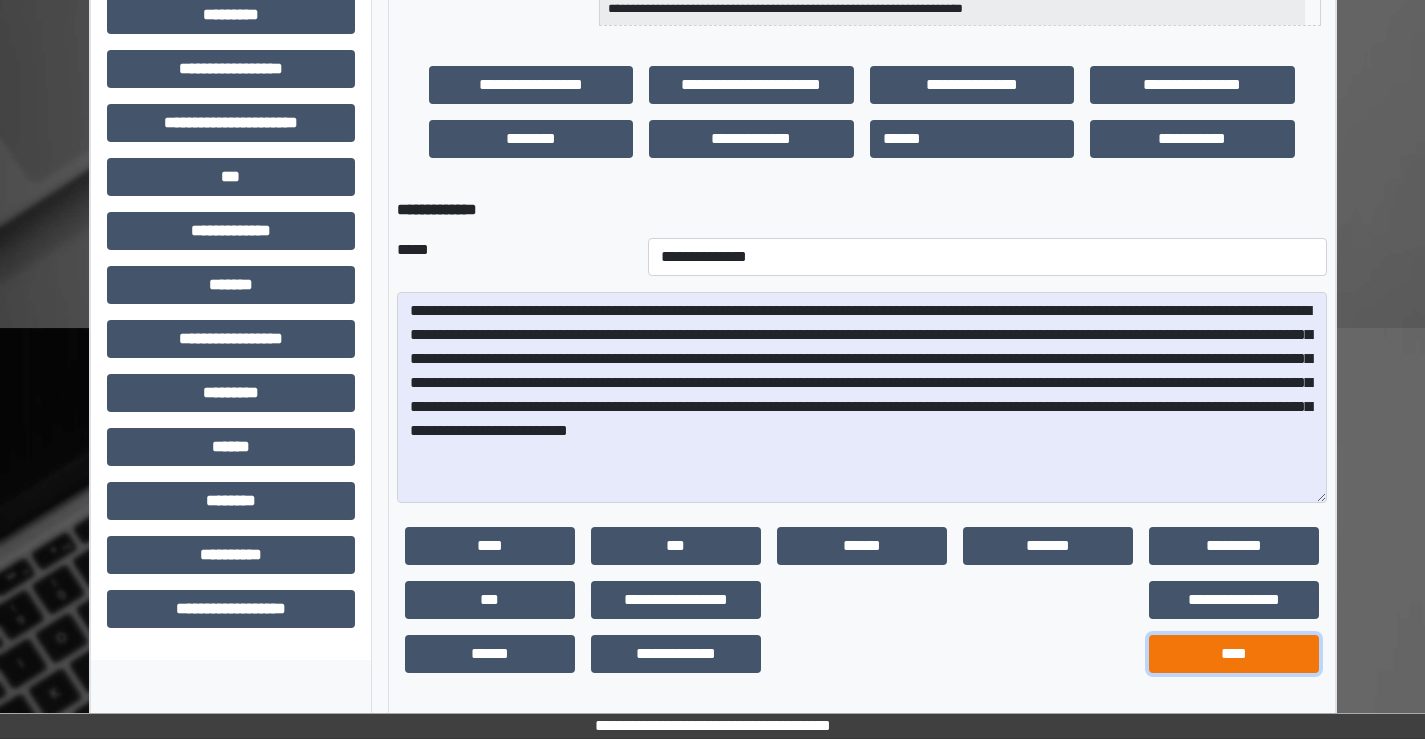 click on "****" at bounding box center (1234, 654) 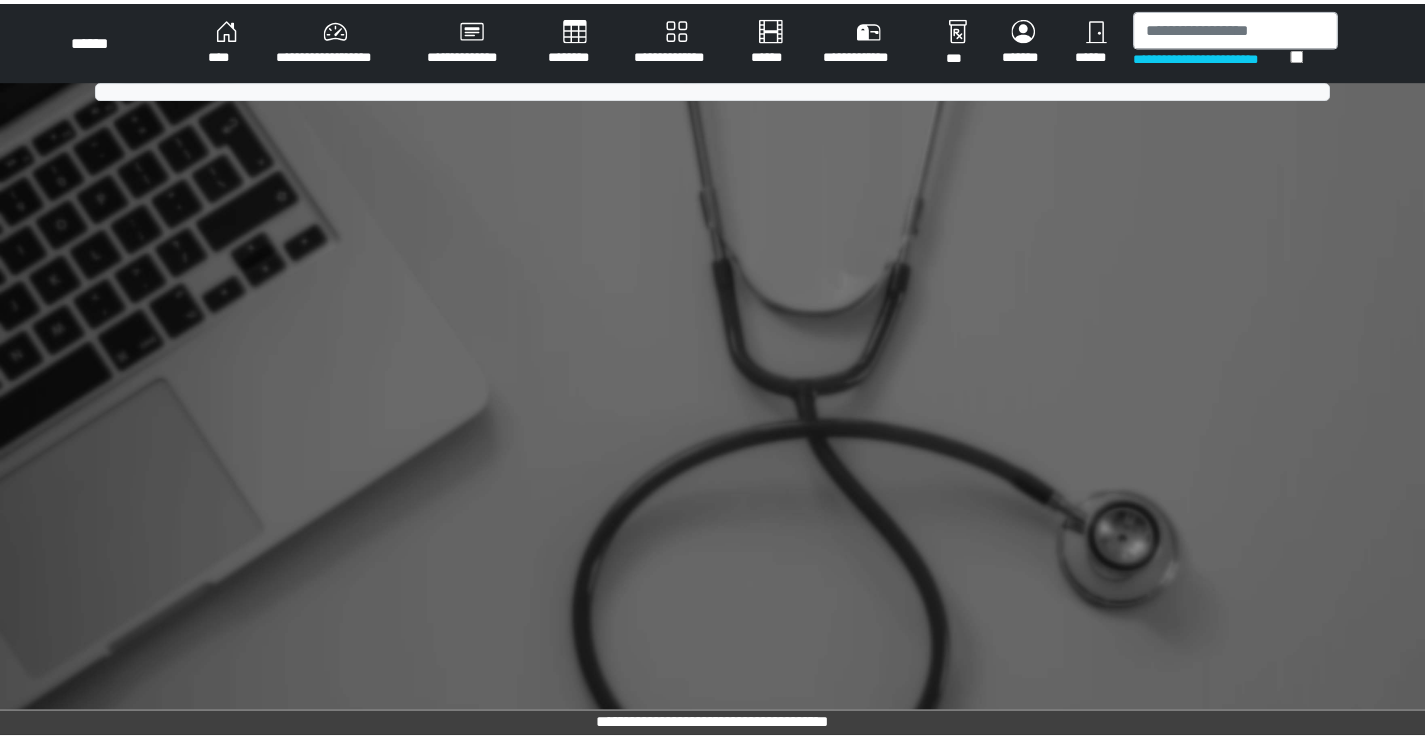 scroll, scrollTop: 0, scrollLeft: 0, axis: both 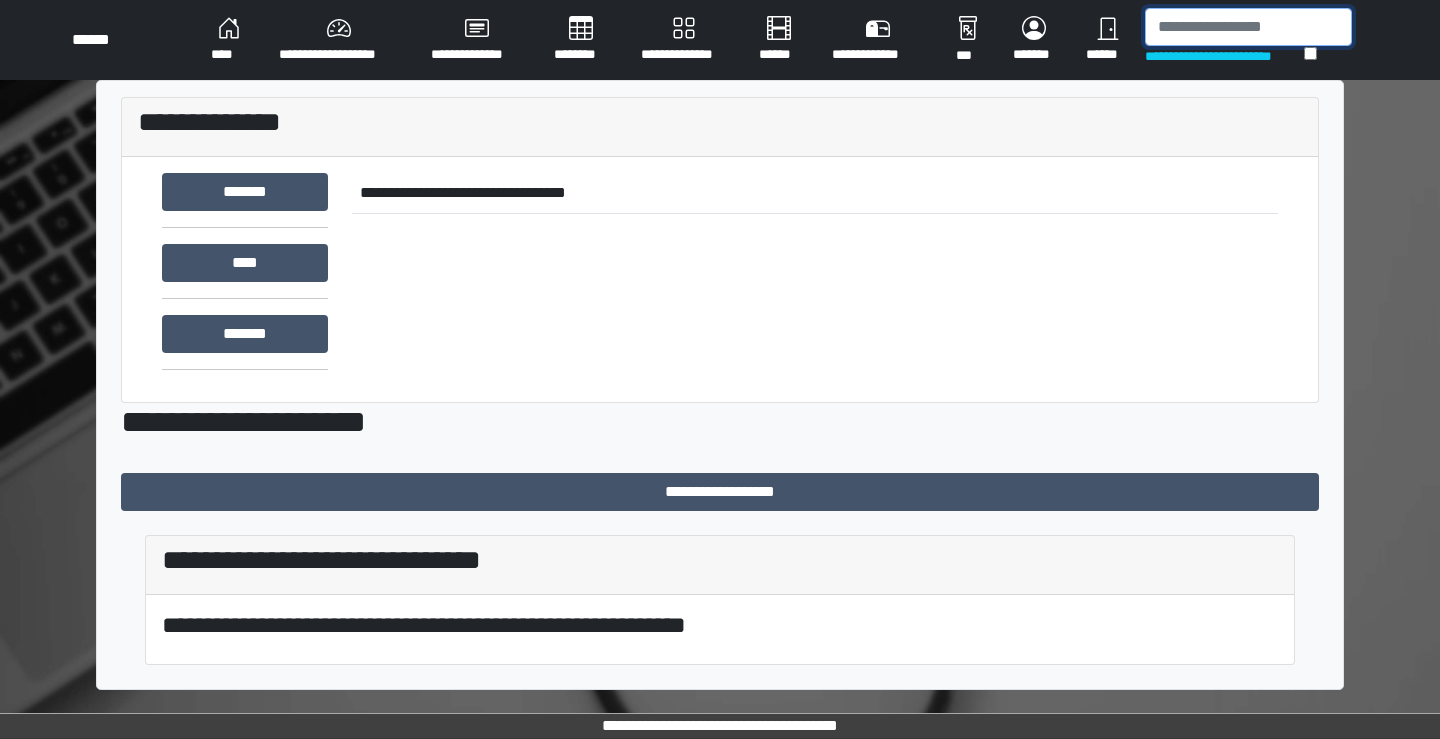 click at bounding box center [1248, 27] 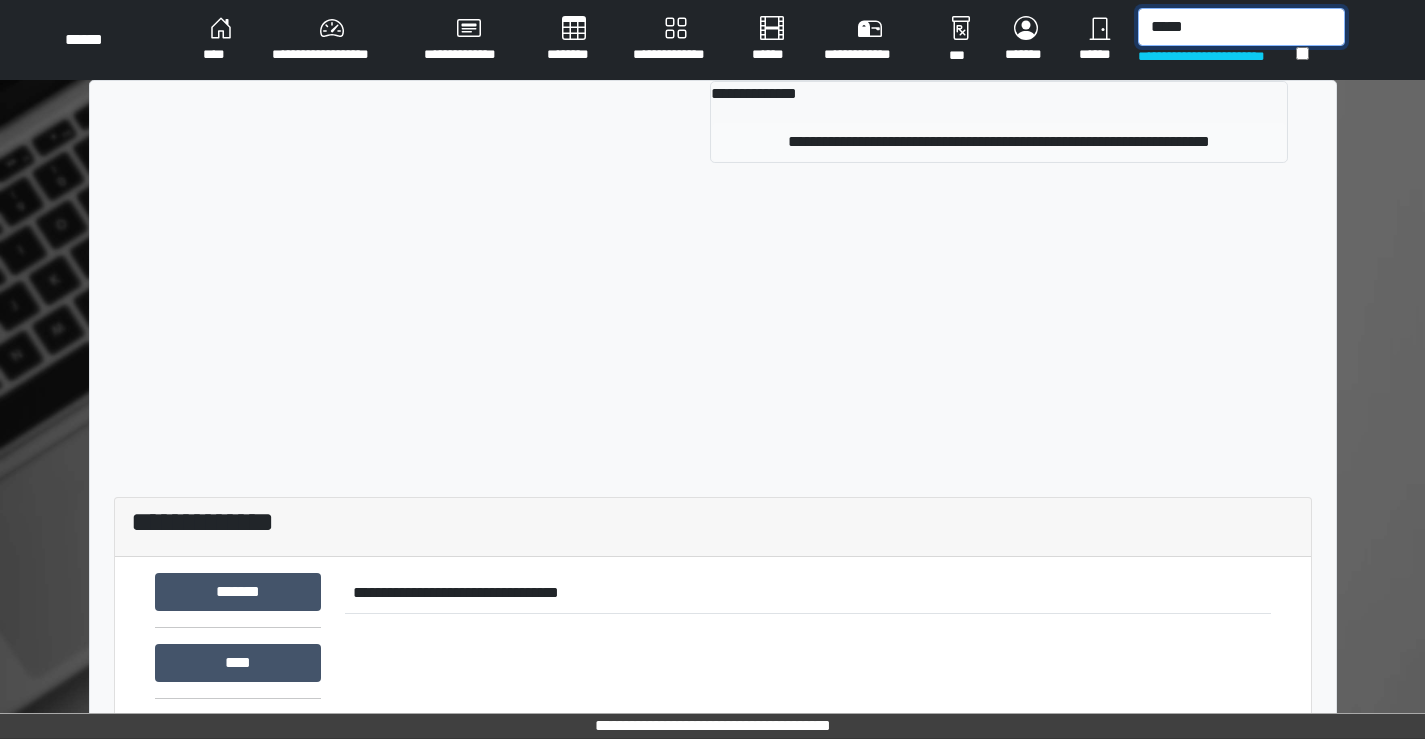 type on "*****" 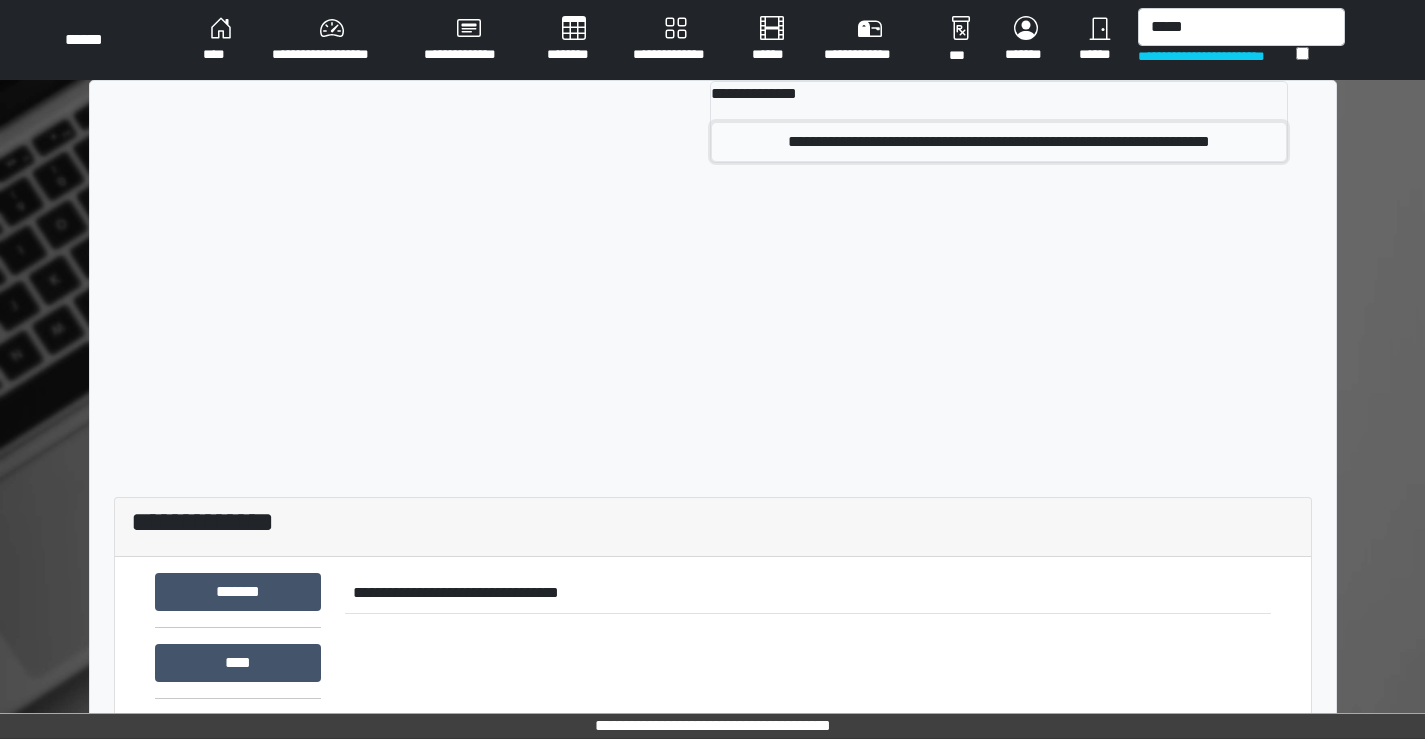 click on "**********" at bounding box center (998, 142) 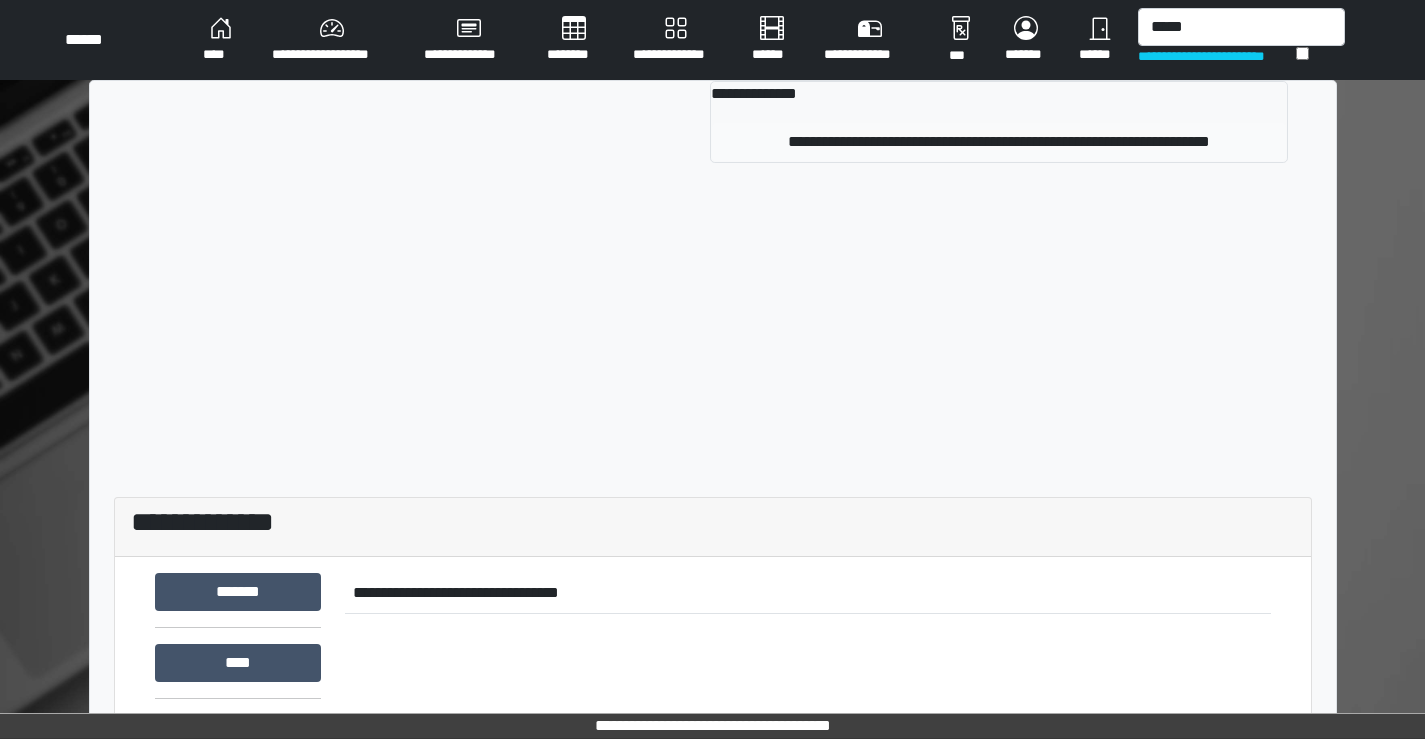 type 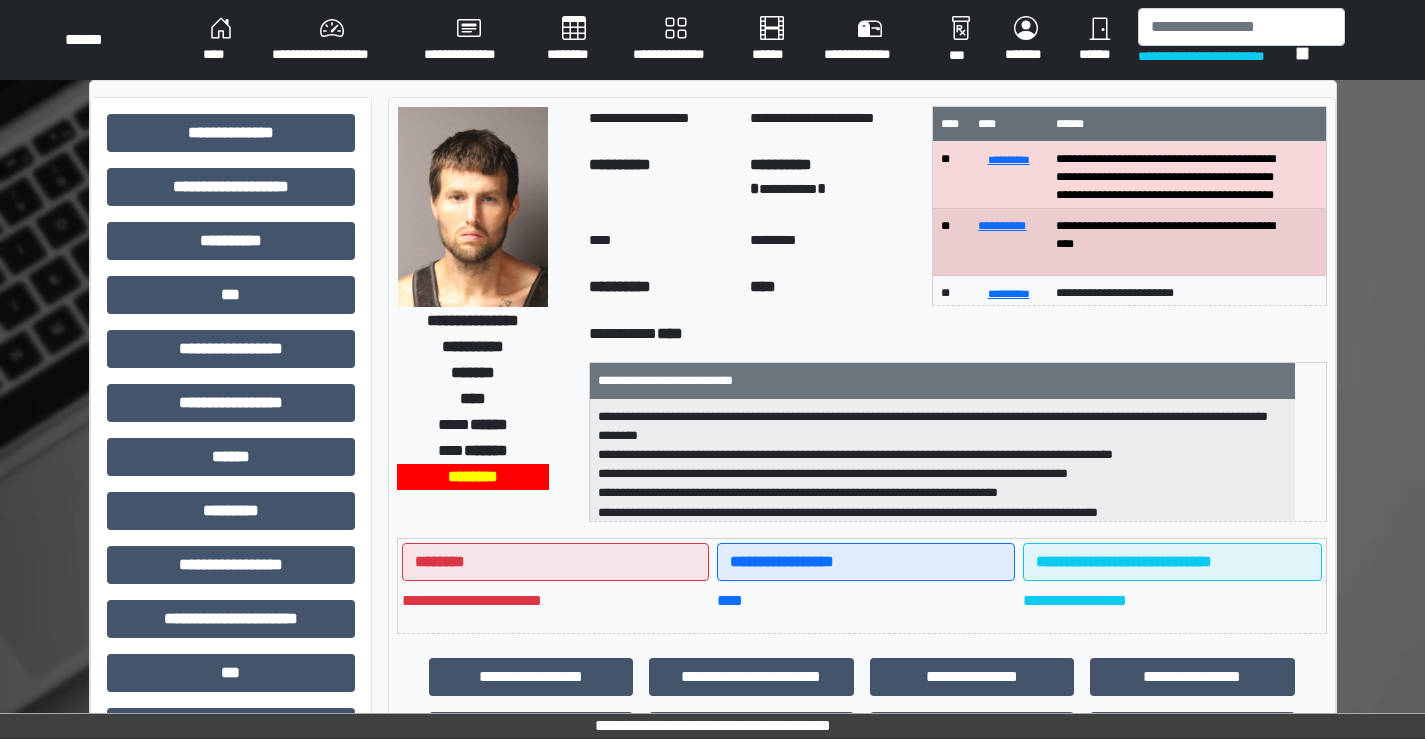 scroll, scrollTop: 100, scrollLeft: 0, axis: vertical 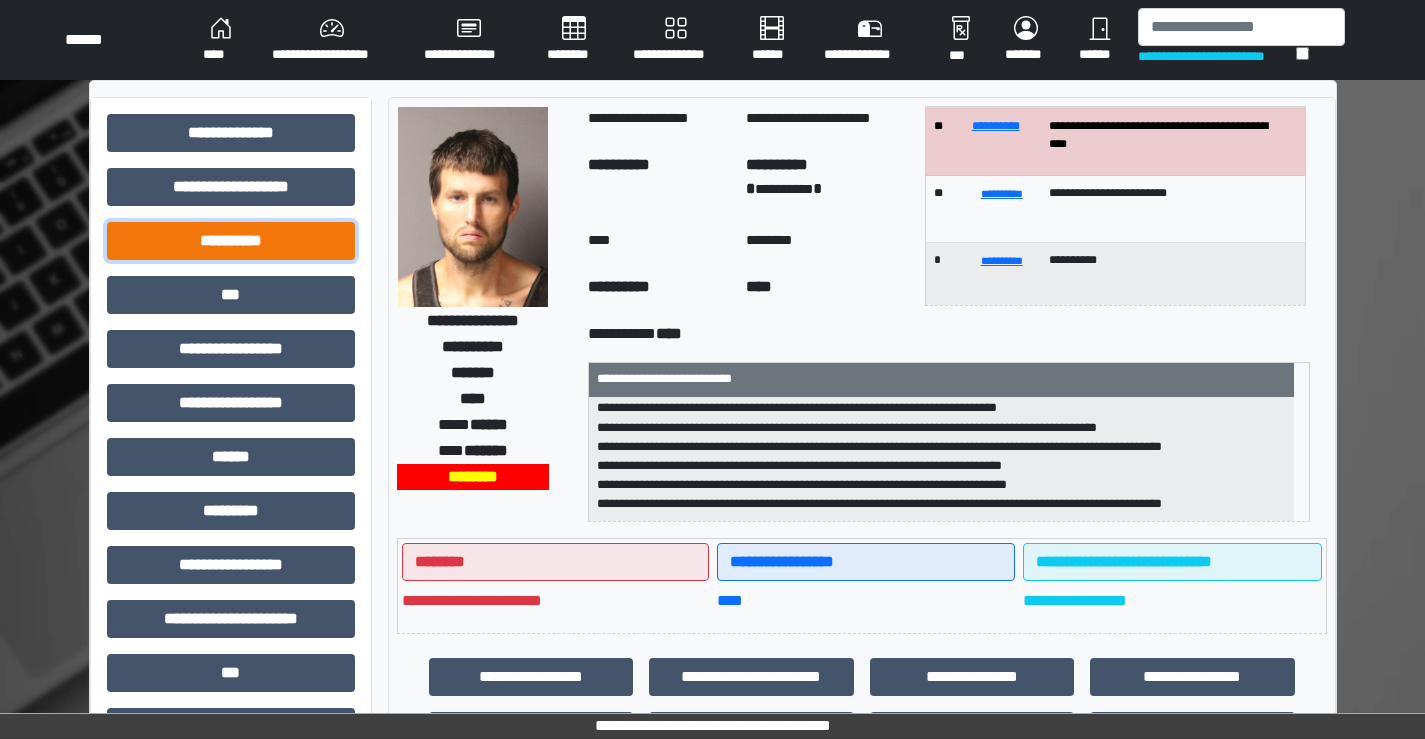 click on "**********" at bounding box center (231, 241) 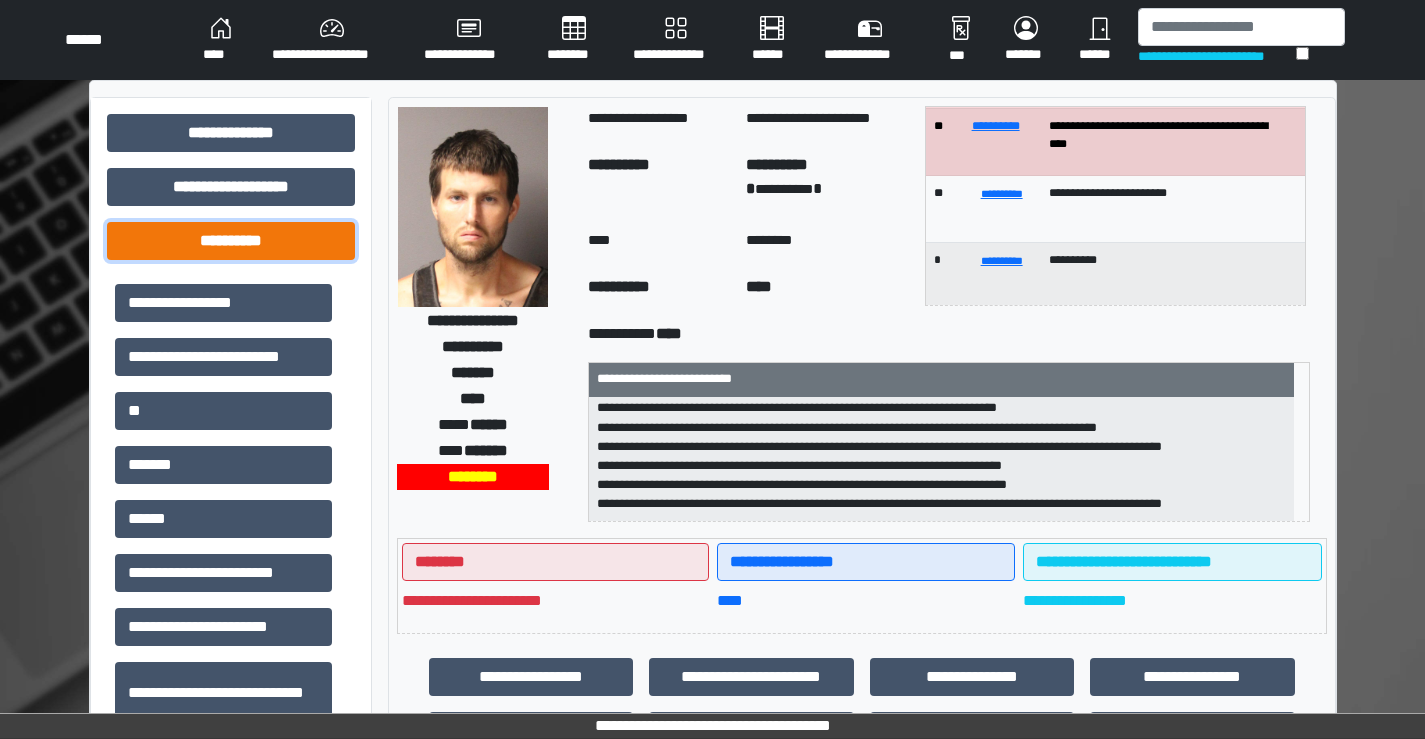 click on "**********" at bounding box center (231, 241) 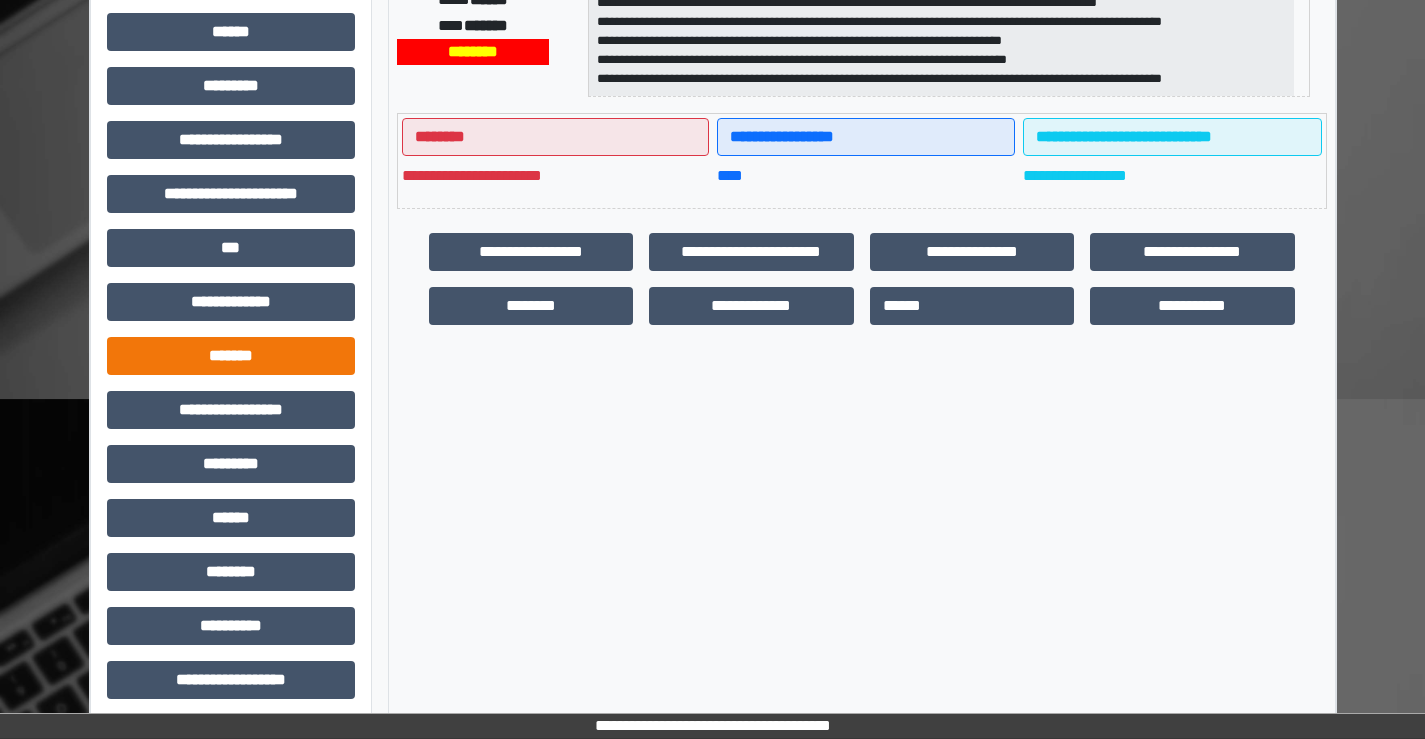 scroll, scrollTop: 435, scrollLeft: 0, axis: vertical 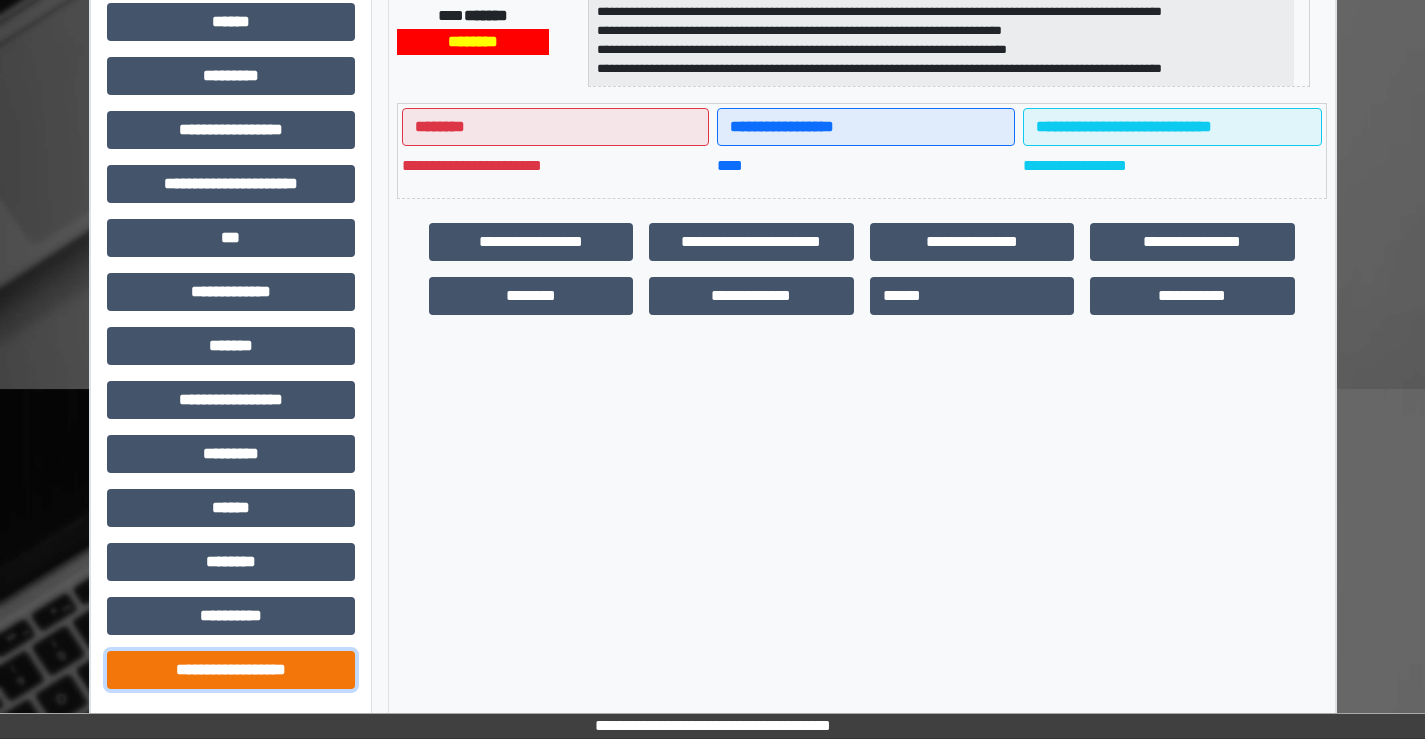 click on "**********" at bounding box center (231, 670) 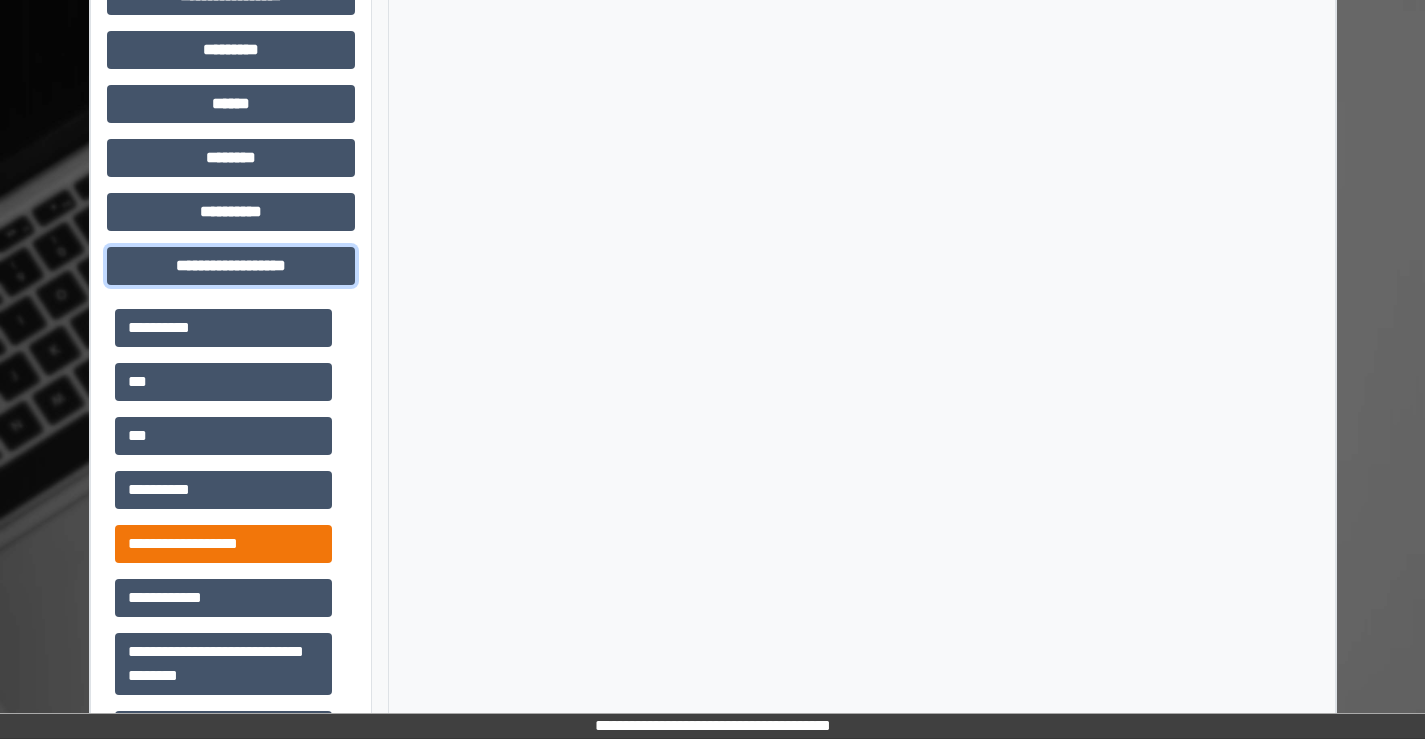 scroll, scrollTop: 915, scrollLeft: 0, axis: vertical 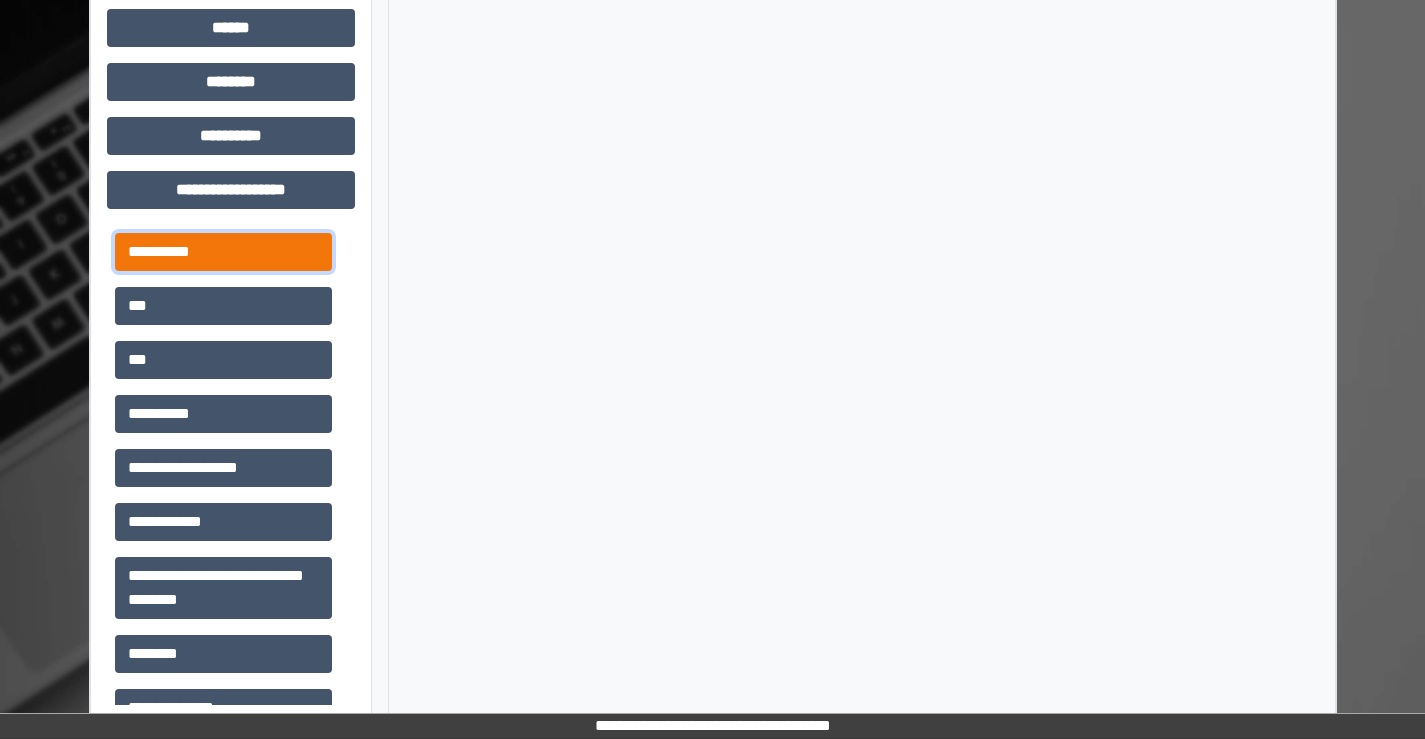 click on "**********" at bounding box center (223, 252) 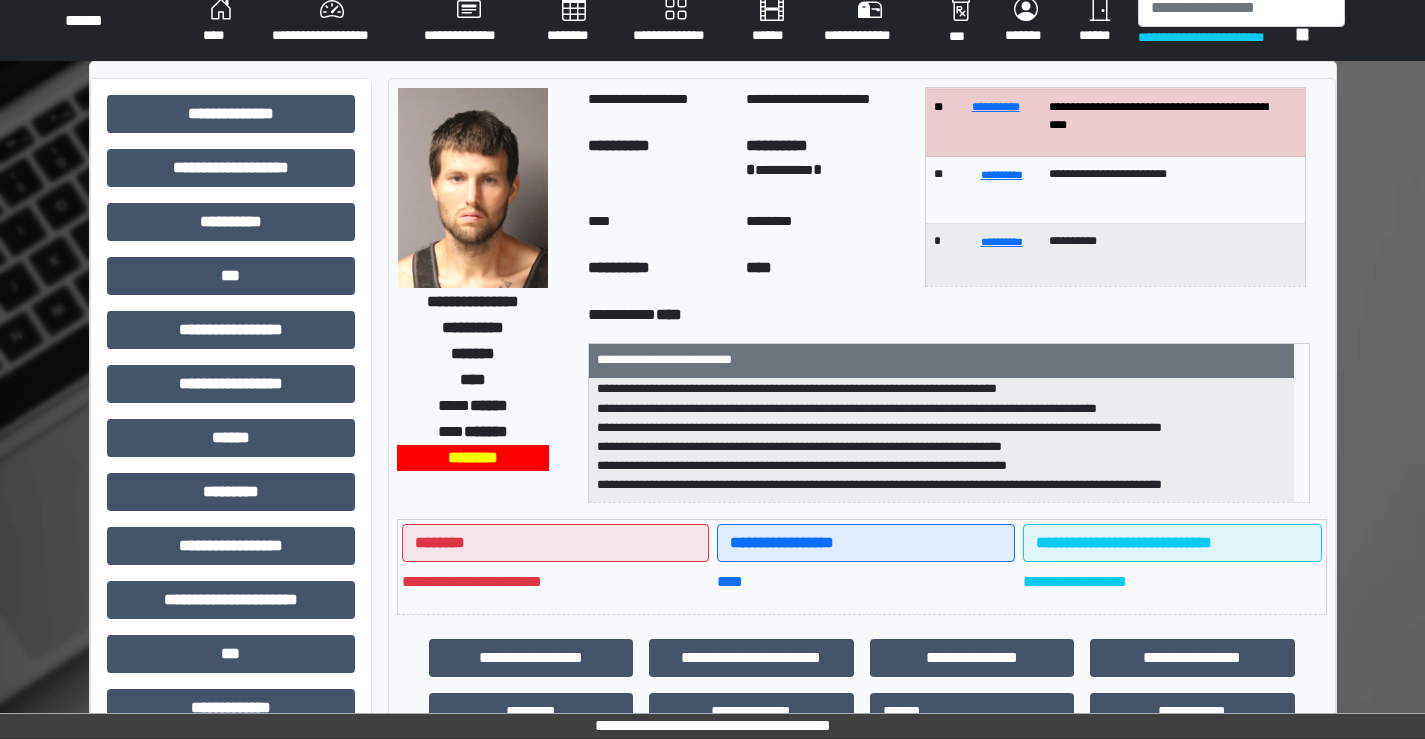 scroll, scrollTop: 0, scrollLeft: 0, axis: both 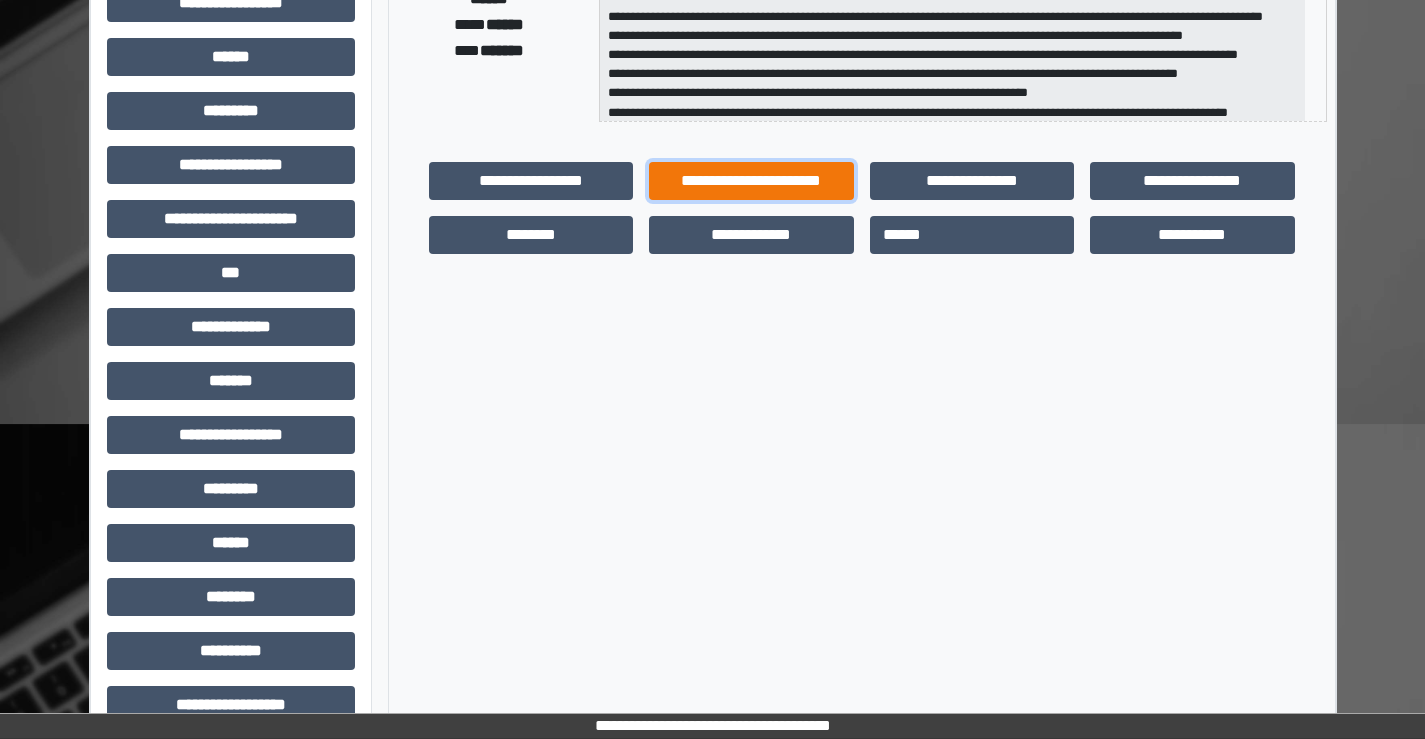 click on "**********" at bounding box center (751, 181) 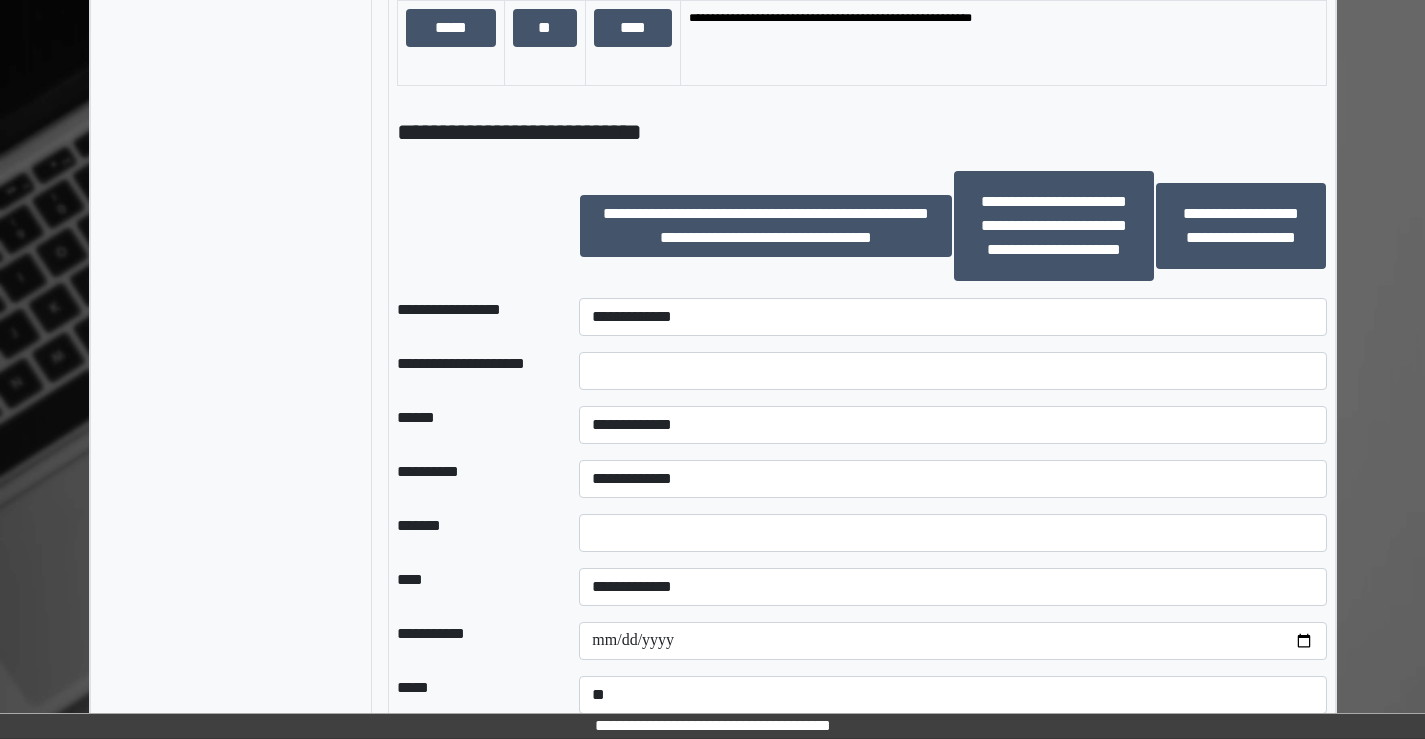 scroll, scrollTop: 1800, scrollLeft: 0, axis: vertical 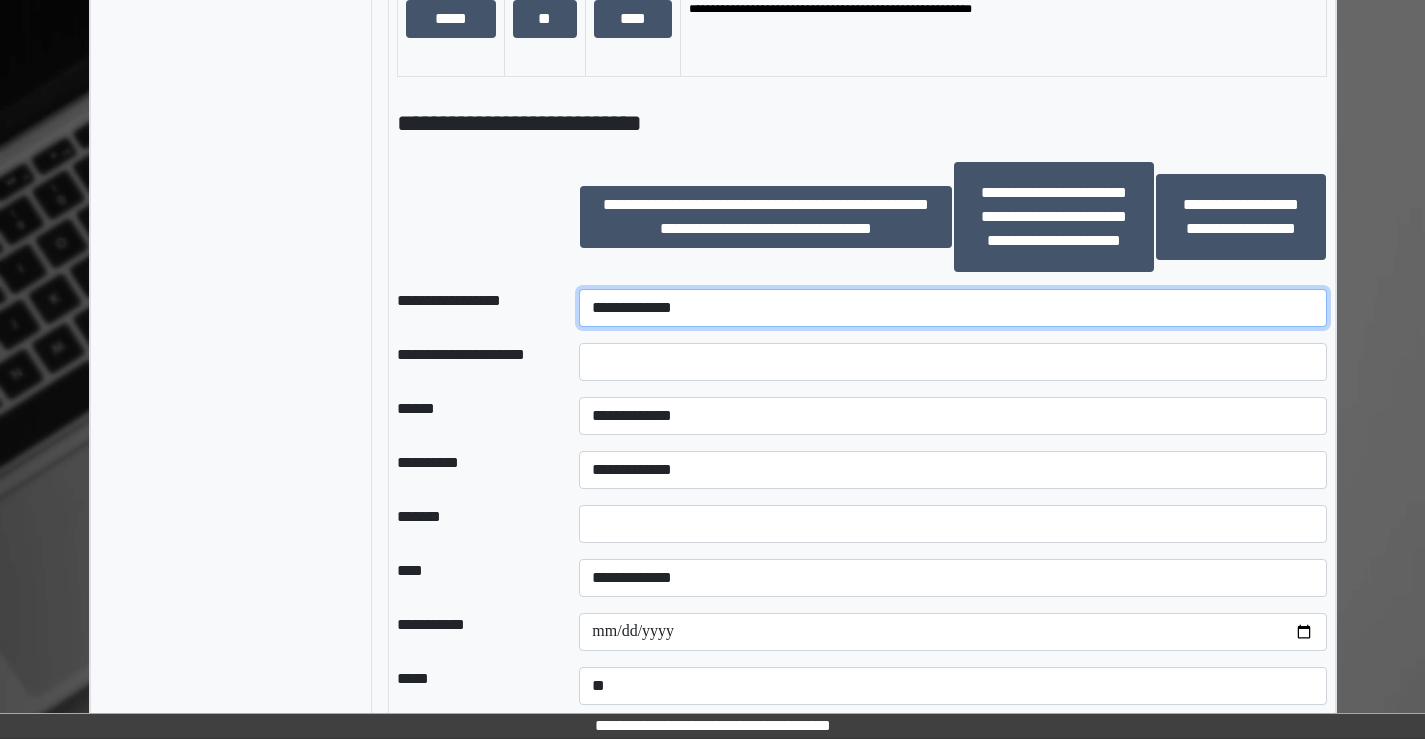 click on "**********" at bounding box center [952, 308] 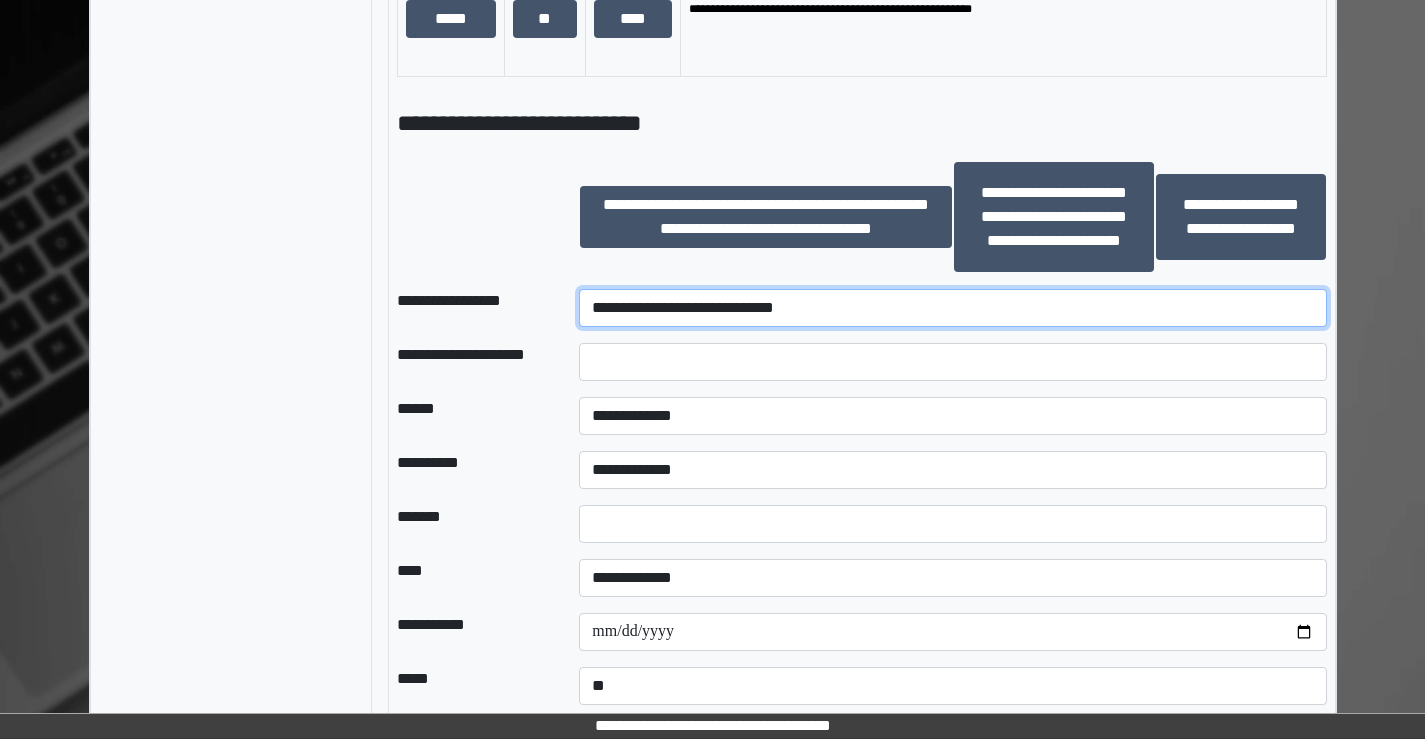 click on "**********" at bounding box center [952, 308] 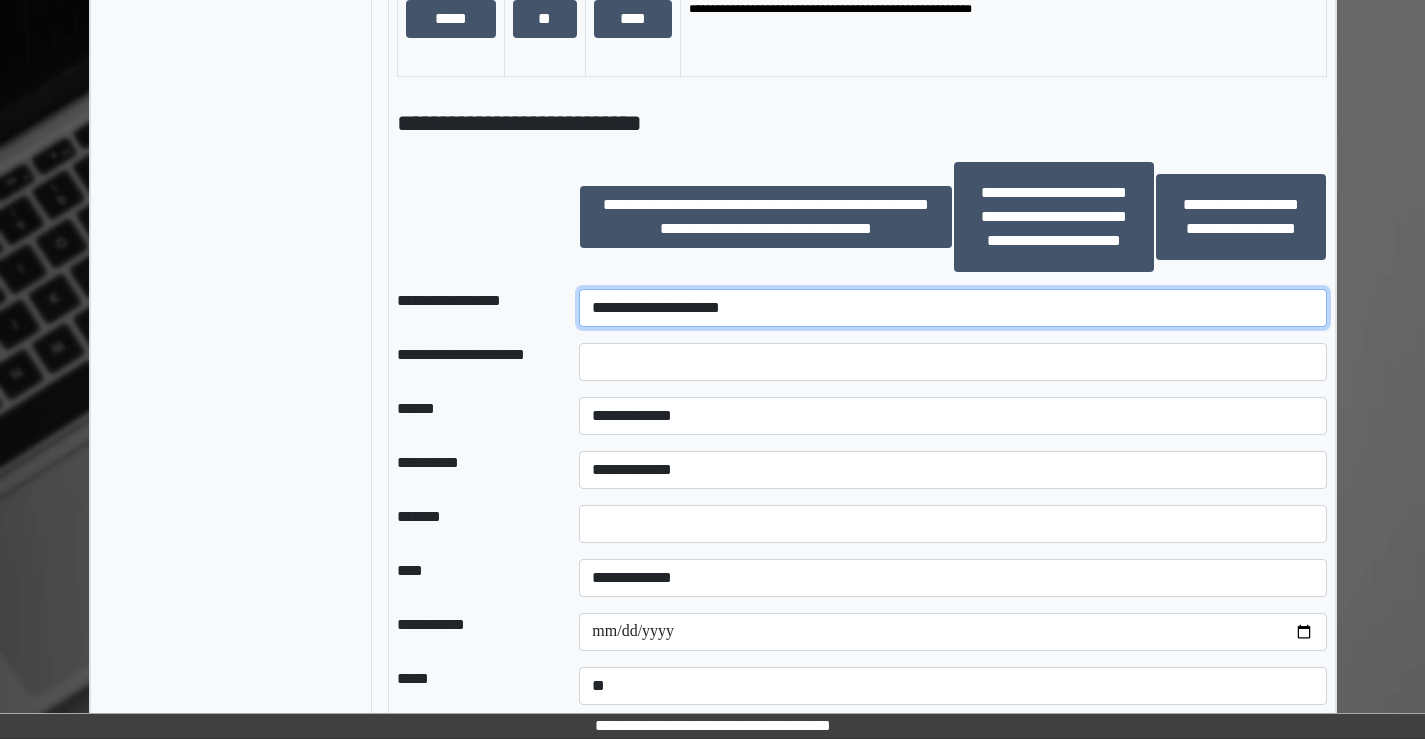 click on "**********" at bounding box center [952, 308] 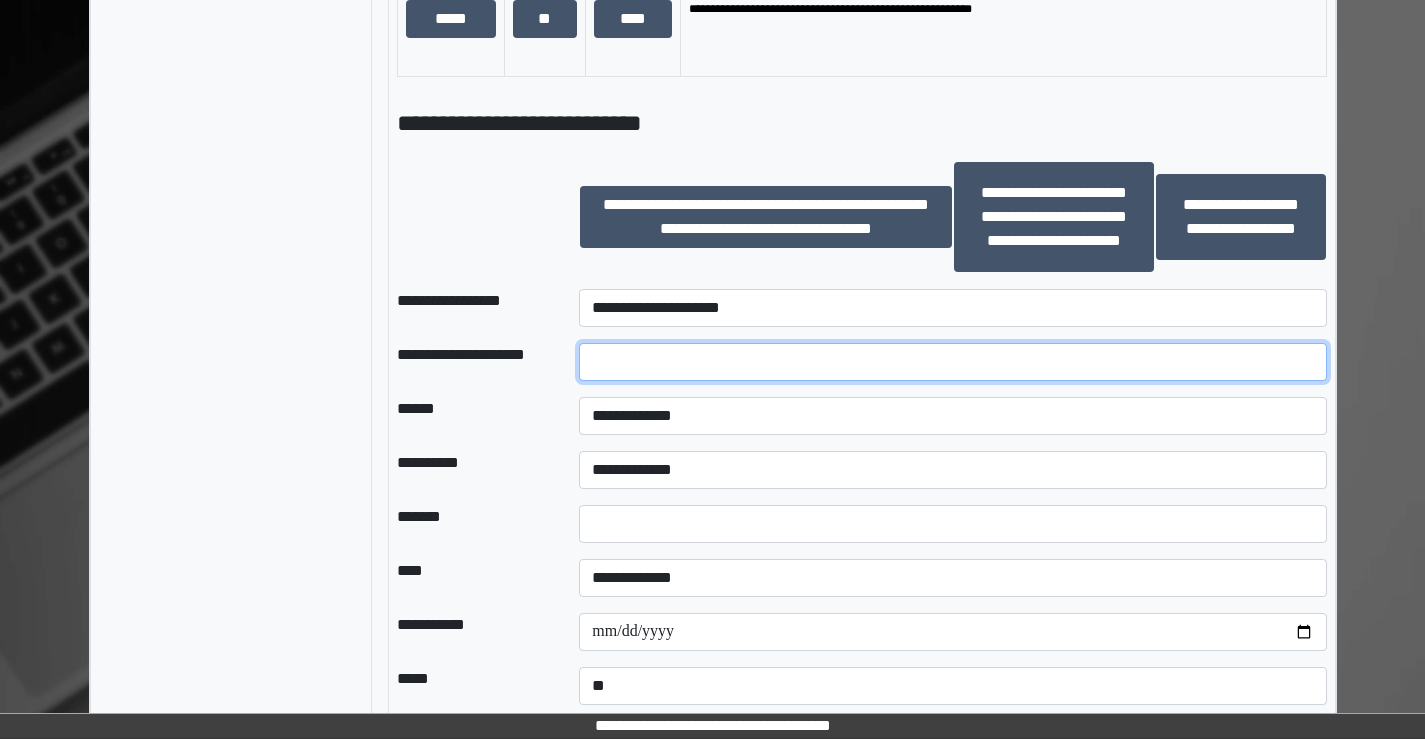 click at bounding box center [952, 362] 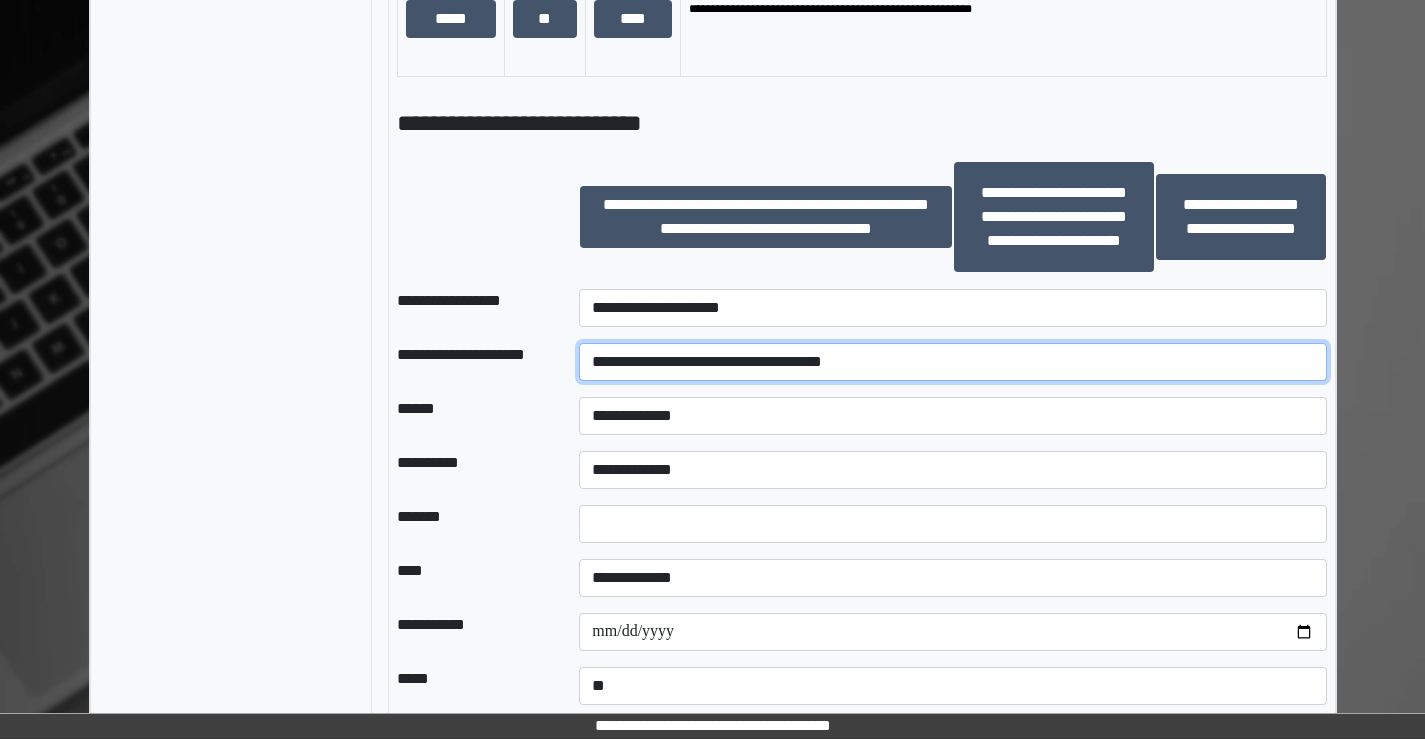 type on "**********" 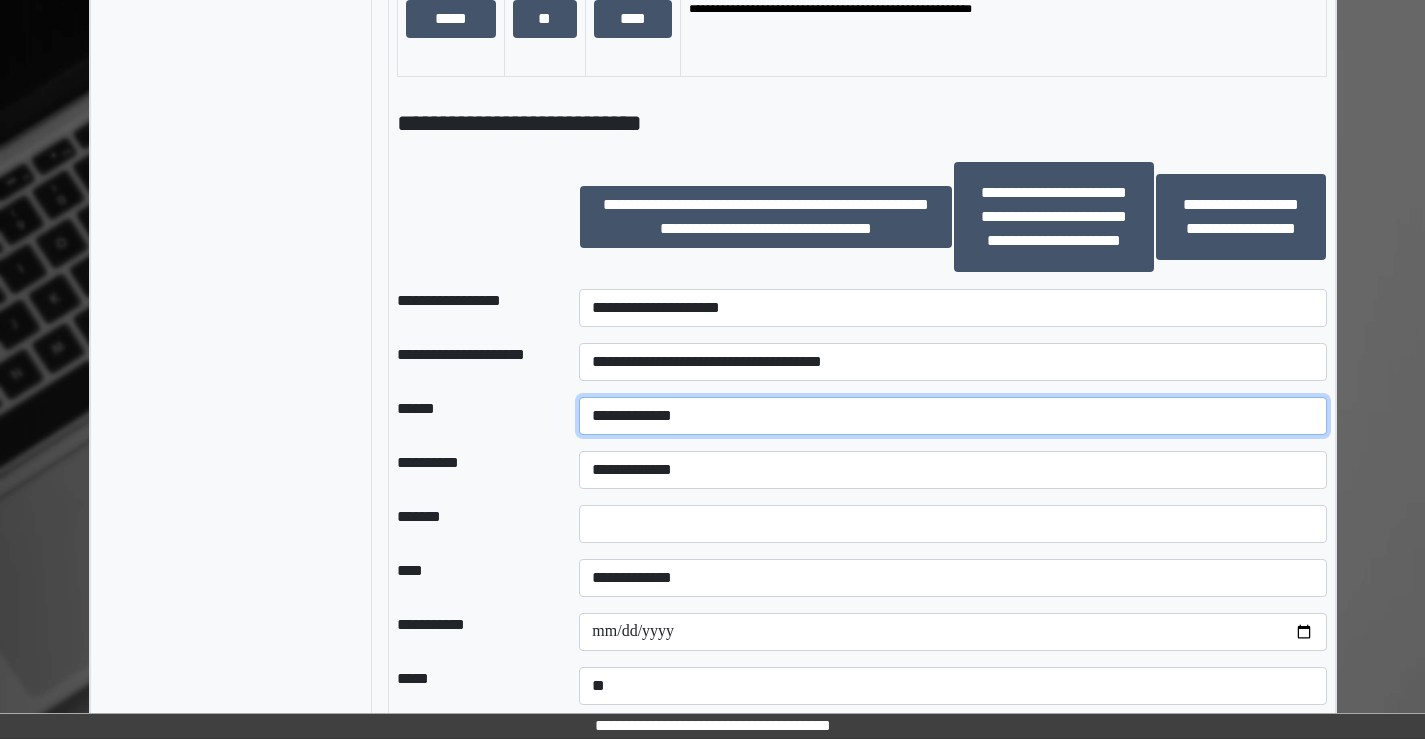 click on "**********" at bounding box center [952, 416] 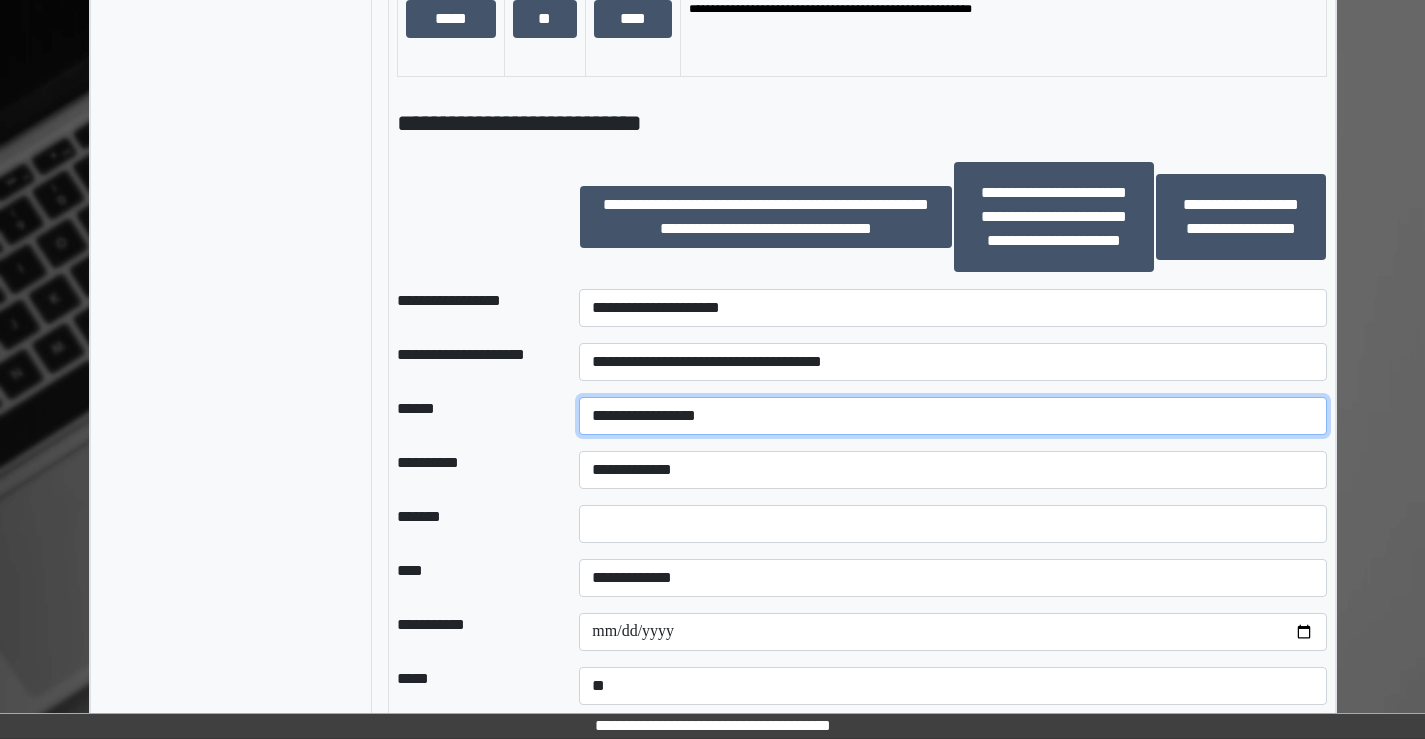 click on "**********" at bounding box center [952, 416] 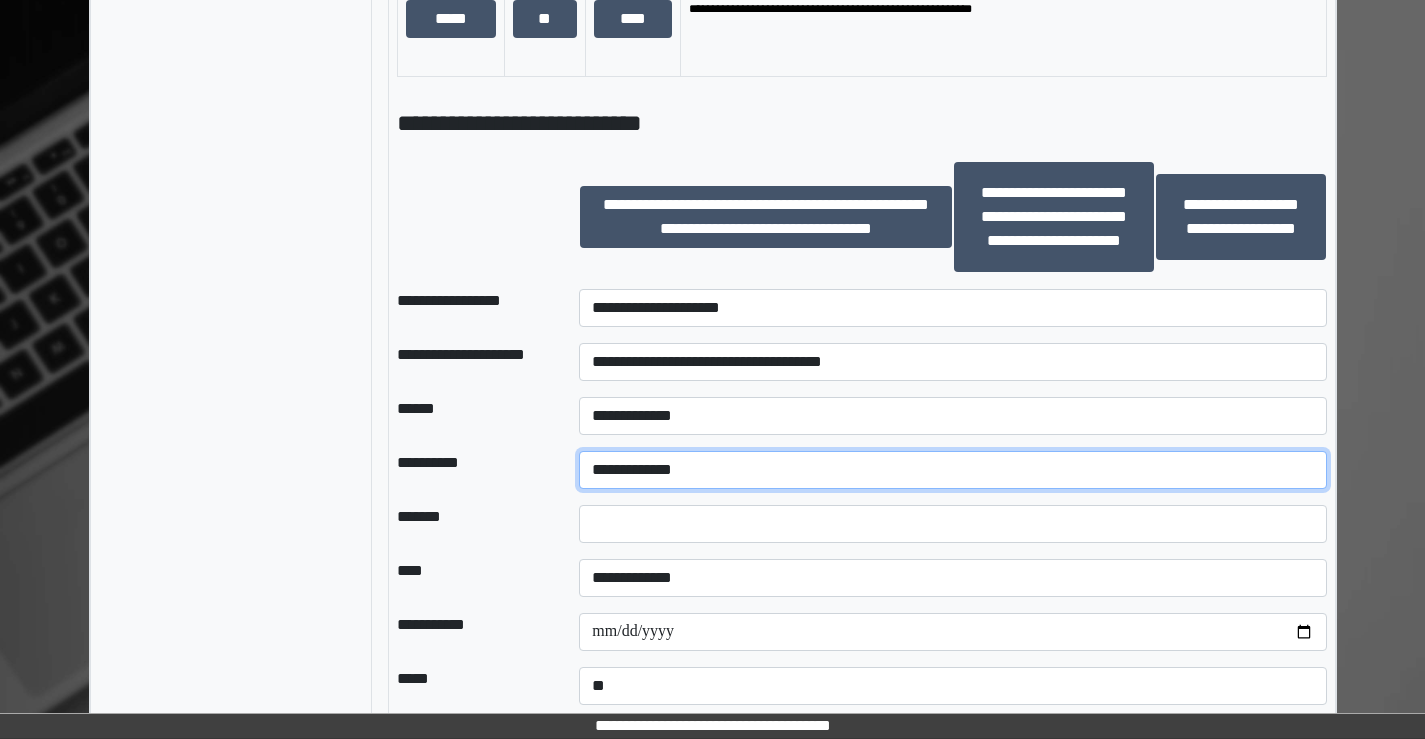 click on "**********" at bounding box center [952, 470] 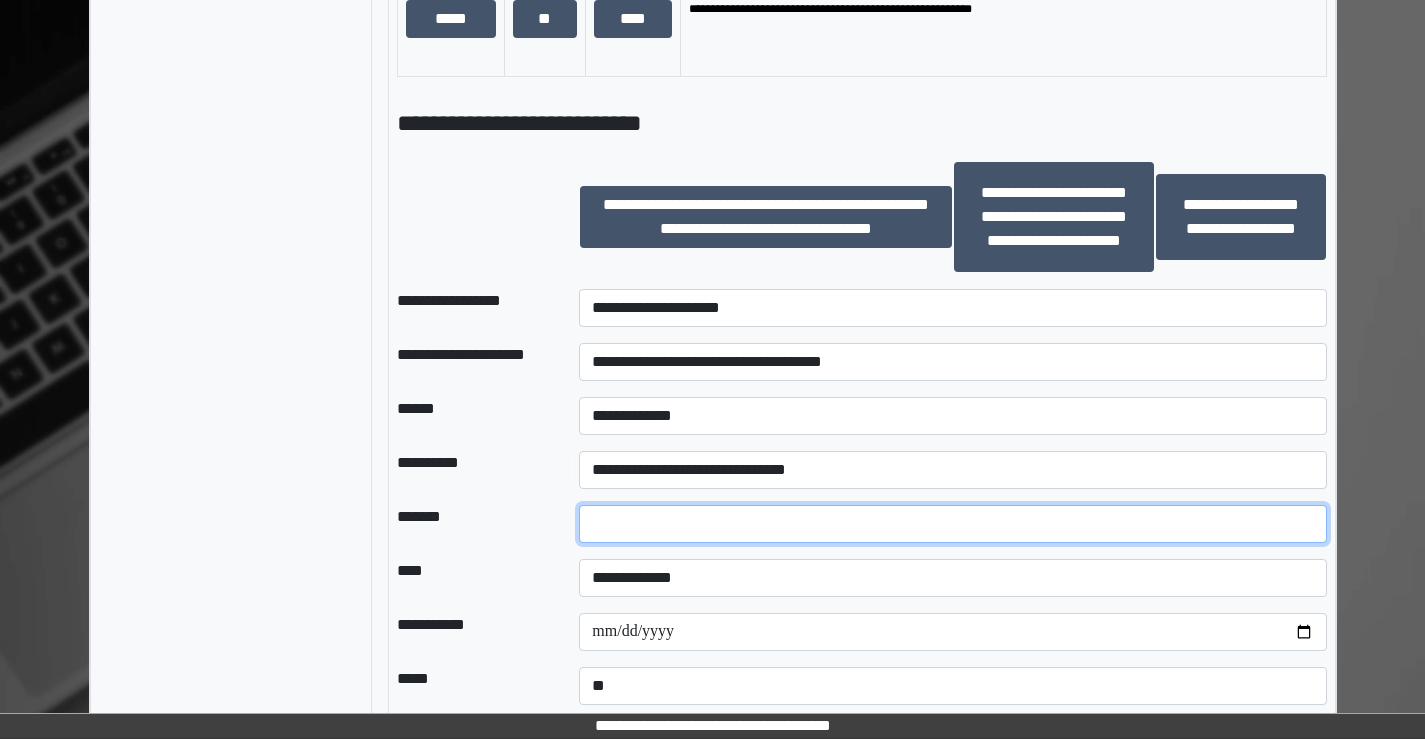 click at bounding box center [952, 524] 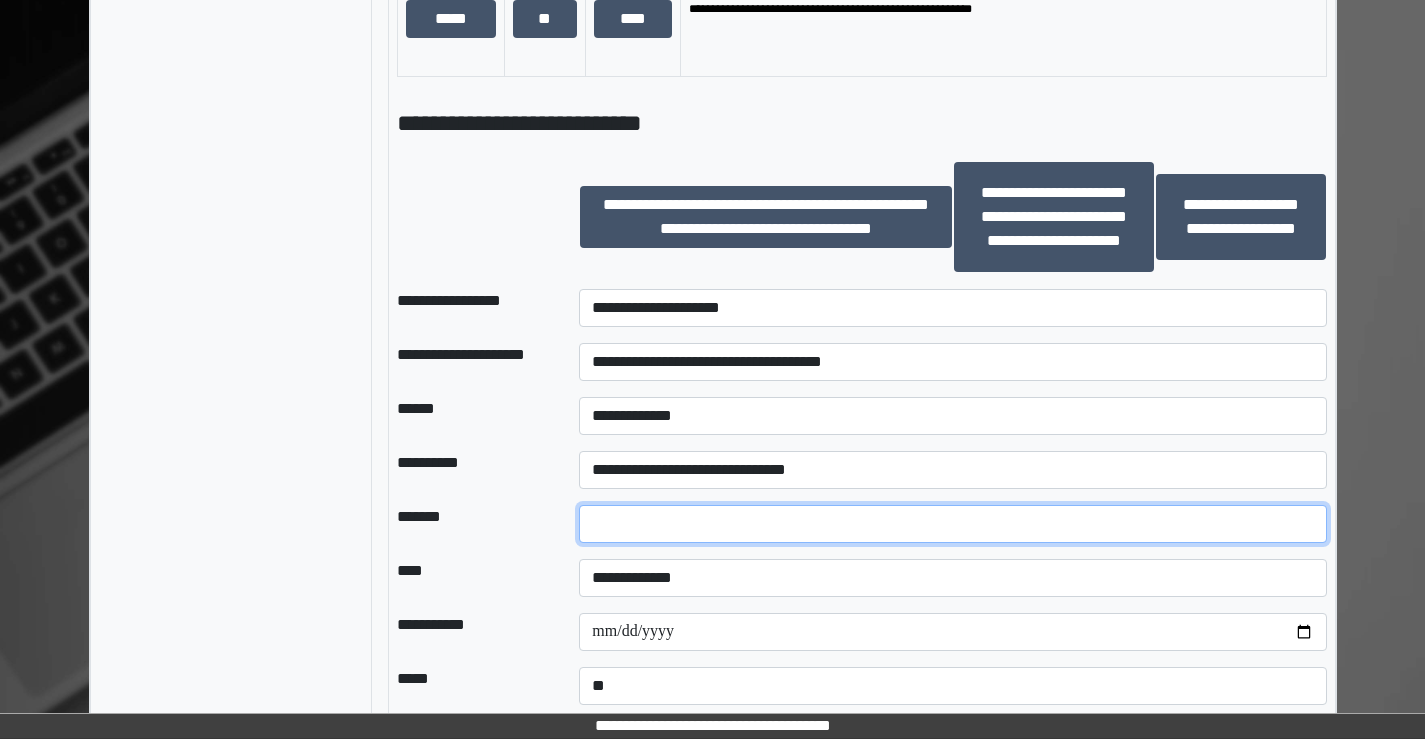 scroll, scrollTop: 1900, scrollLeft: 0, axis: vertical 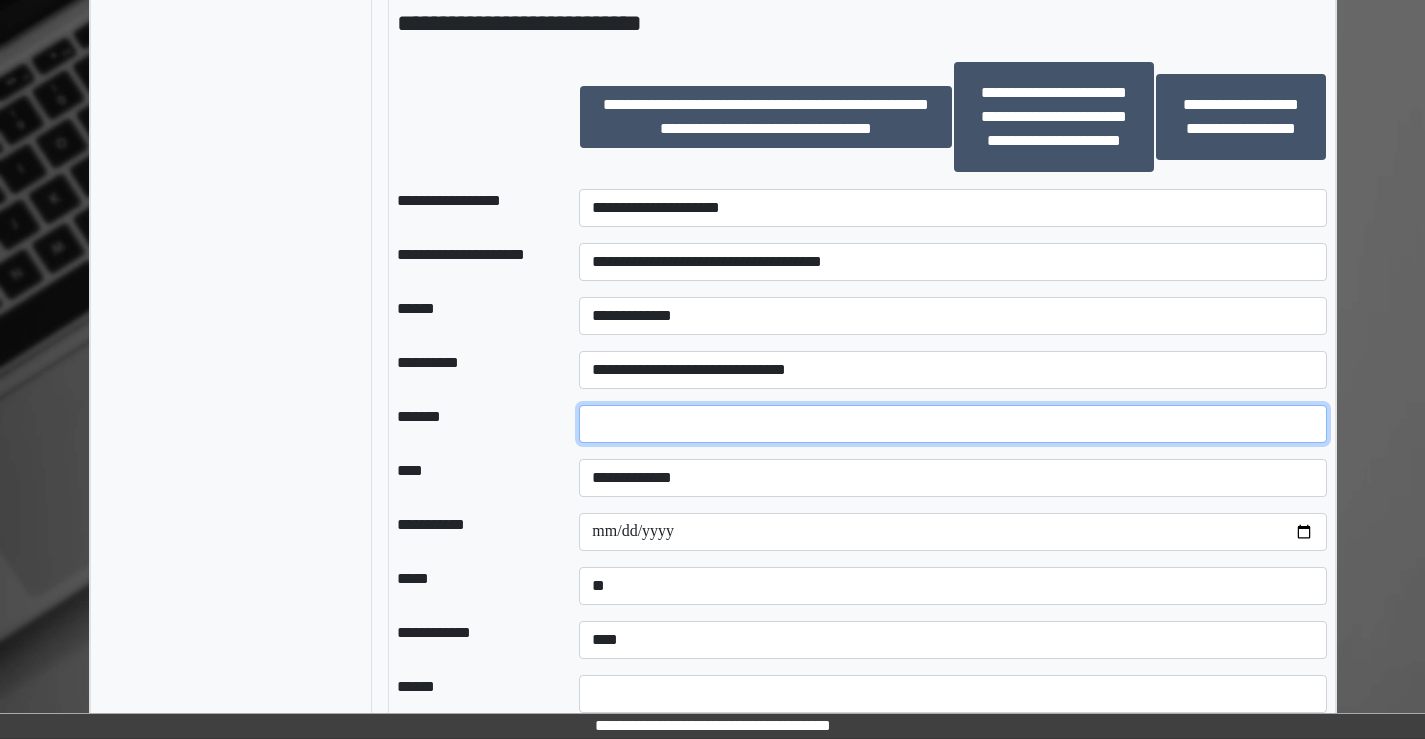 type on "*" 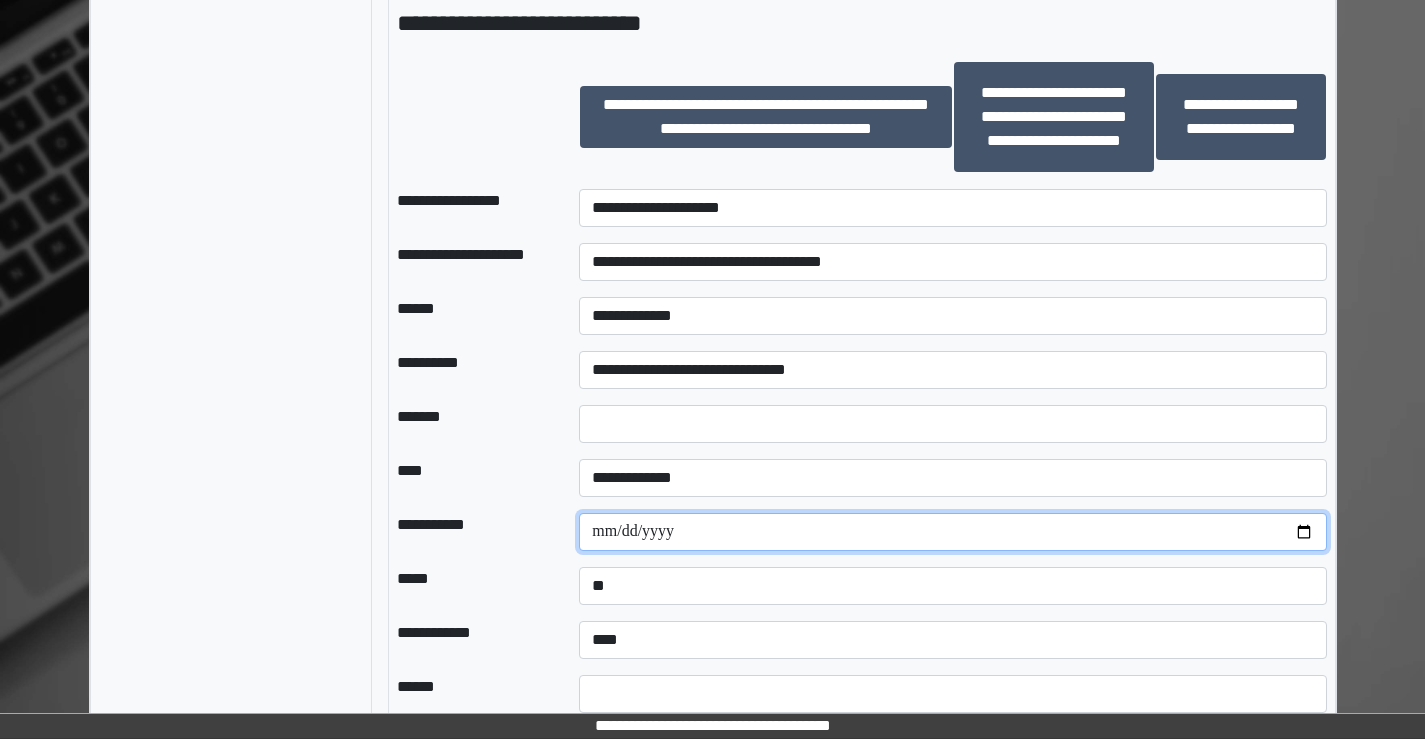 click at bounding box center [952, 532] 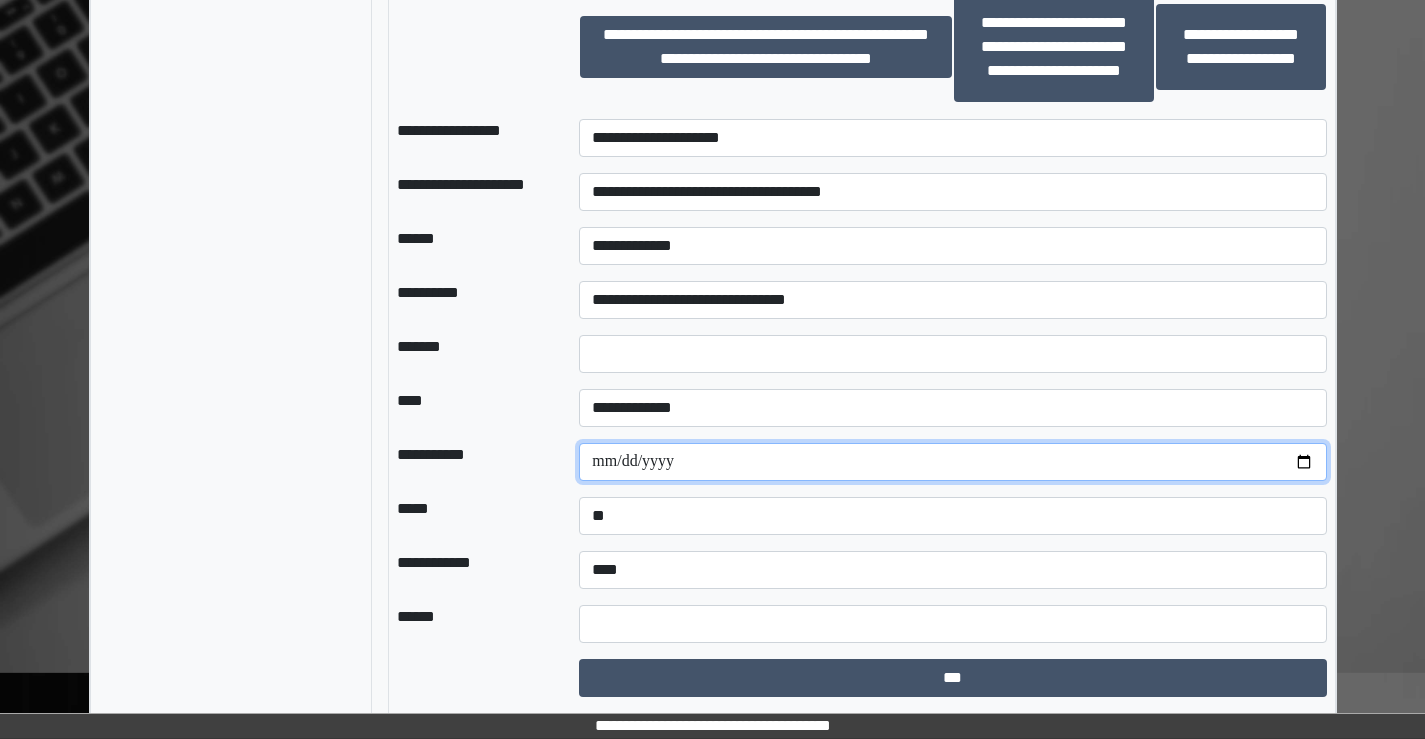 click on "**********" at bounding box center (952, 462) 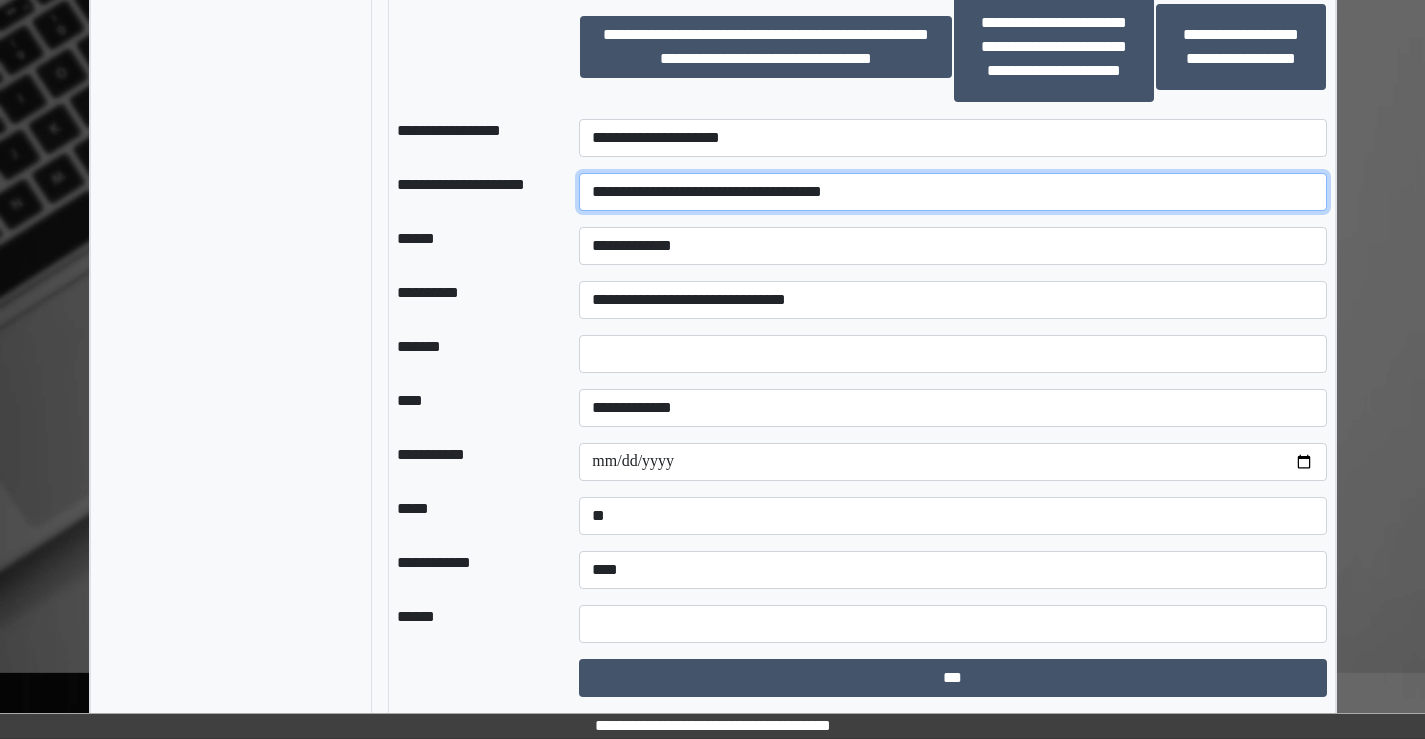 drag, startPoint x: 912, startPoint y: 193, endPoint x: 520, endPoint y: 205, distance: 392.18362 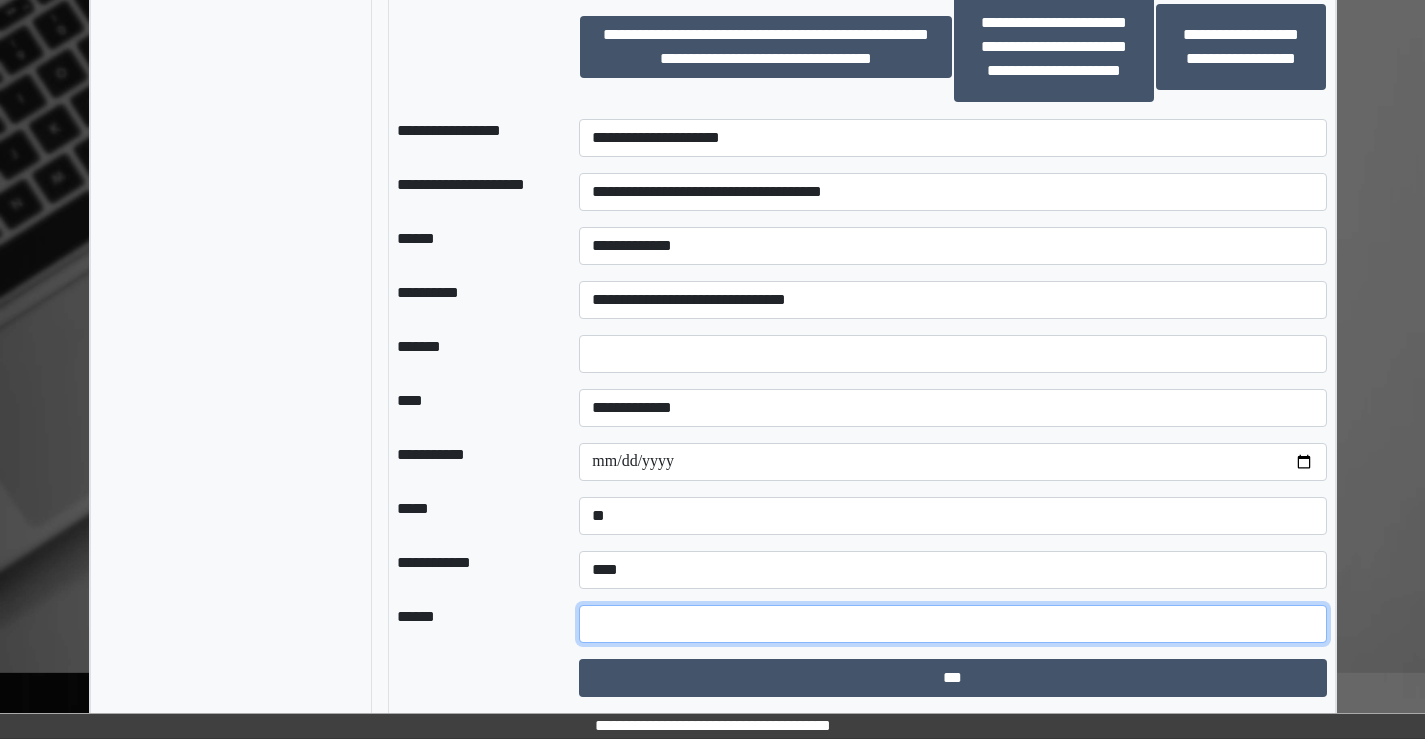 click at bounding box center (952, 624) 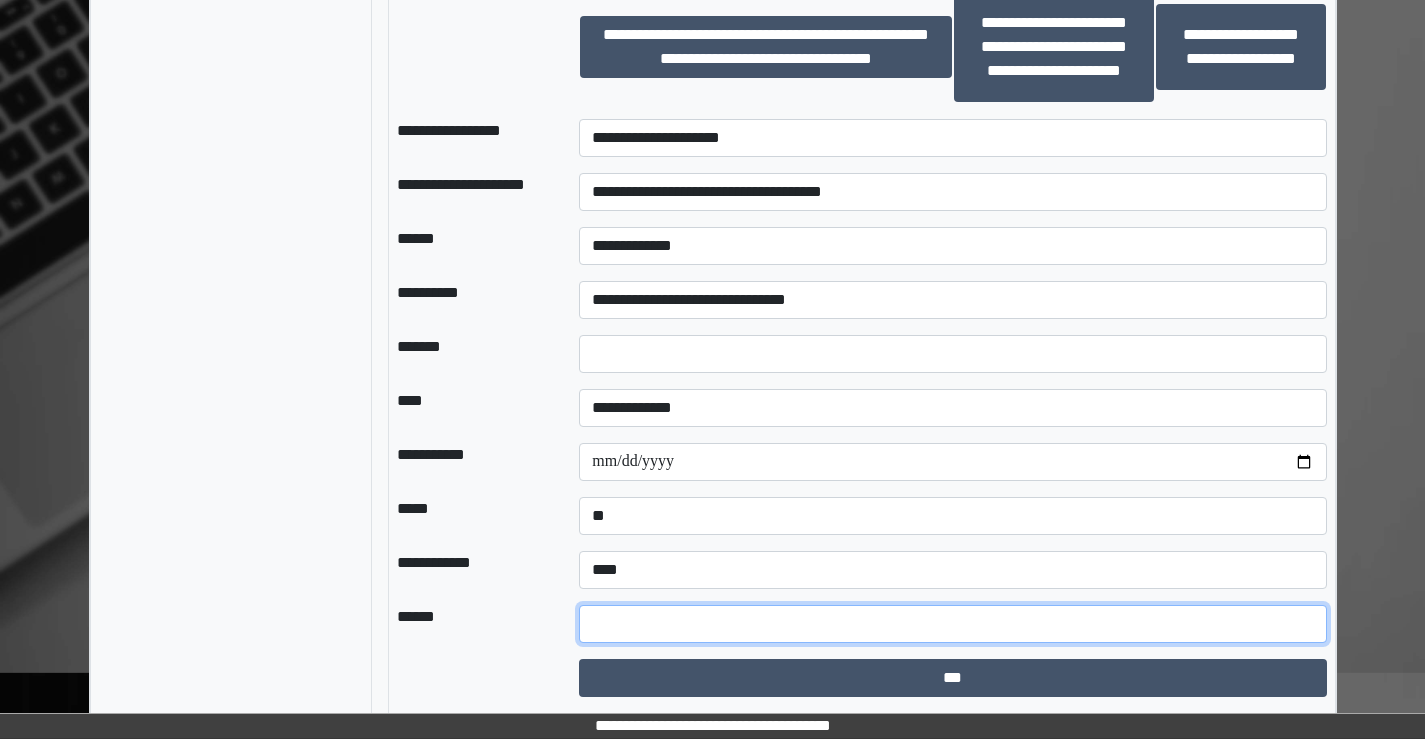 paste on "**********" 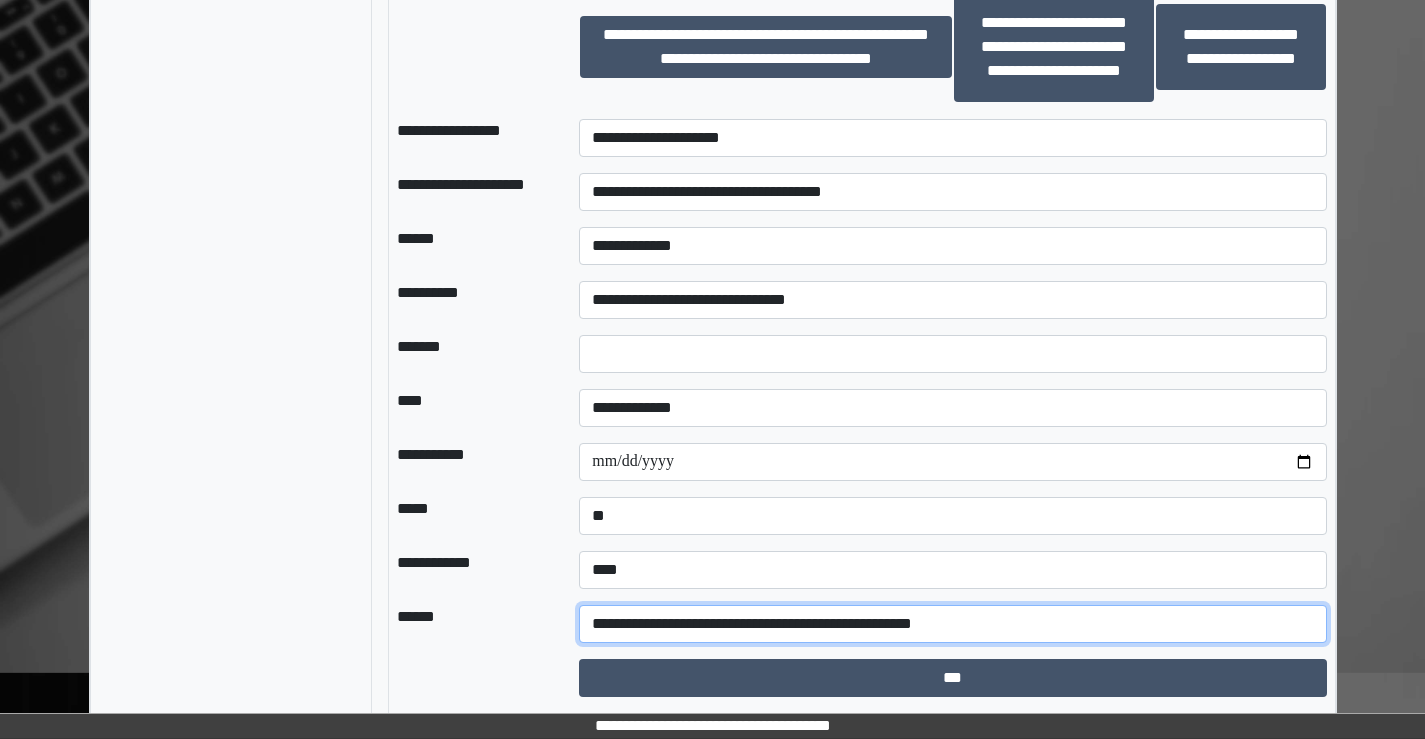 drag, startPoint x: 1008, startPoint y: 639, endPoint x: 876, endPoint y: 620, distance: 133.36041 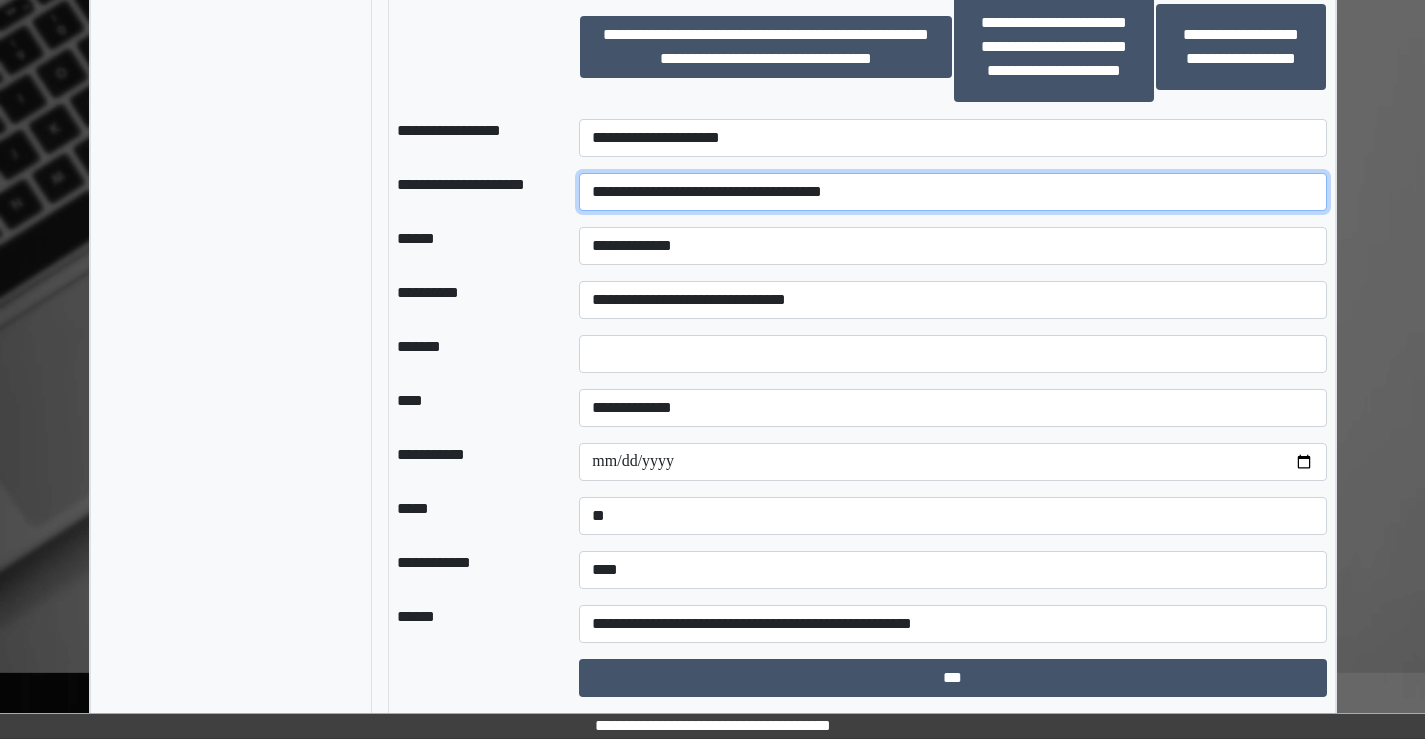 click on "**********" at bounding box center [952, 192] 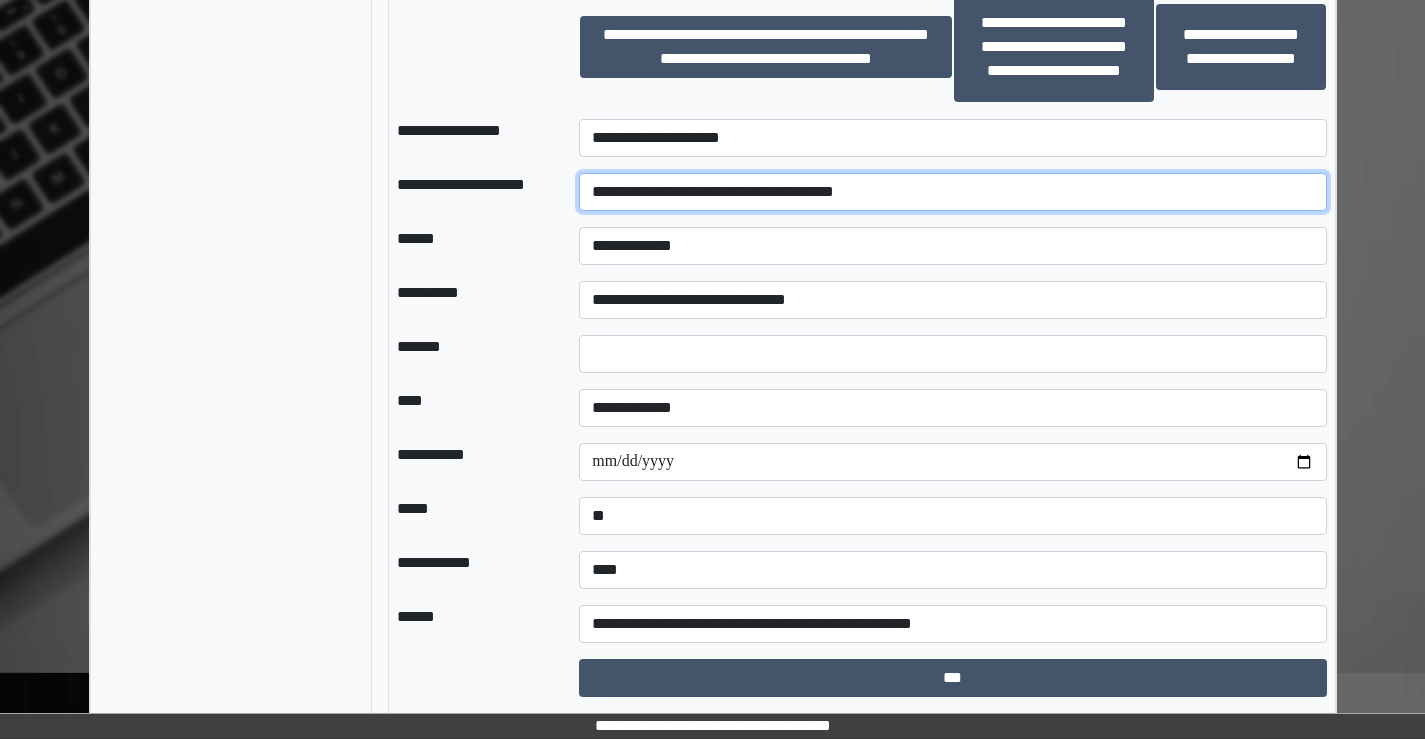 paste on "**********" 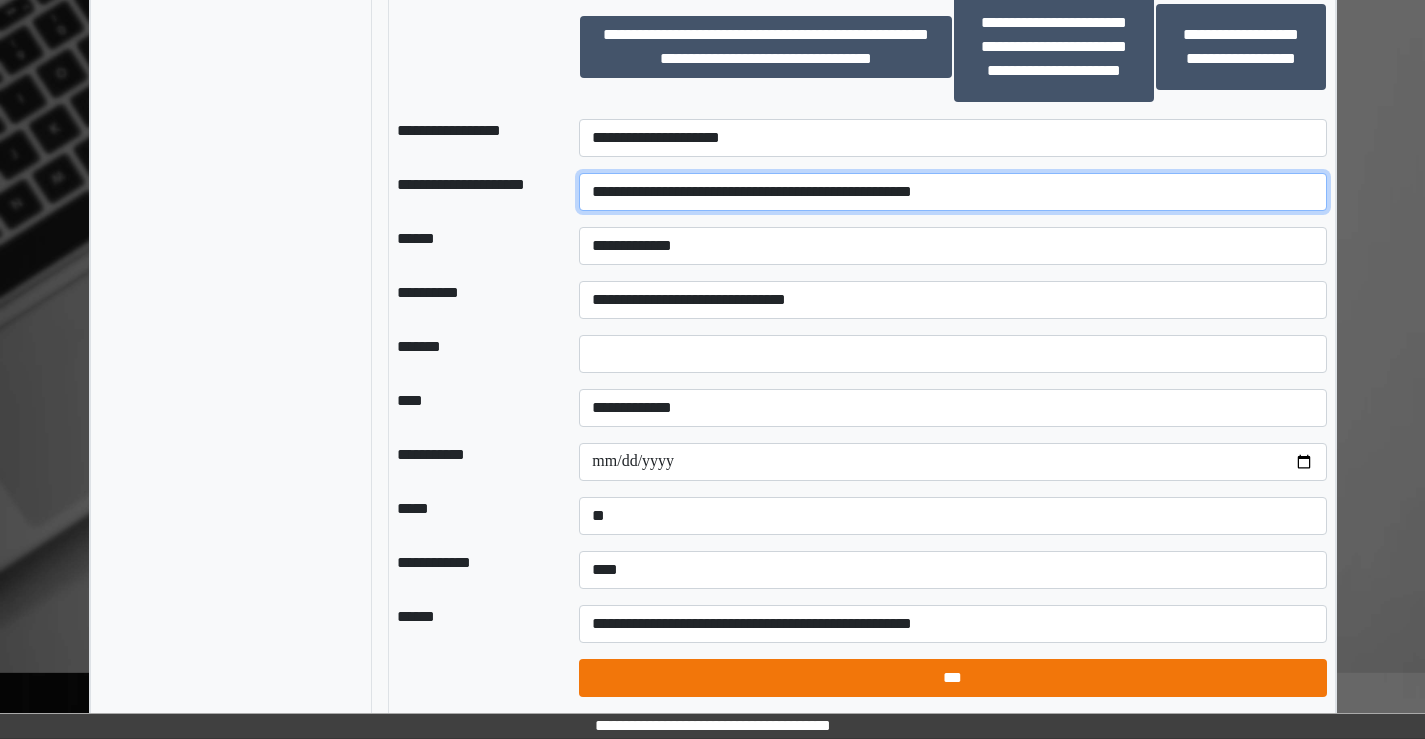 type on "**********" 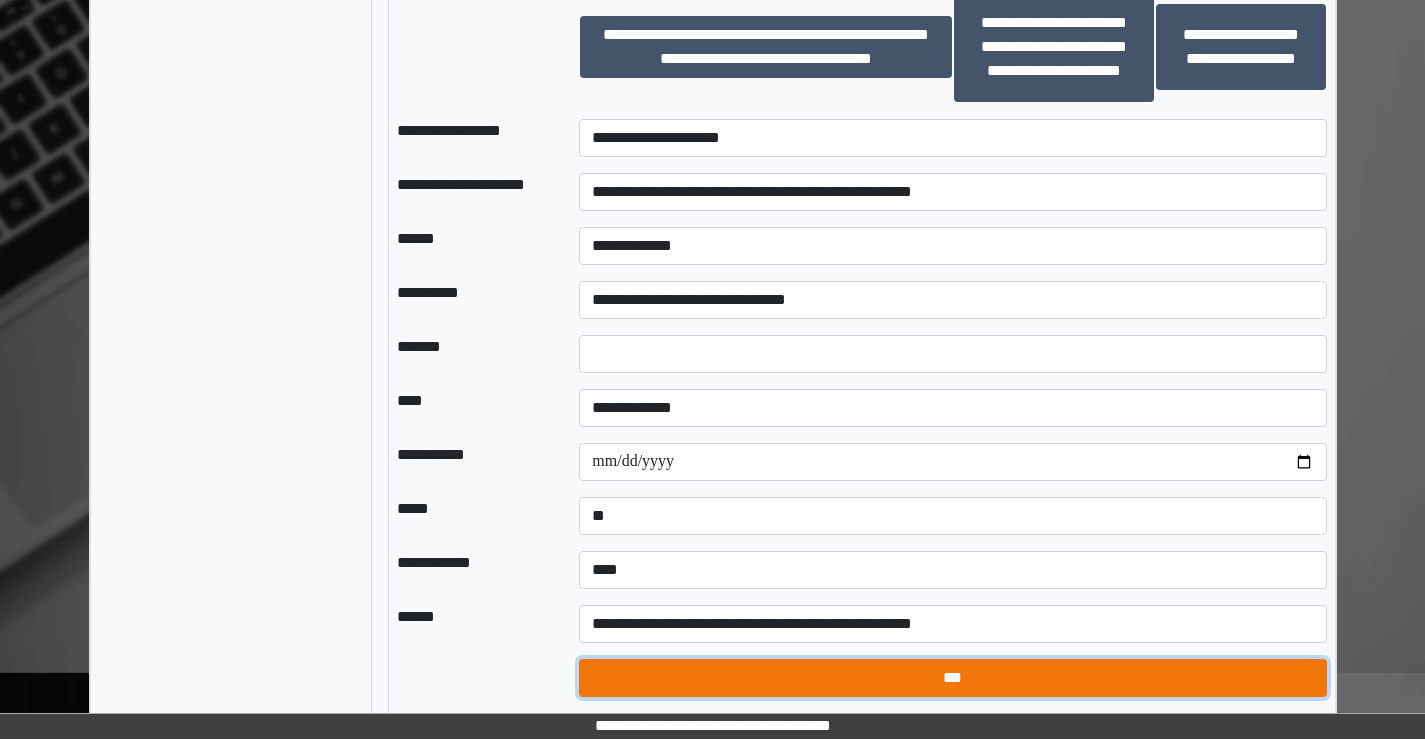click on "***" at bounding box center (952, 678) 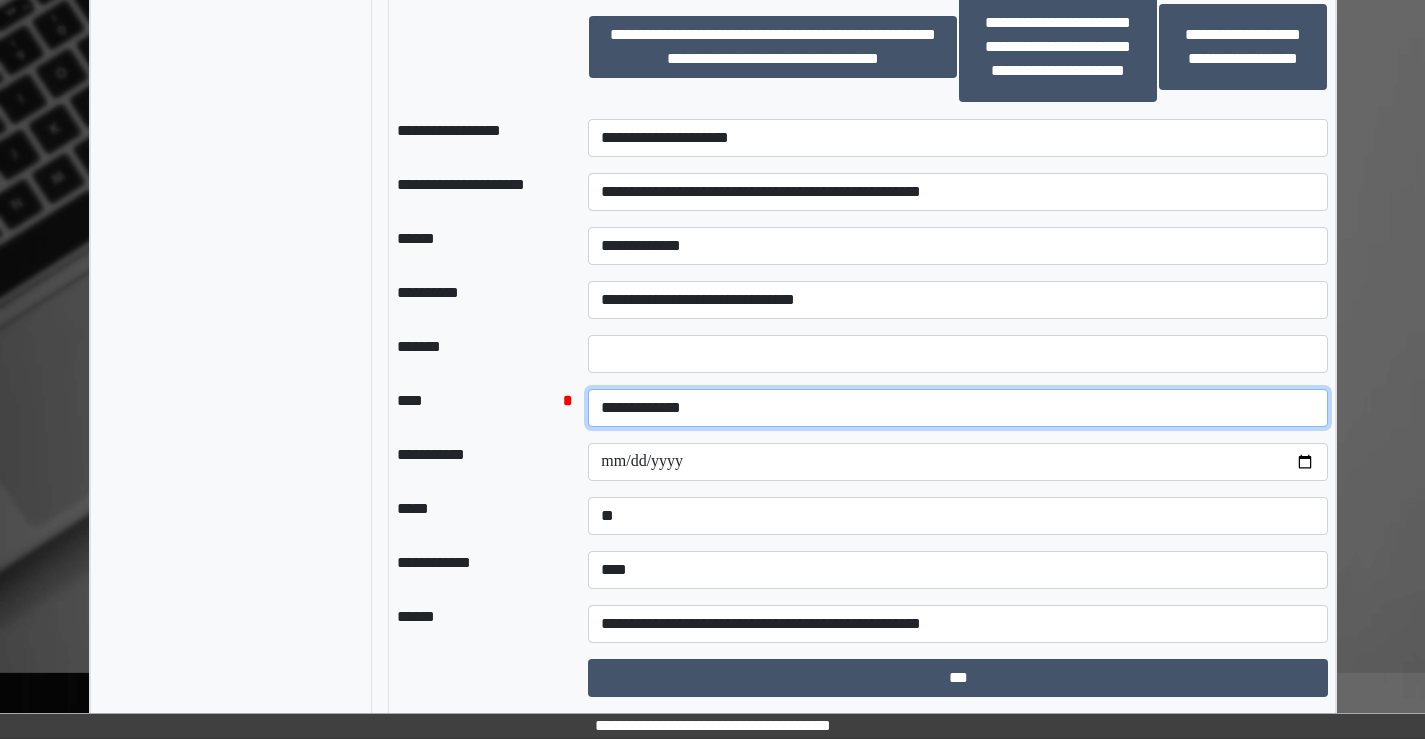 click on "**********" at bounding box center [958, 408] 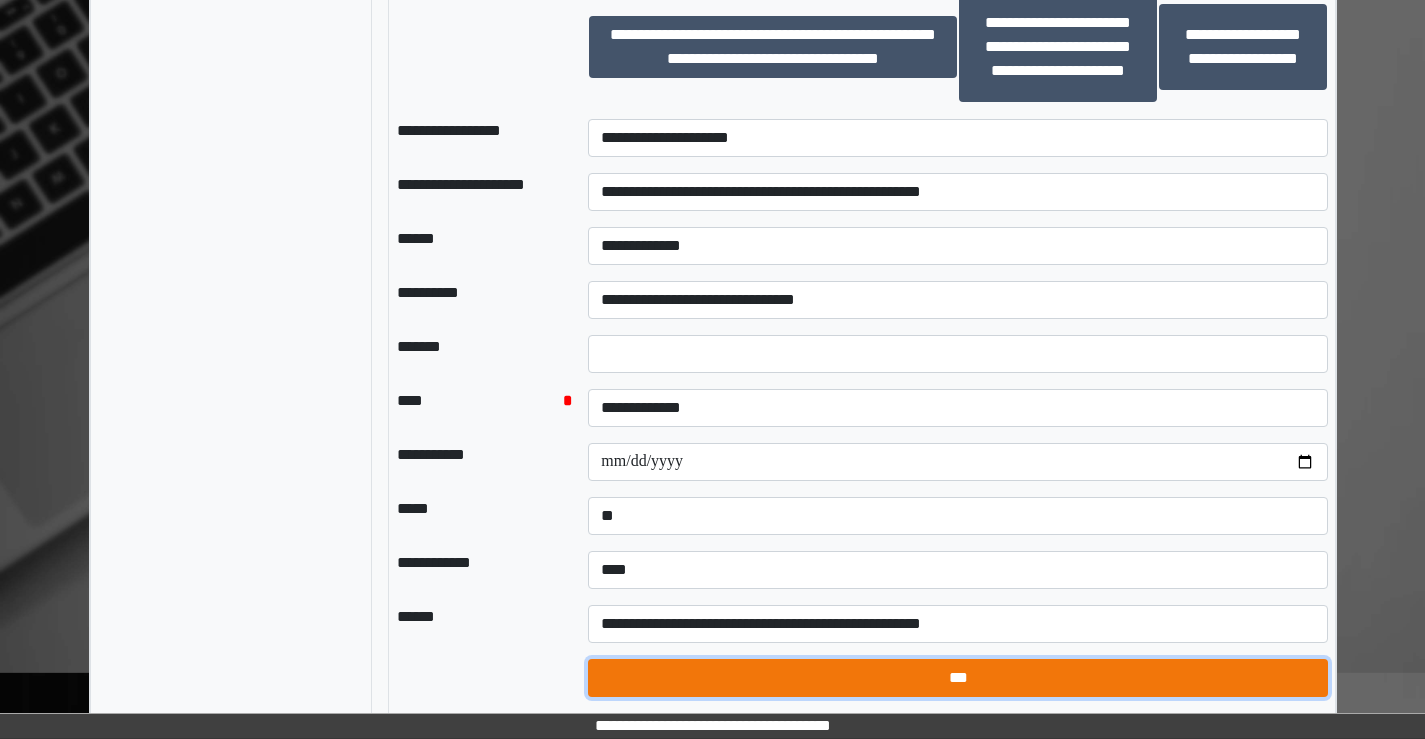 click on "***" at bounding box center [958, 678] 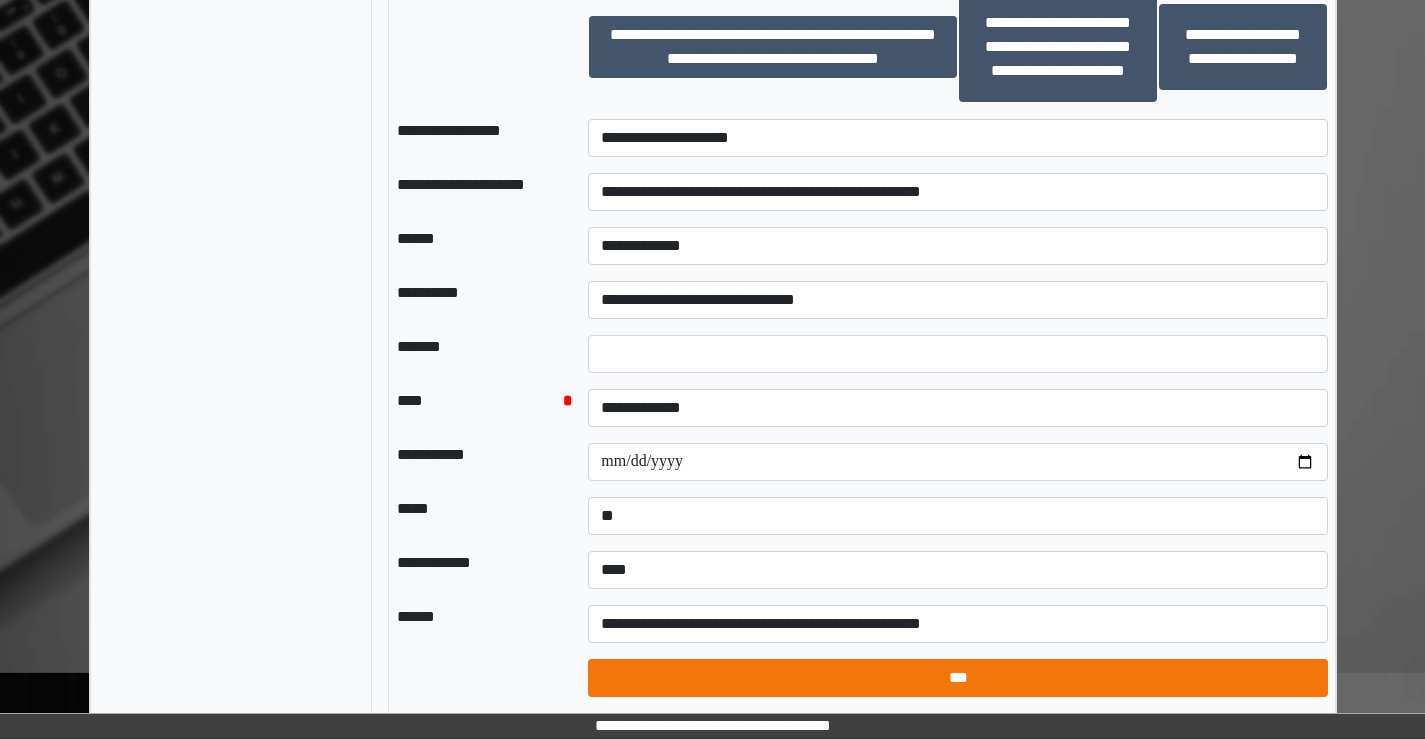 select on "*" 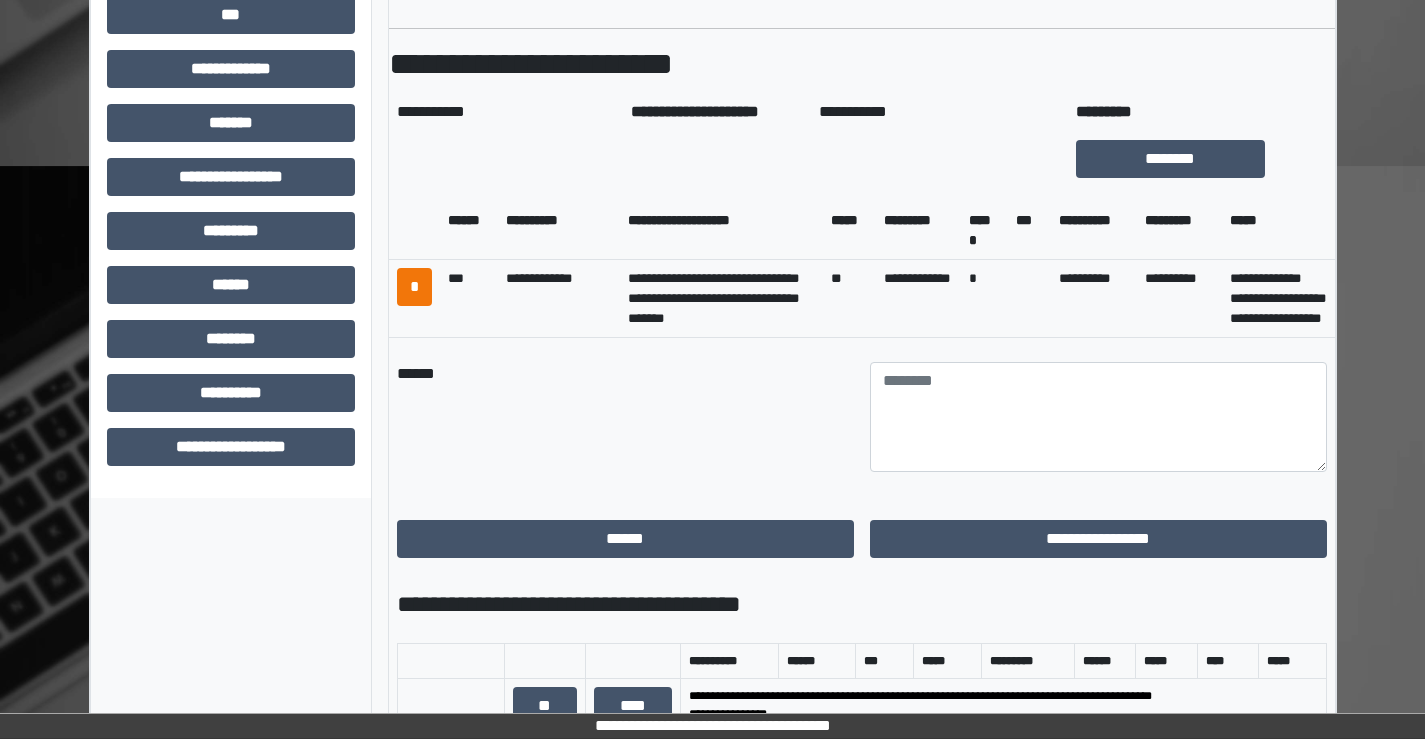 scroll, scrollTop: 670, scrollLeft: 0, axis: vertical 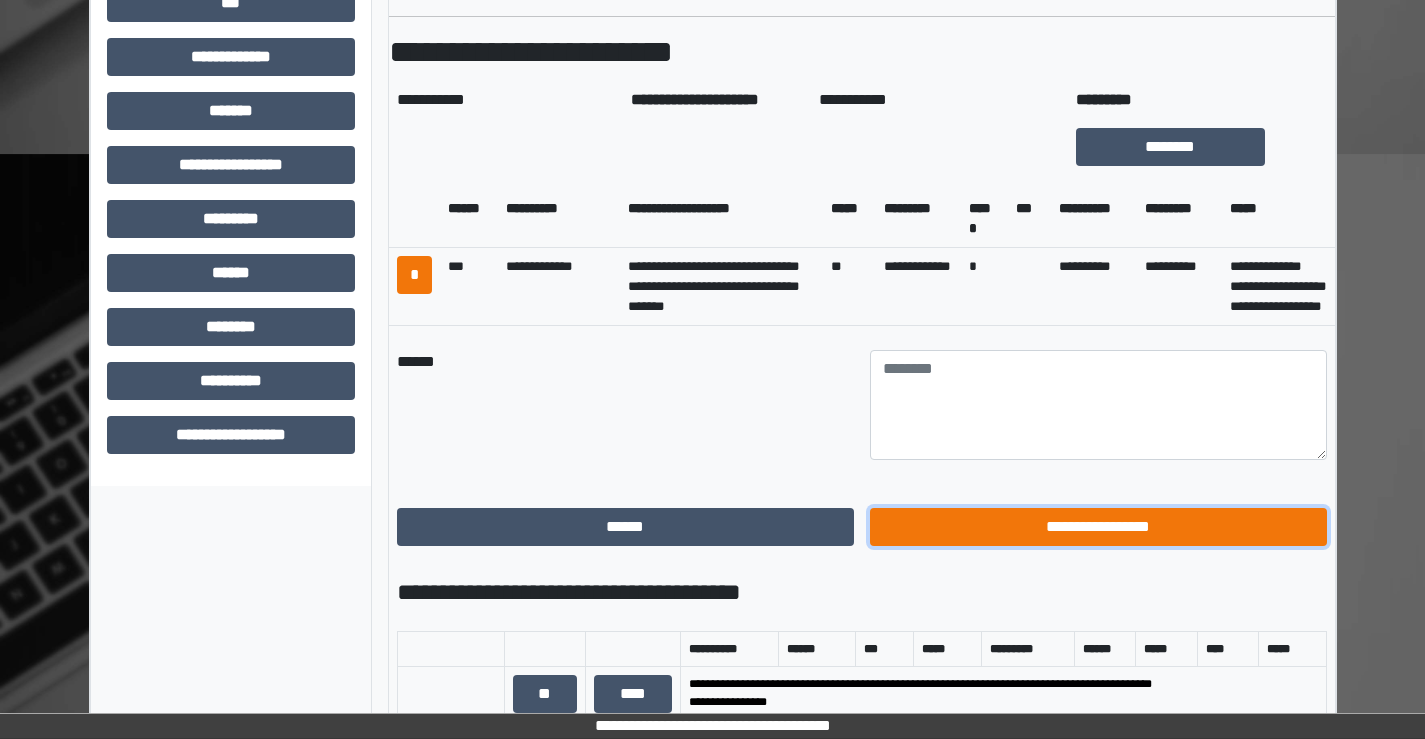 click on "**********" at bounding box center [1098, 527] 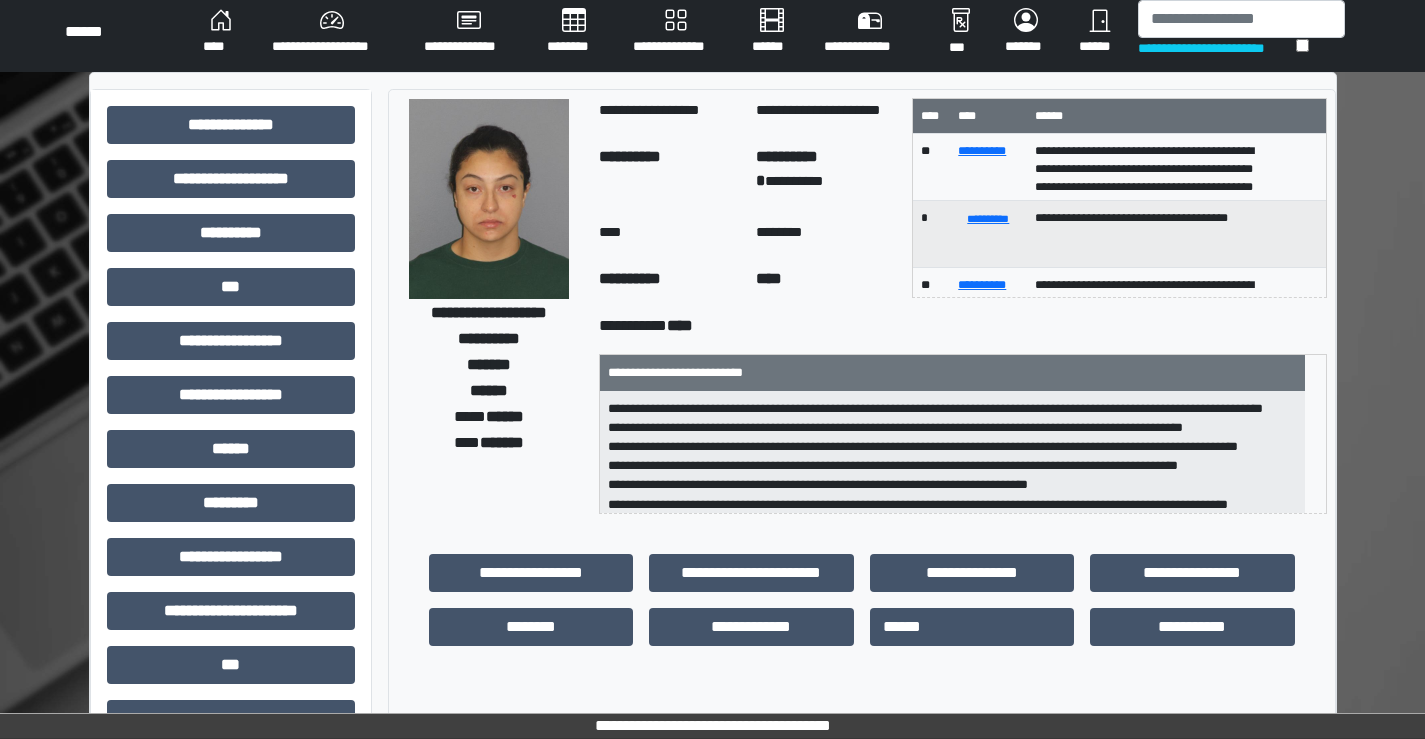 scroll, scrollTop: 0, scrollLeft: 0, axis: both 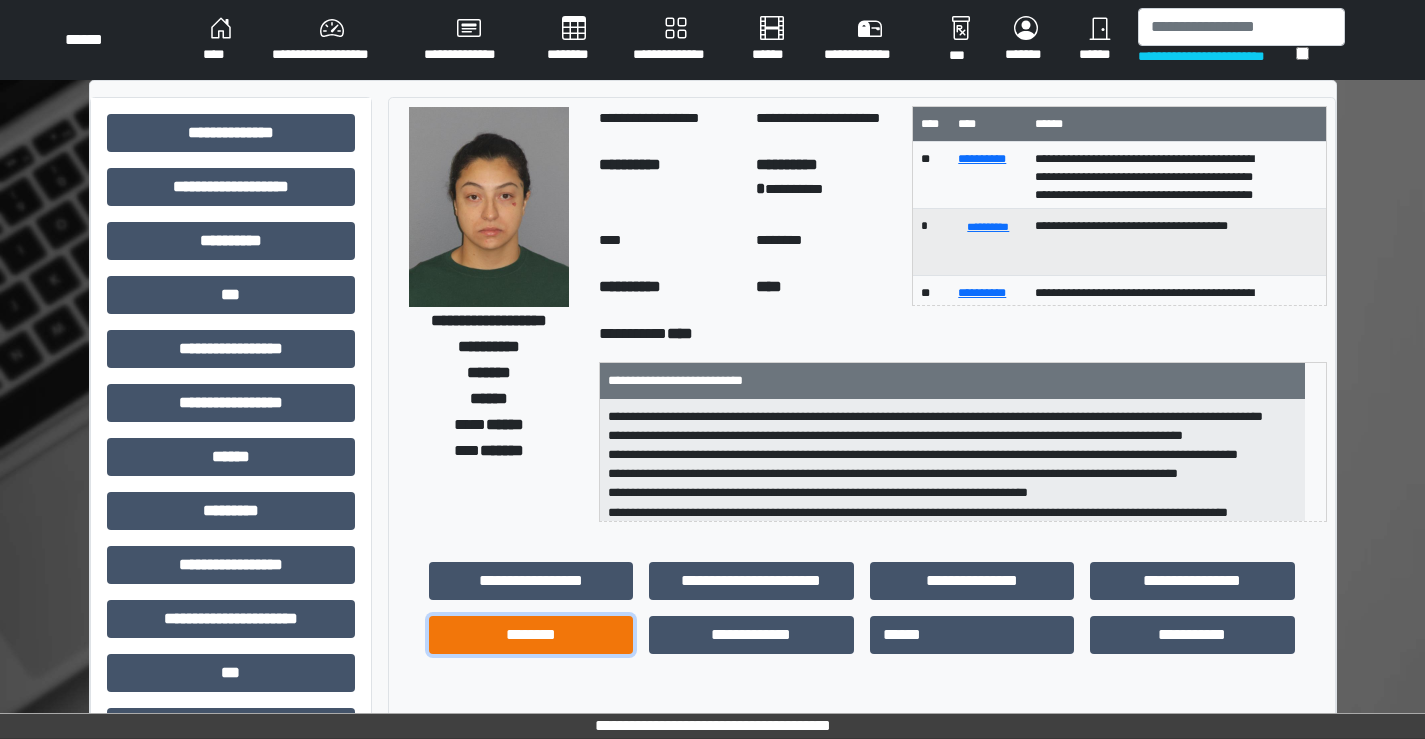 click on "********" at bounding box center (531, 635) 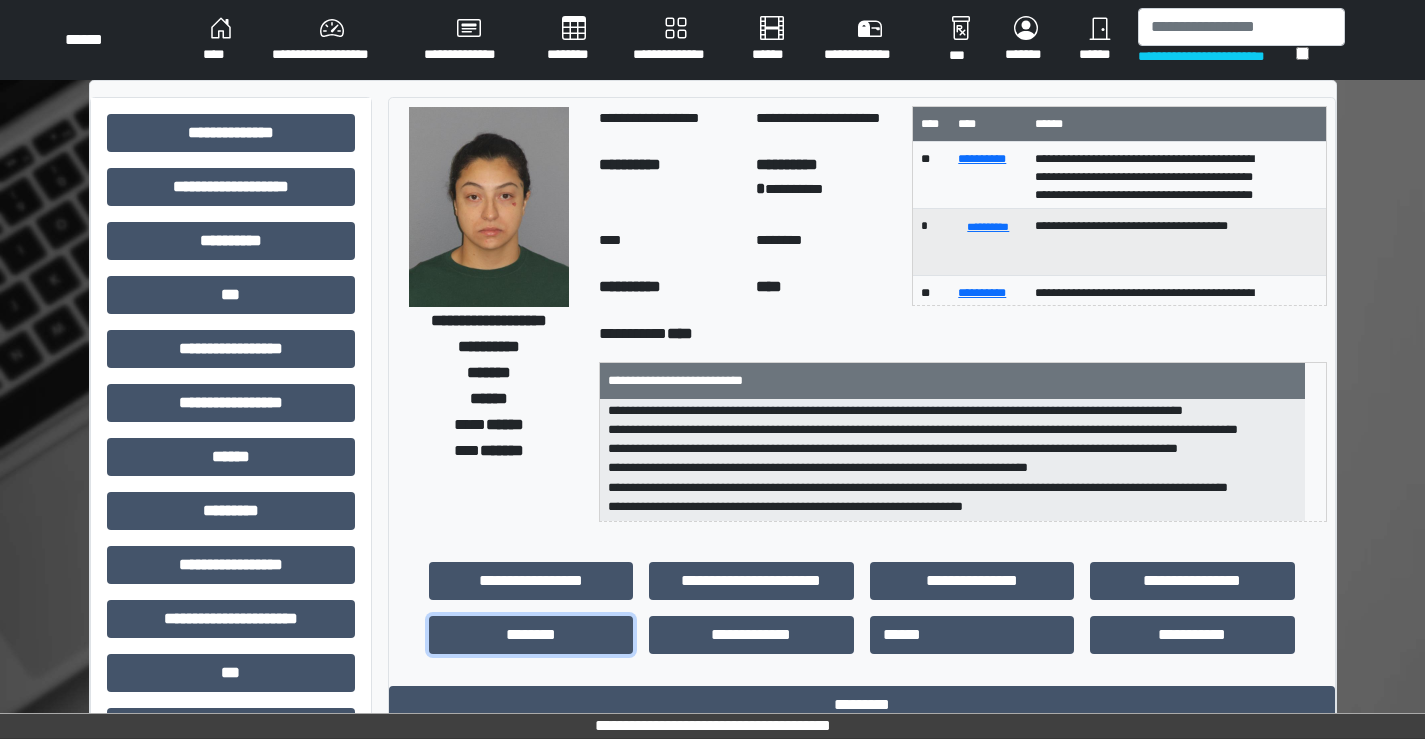 scroll, scrollTop: 102, scrollLeft: 0, axis: vertical 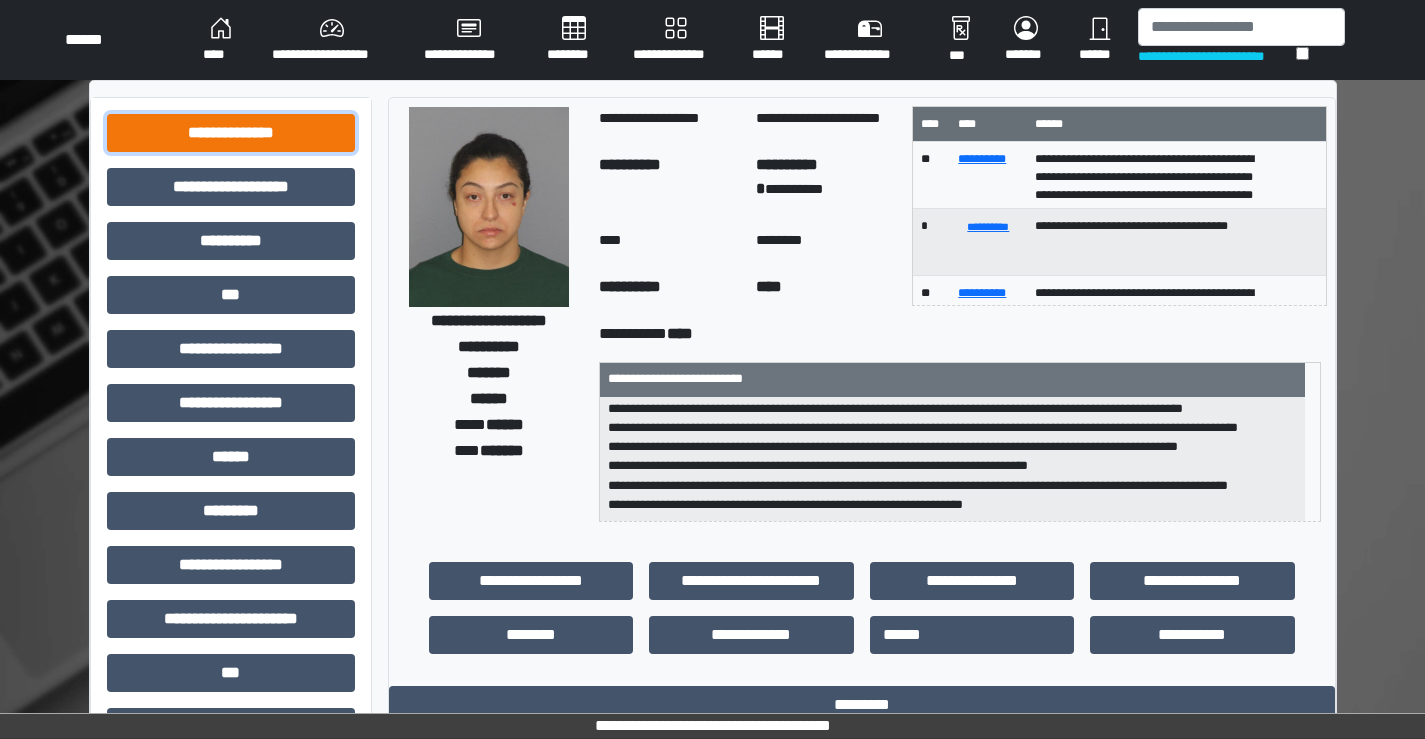 click on "**********" at bounding box center (231, 133) 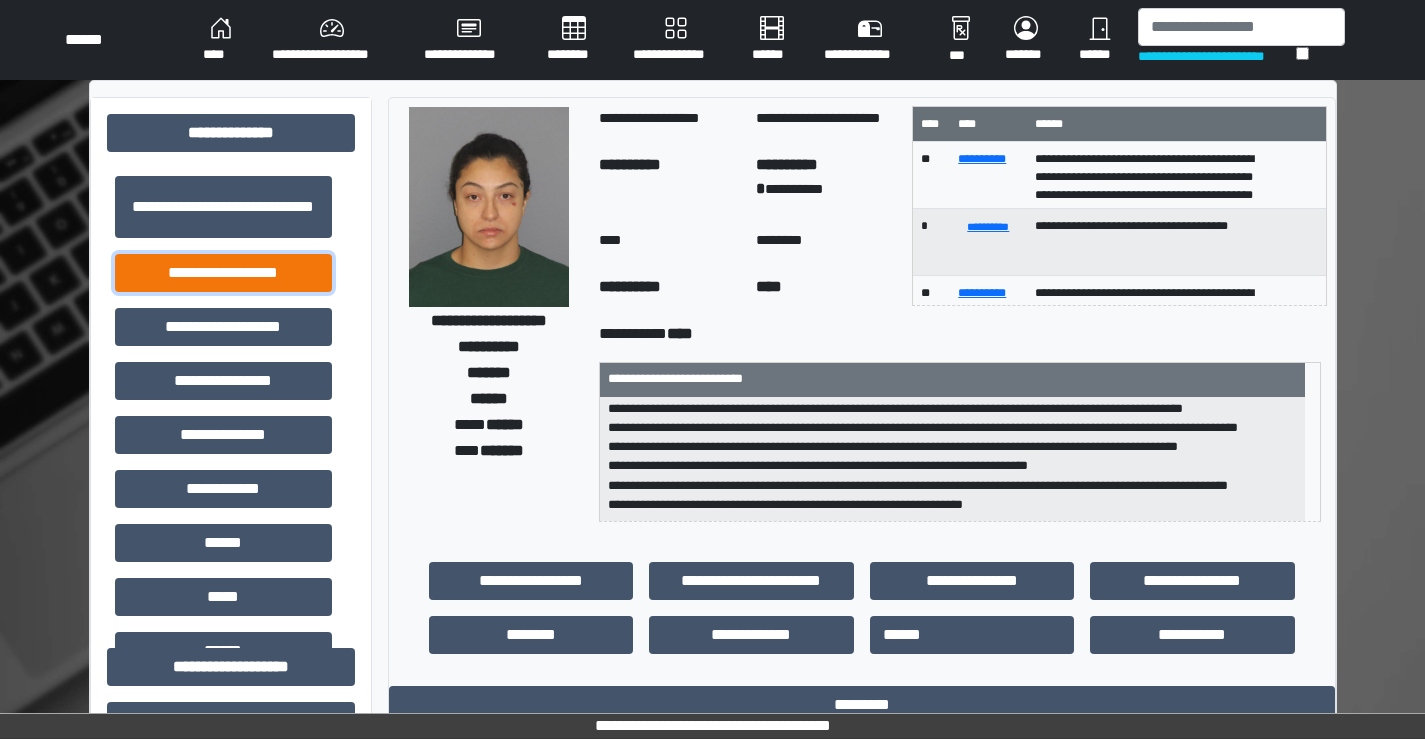 click on "**********" at bounding box center (223, 273) 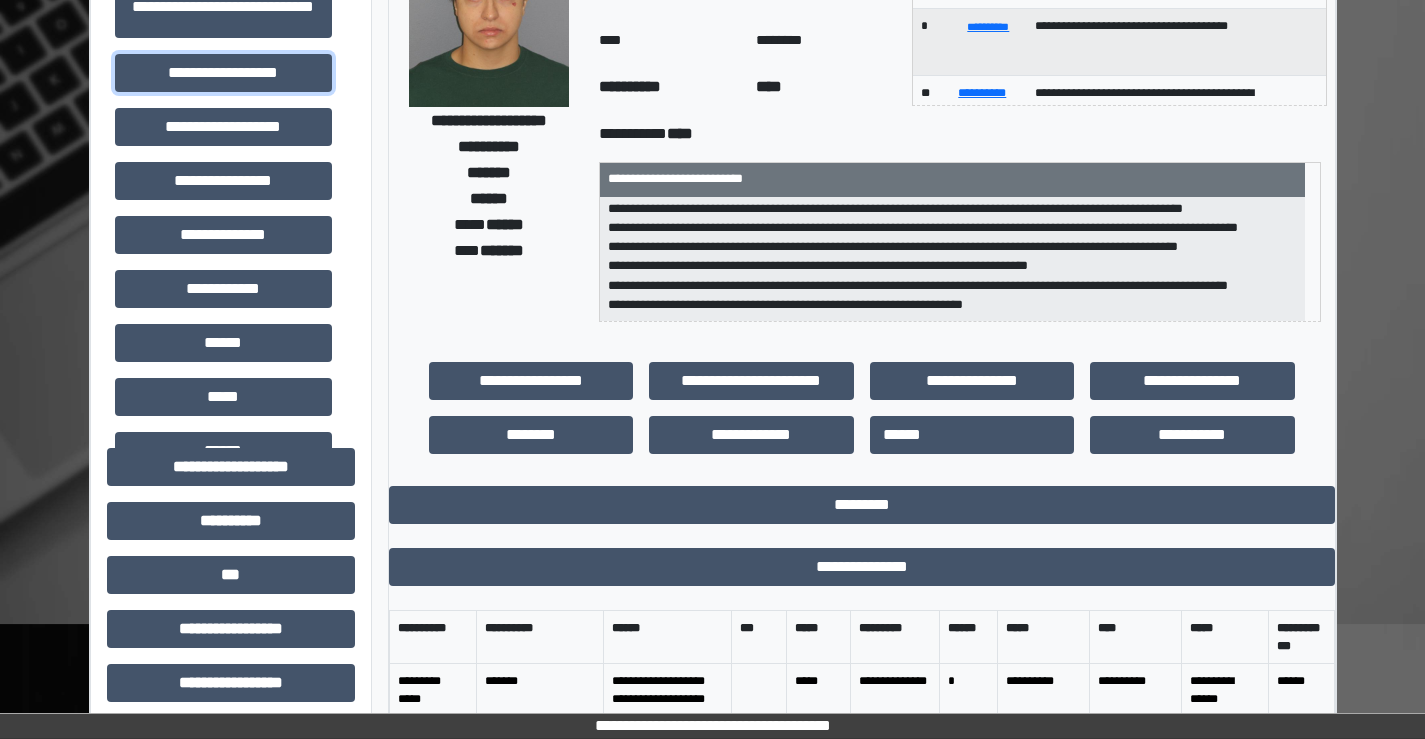 scroll, scrollTop: 500, scrollLeft: 0, axis: vertical 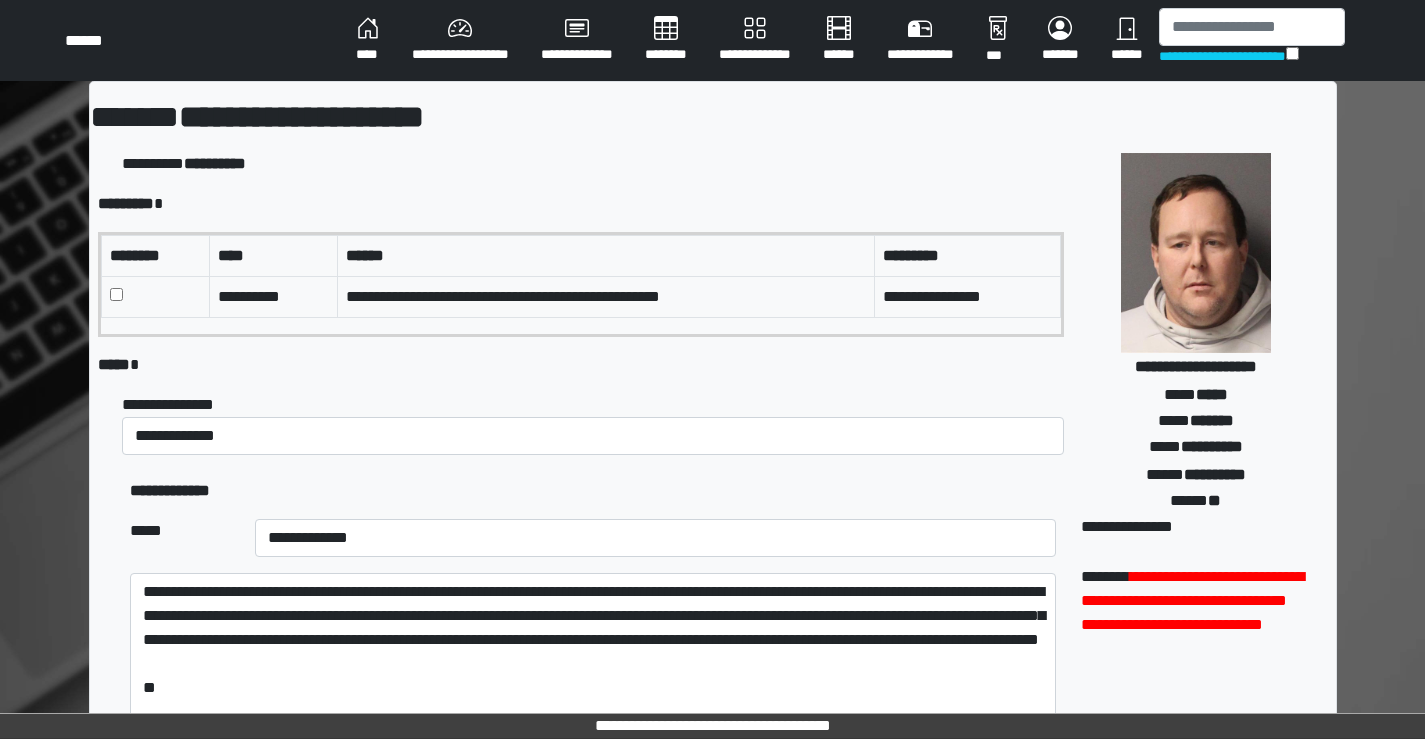select on "*" 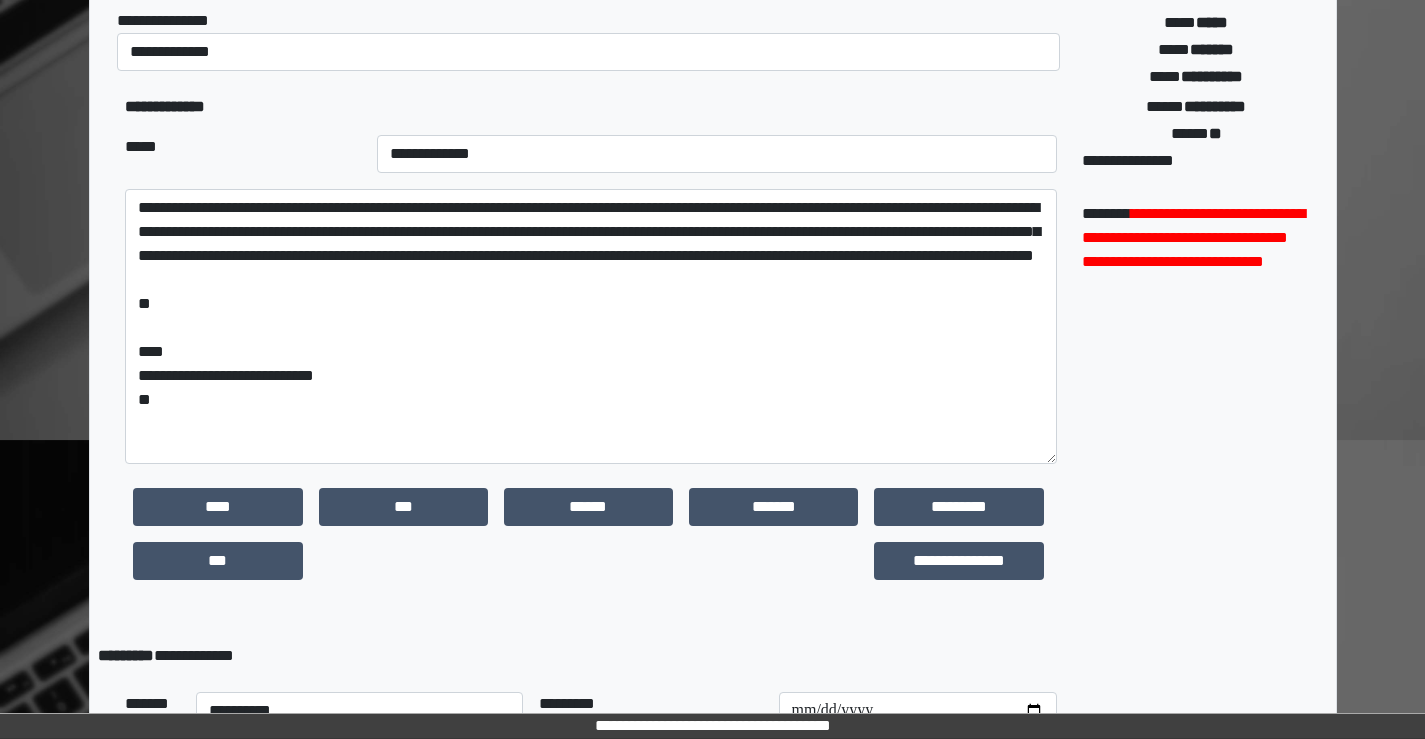 scroll, scrollTop: 400, scrollLeft: 0, axis: vertical 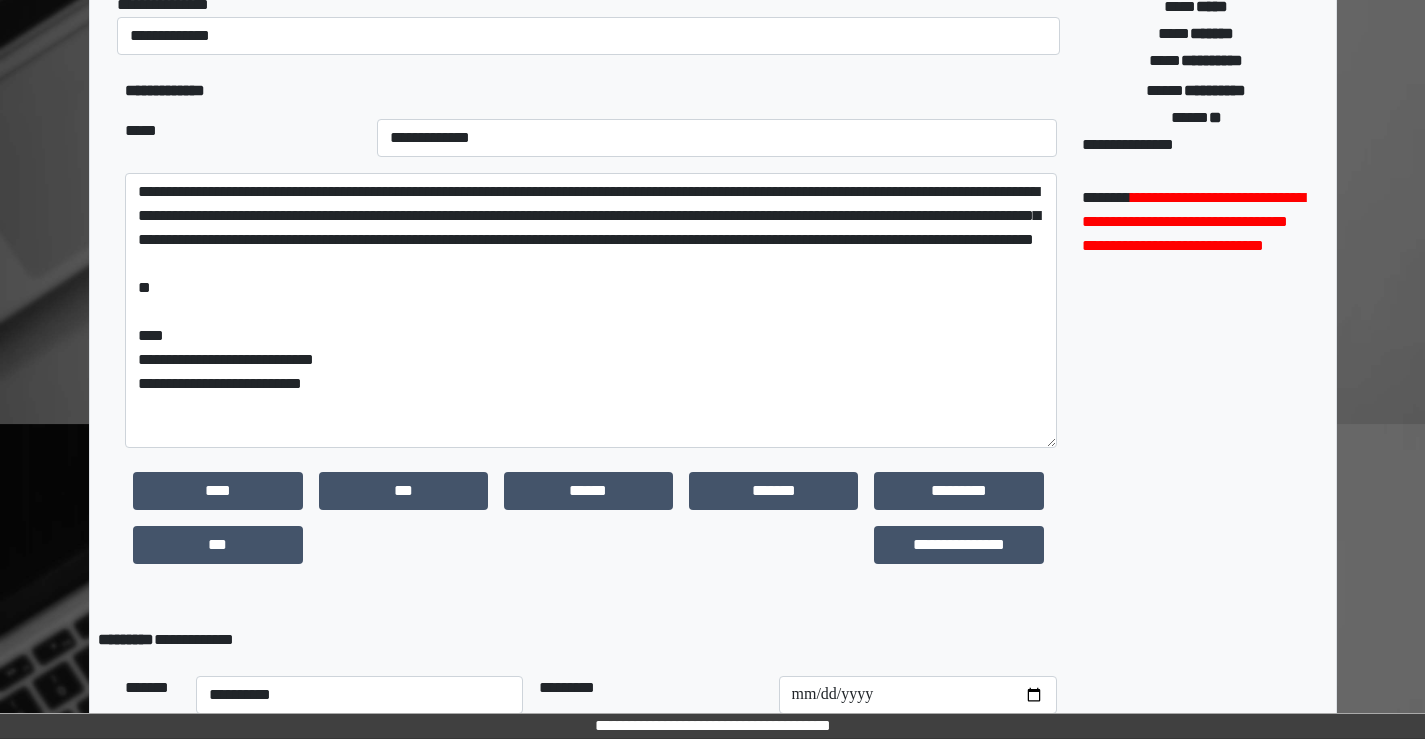 drag, startPoint x: 501, startPoint y: 244, endPoint x: 461, endPoint y: 236, distance: 40.792156 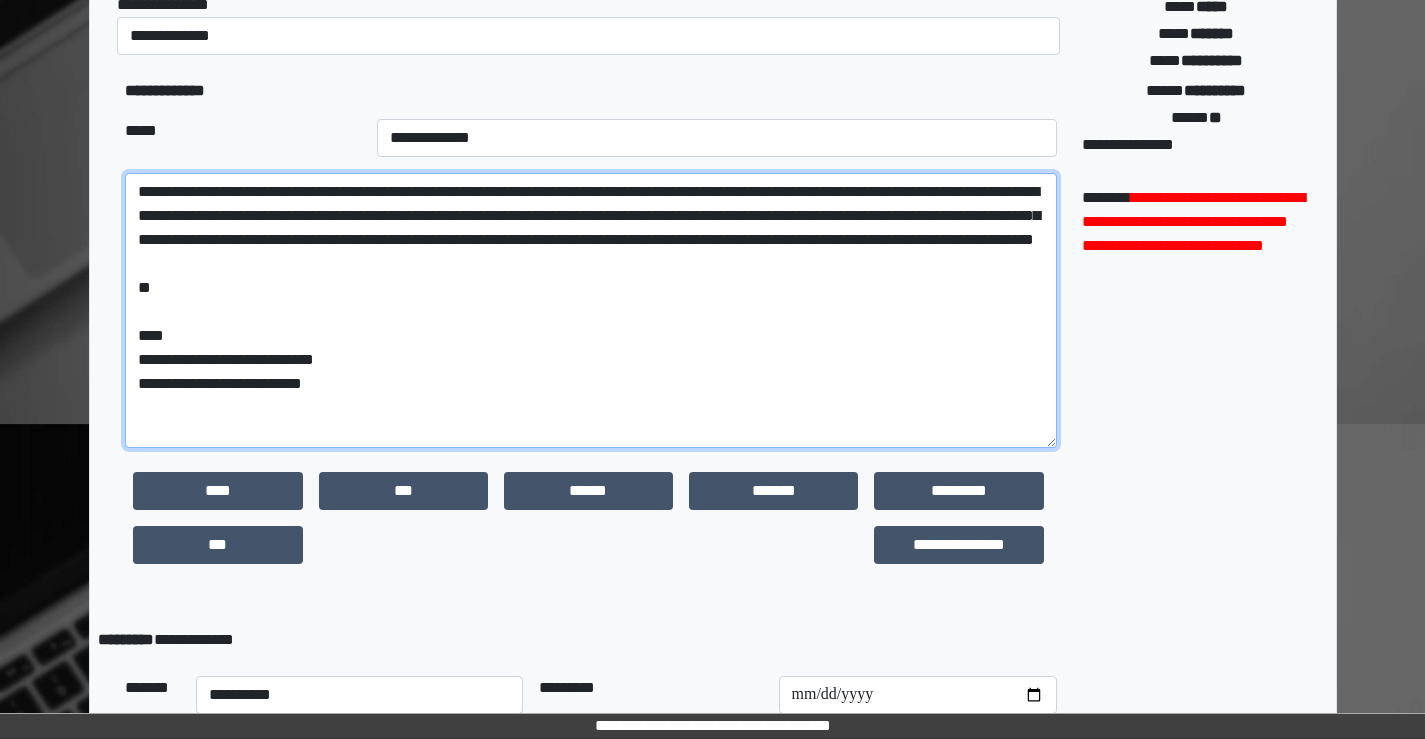 click on "**********" at bounding box center (590, 310) 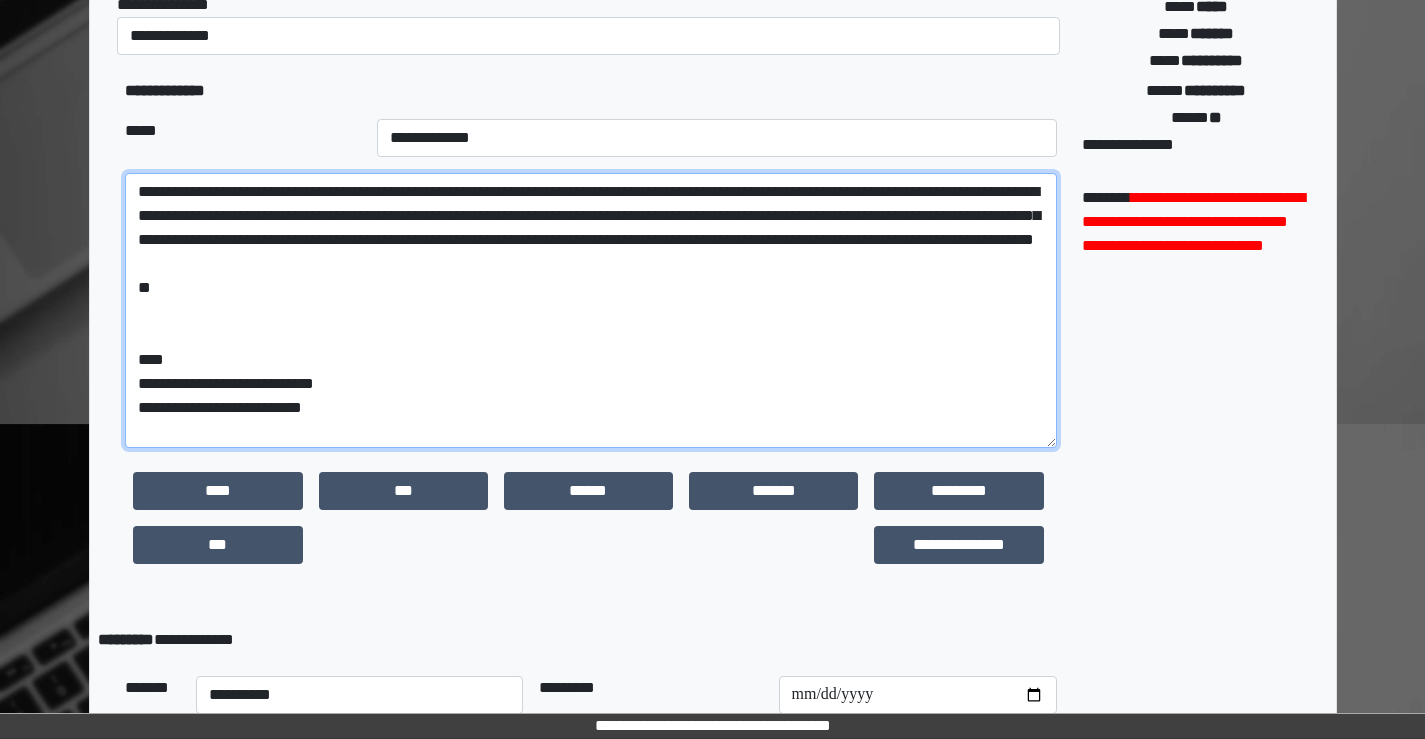 paste on "**********" 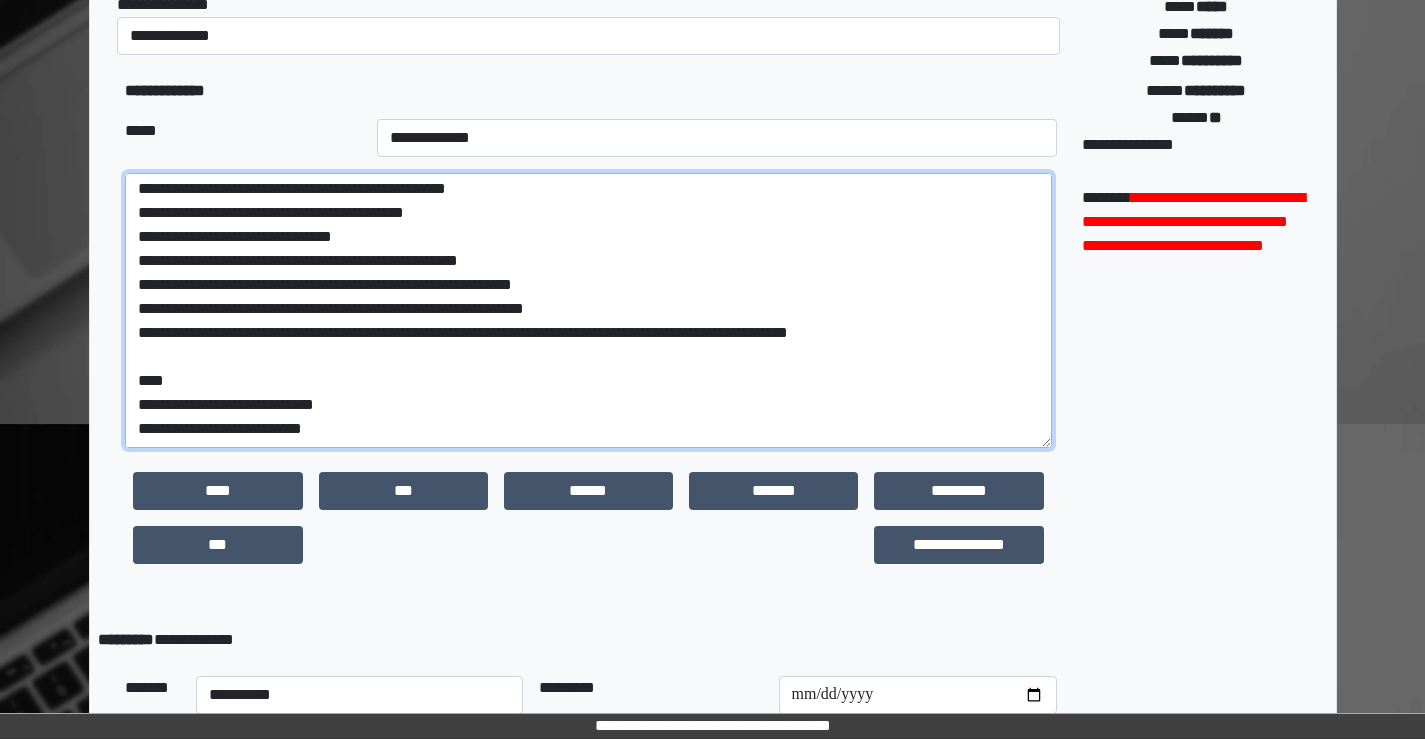 scroll, scrollTop: 47, scrollLeft: 0, axis: vertical 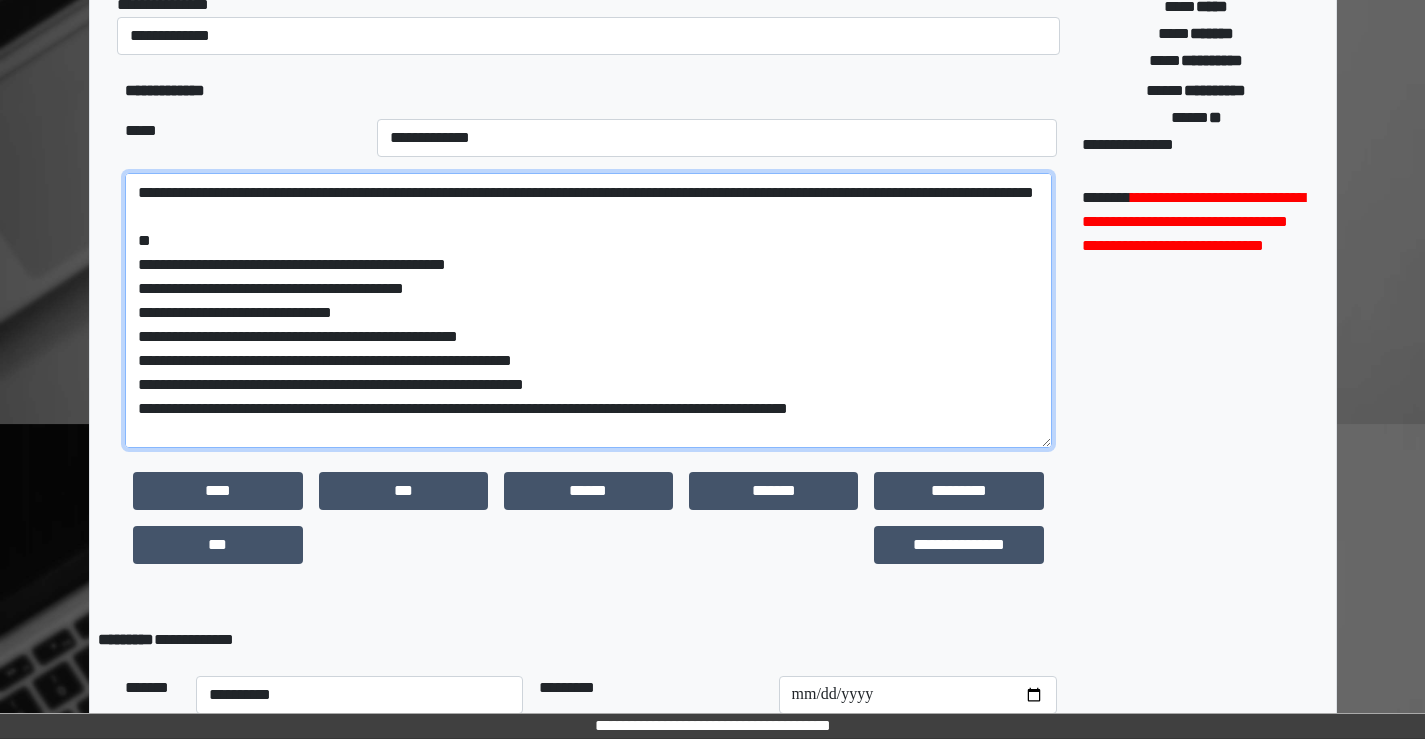 drag, startPoint x: 349, startPoint y: 339, endPoint x: 130, endPoint y: 303, distance: 221.93918 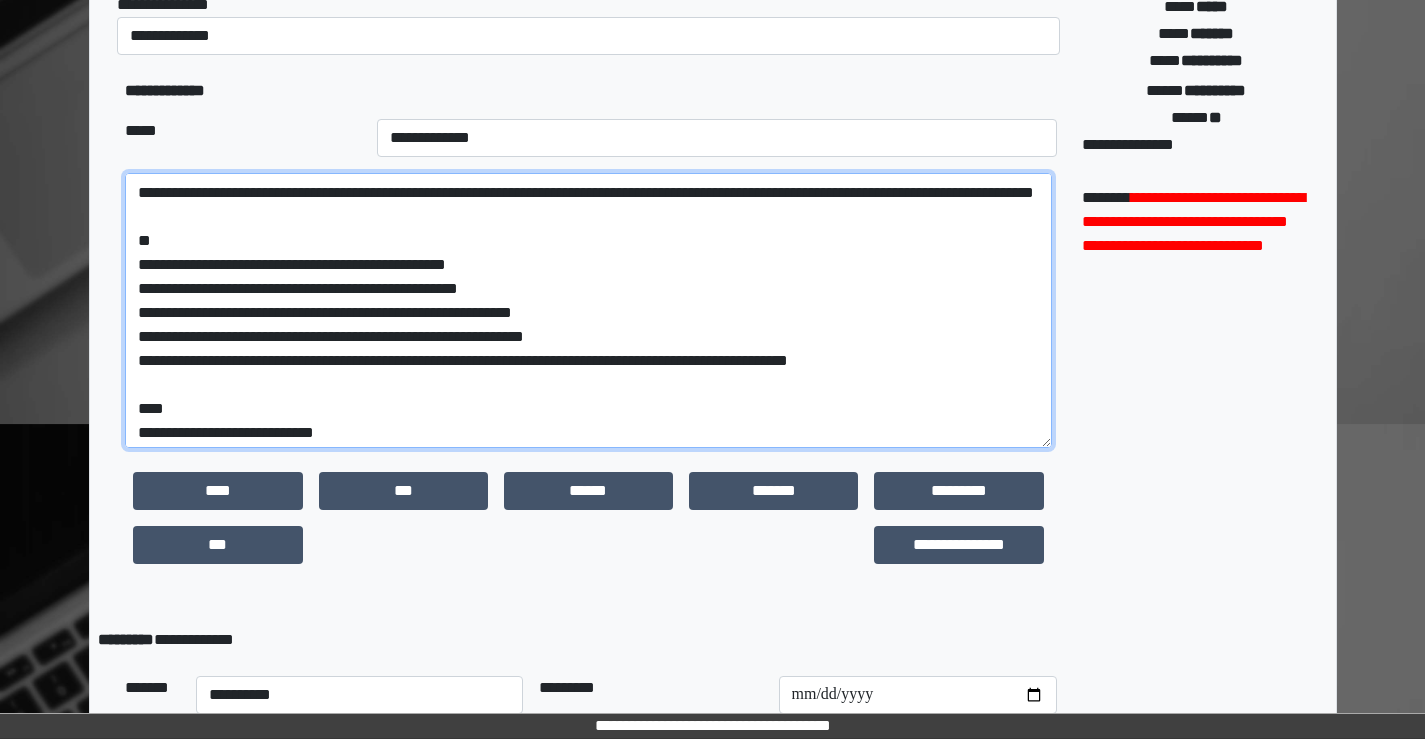 drag, startPoint x: 548, startPoint y: 367, endPoint x: 91, endPoint y: 367, distance: 457 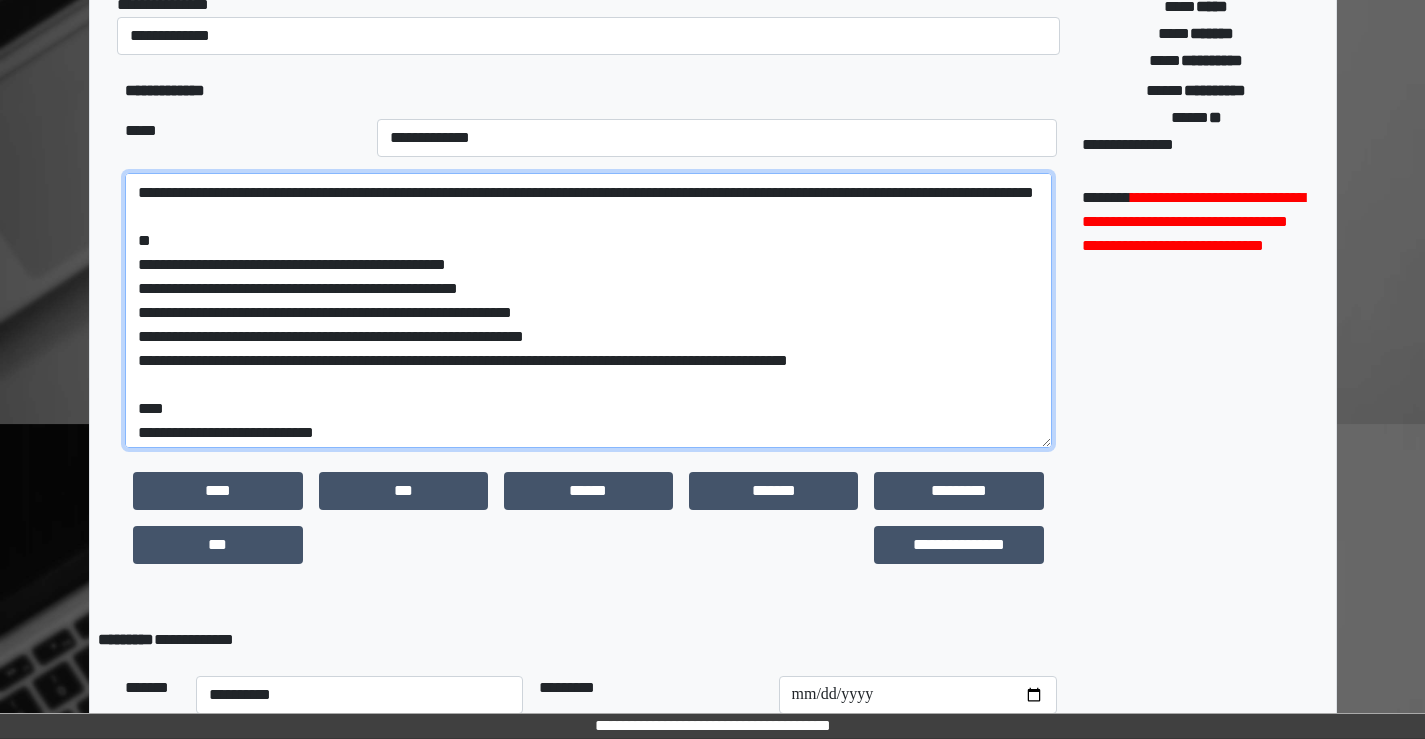 drag, startPoint x: 325, startPoint y: 387, endPoint x: 600, endPoint y: 420, distance: 276.97293 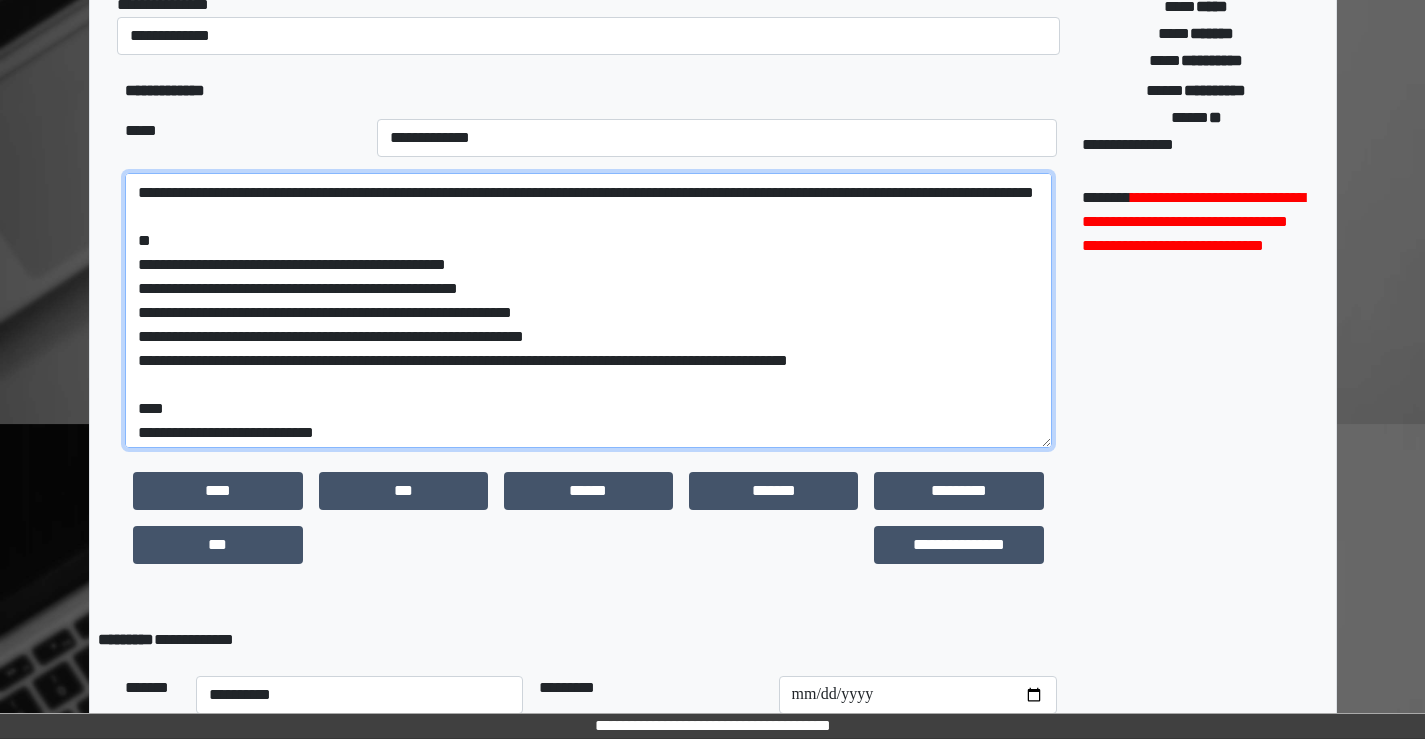 drag, startPoint x: 867, startPoint y: 391, endPoint x: 139, endPoint y: 355, distance: 728.8896 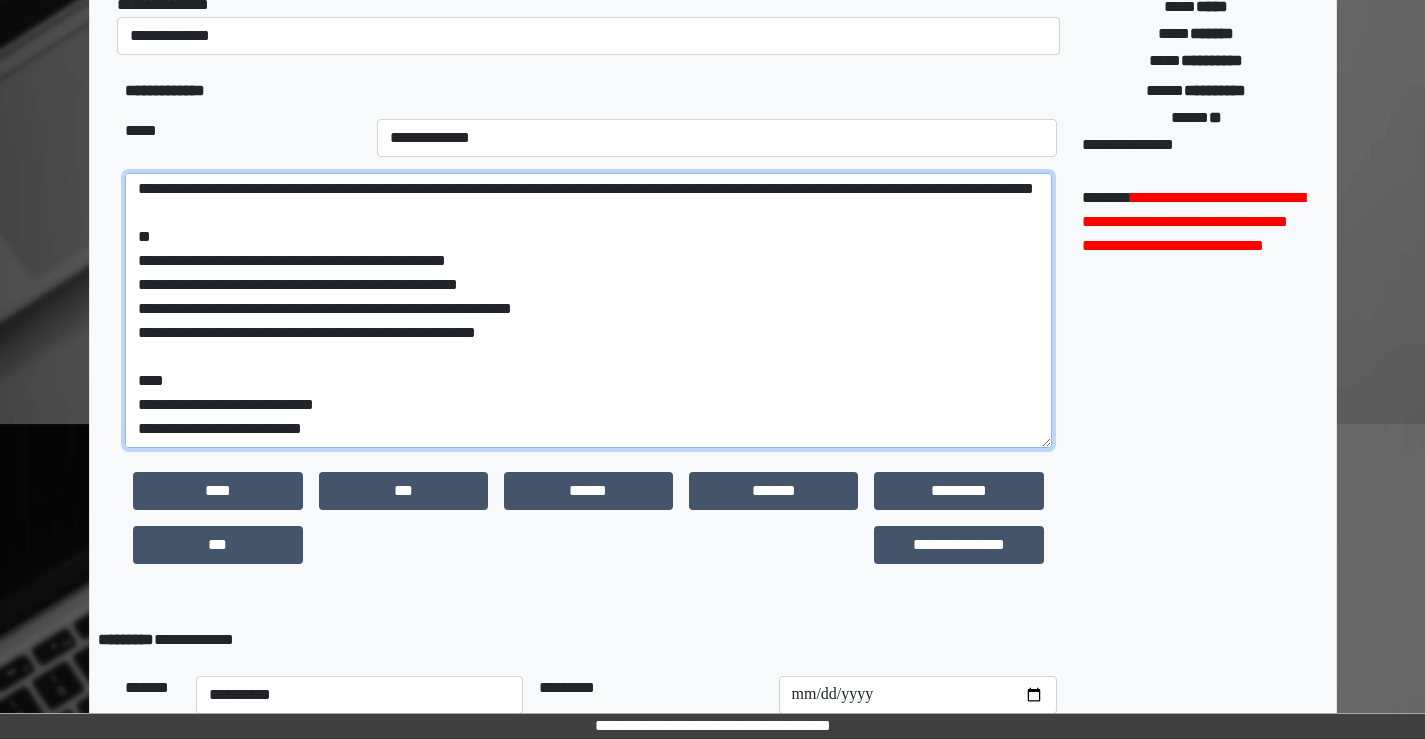 scroll, scrollTop: 75, scrollLeft: 0, axis: vertical 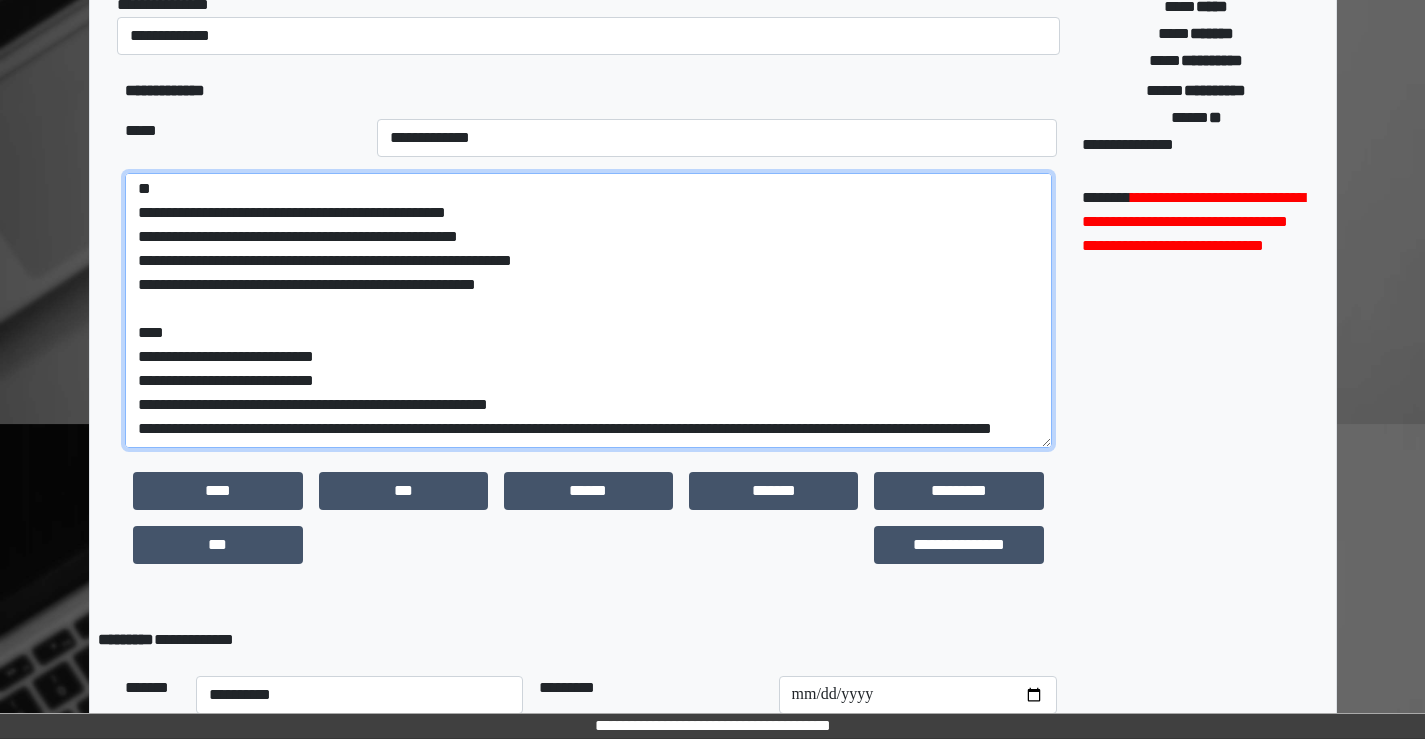 click on "**********" at bounding box center [588, 310] 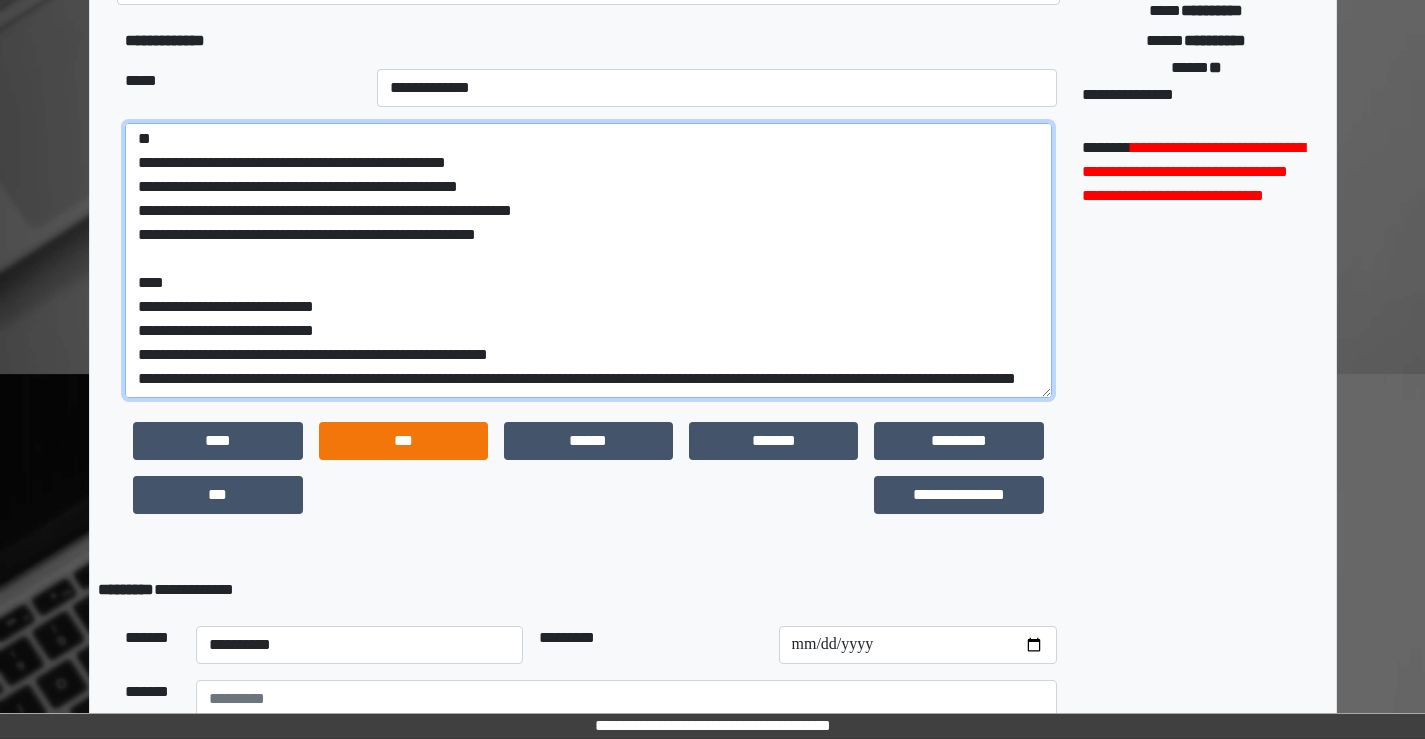 scroll, scrollTop: 500, scrollLeft: 0, axis: vertical 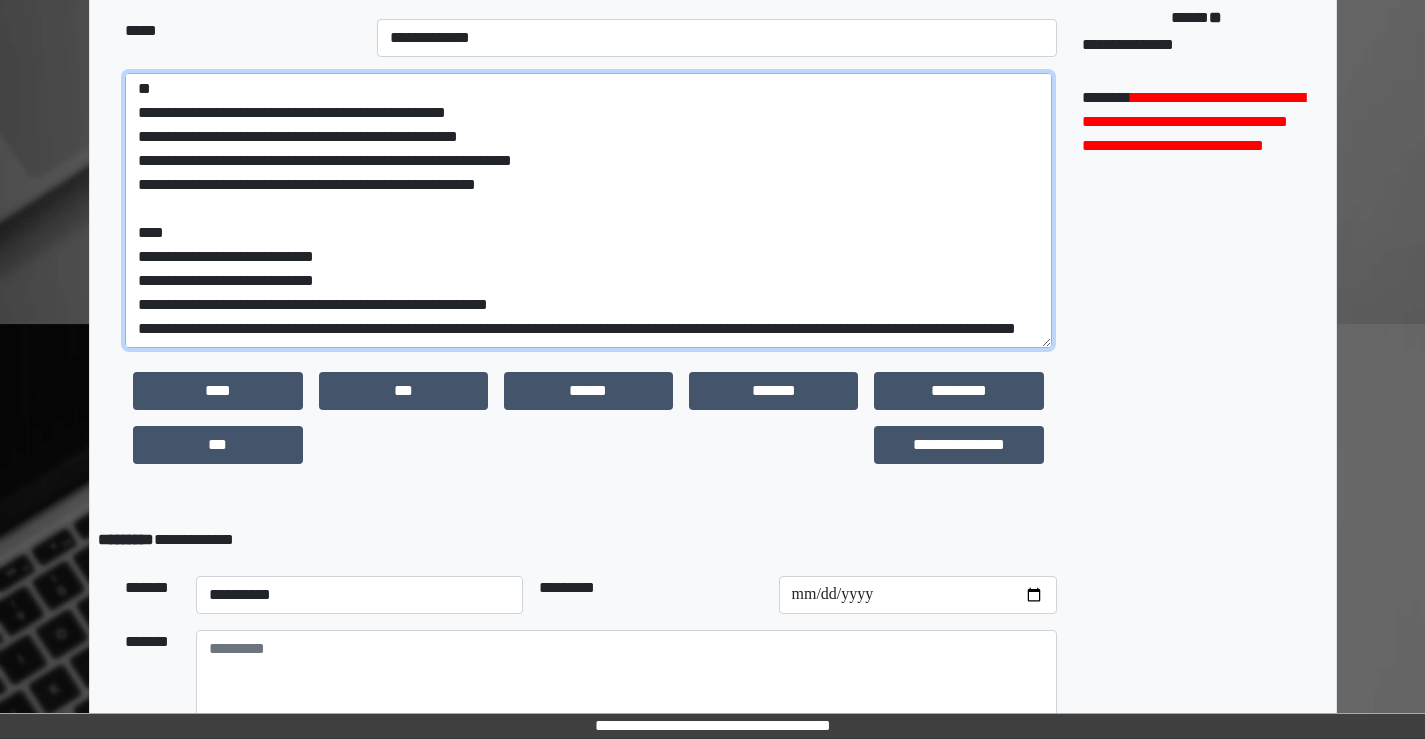drag, startPoint x: 367, startPoint y: 323, endPoint x: 357, endPoint y: 320, distance: 10.440307 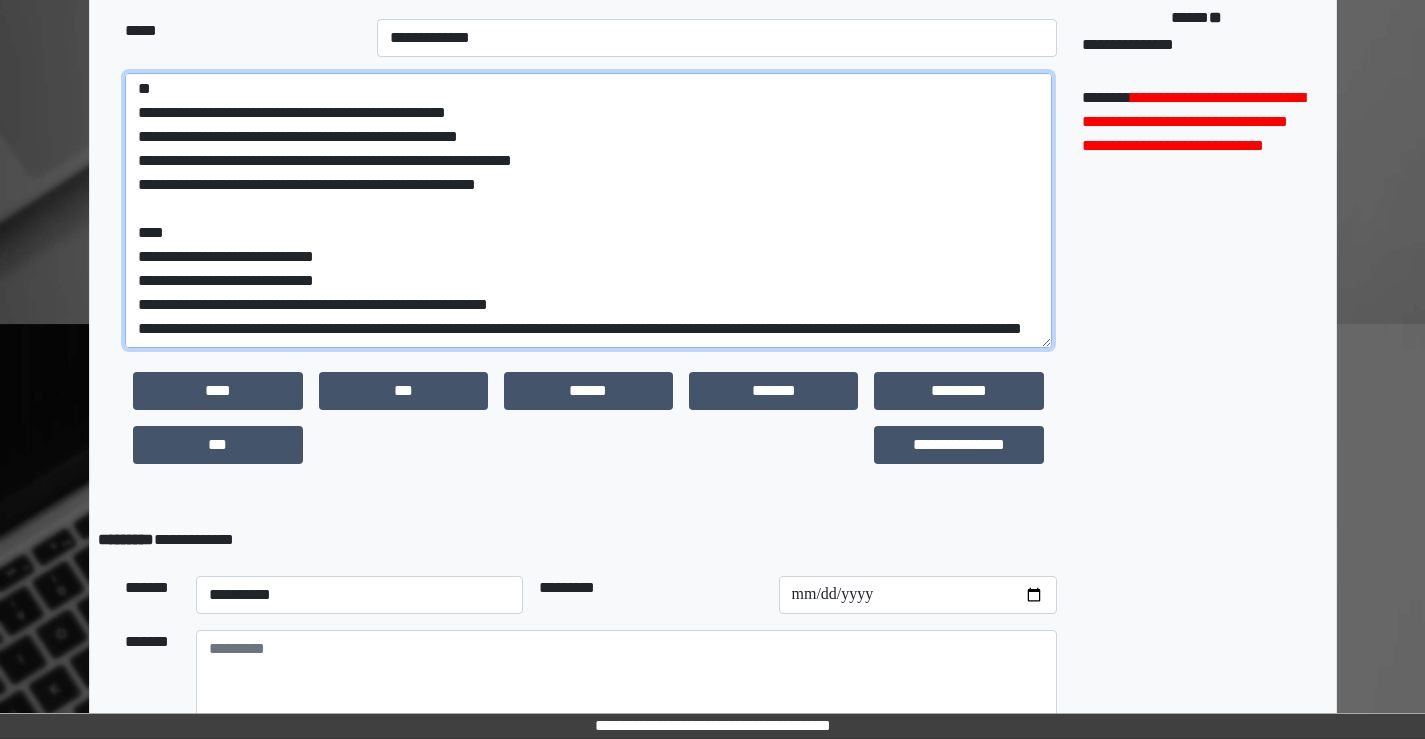 scroll, scrollTop: 163, scrollLeft: 0, axis: vertical 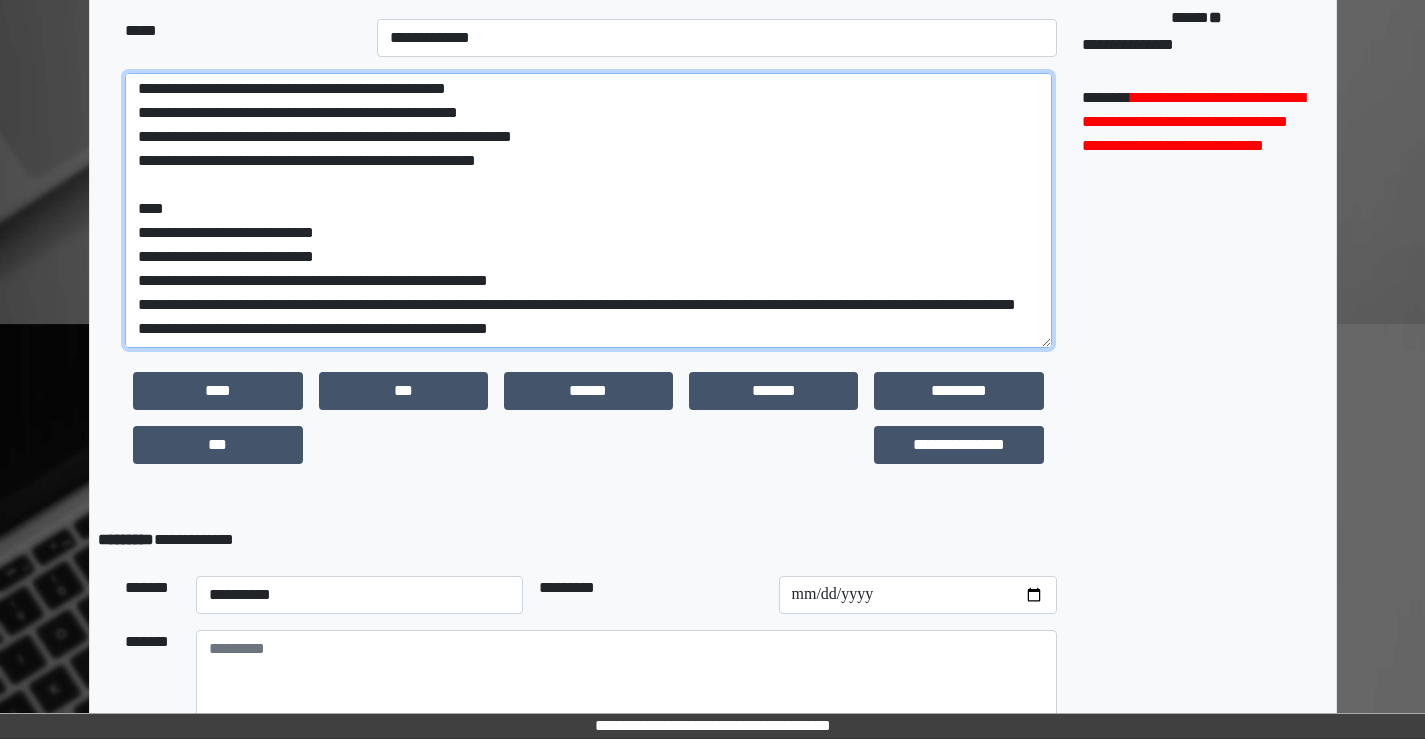 click on "**********" at bounding box center (588, 210) 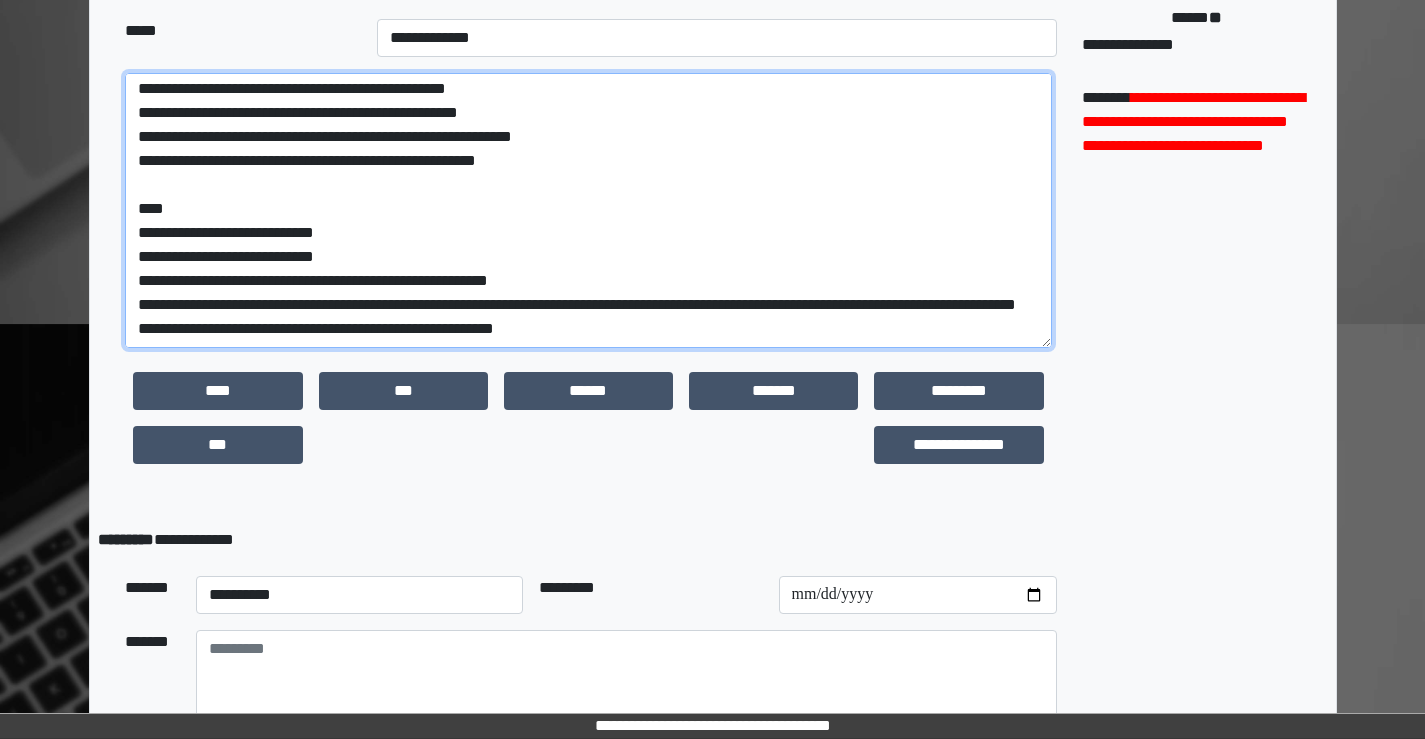drag, startPoint x: 312, startPoint y: 220, endPoint x: 319, endPoint y: 243, distance: 24.04163 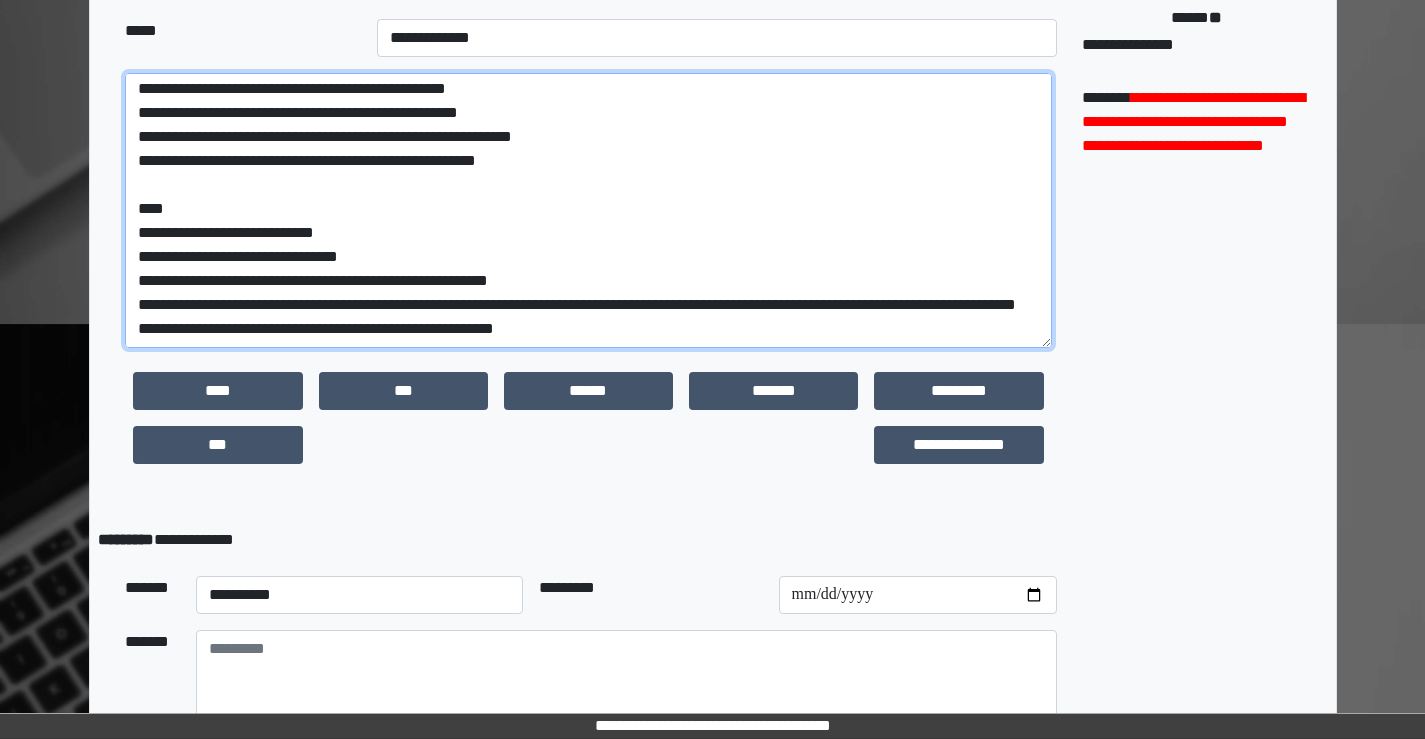 click on "**********" at bounding box center (588, 210) 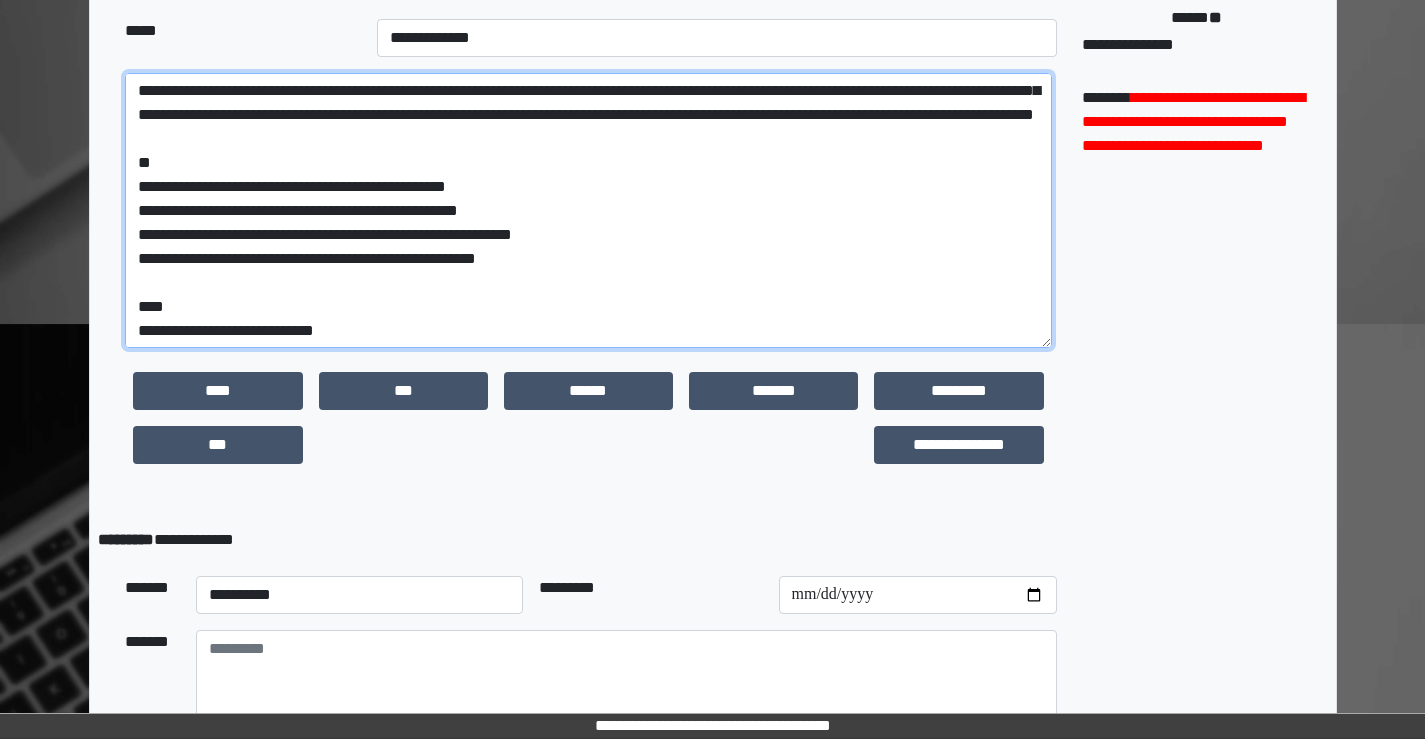 scroll, scrollTop: 0, scrollLeft: 0, axis: both 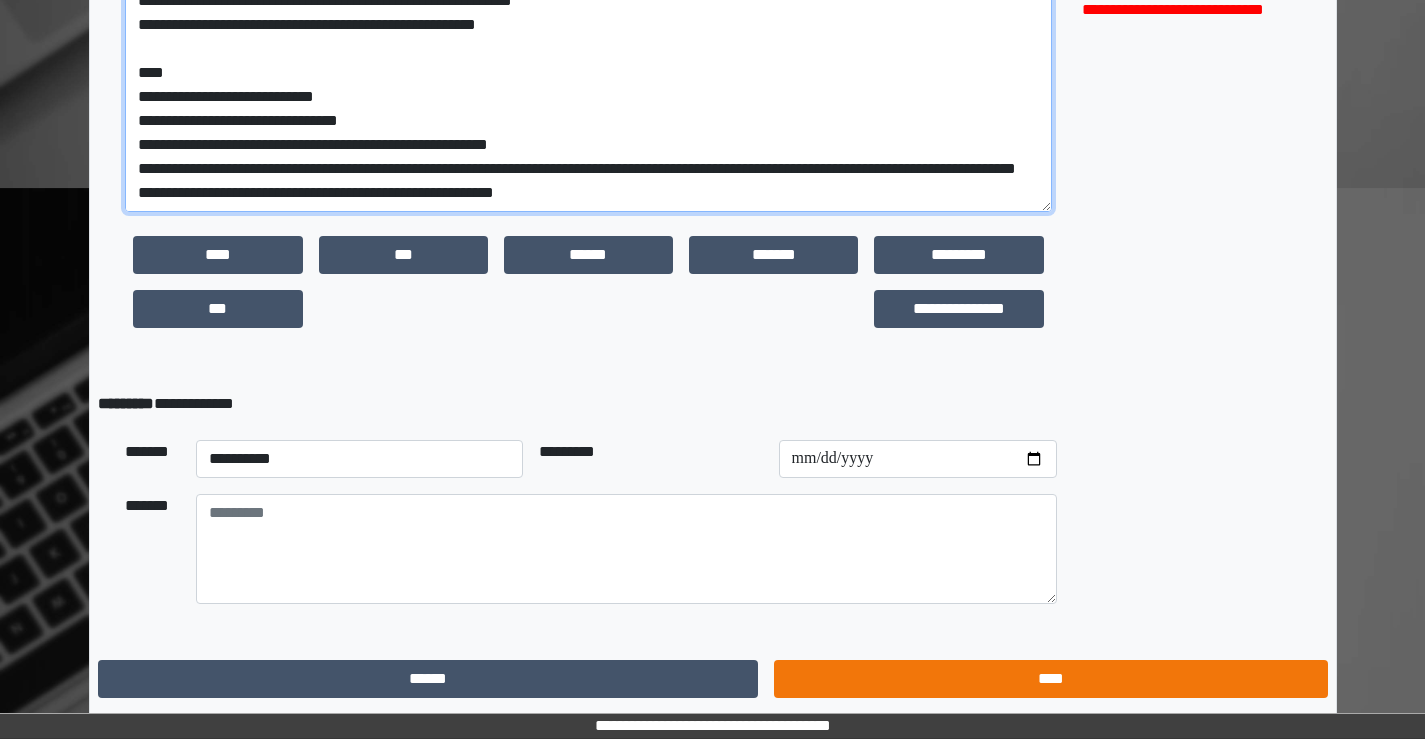 type on "**********" 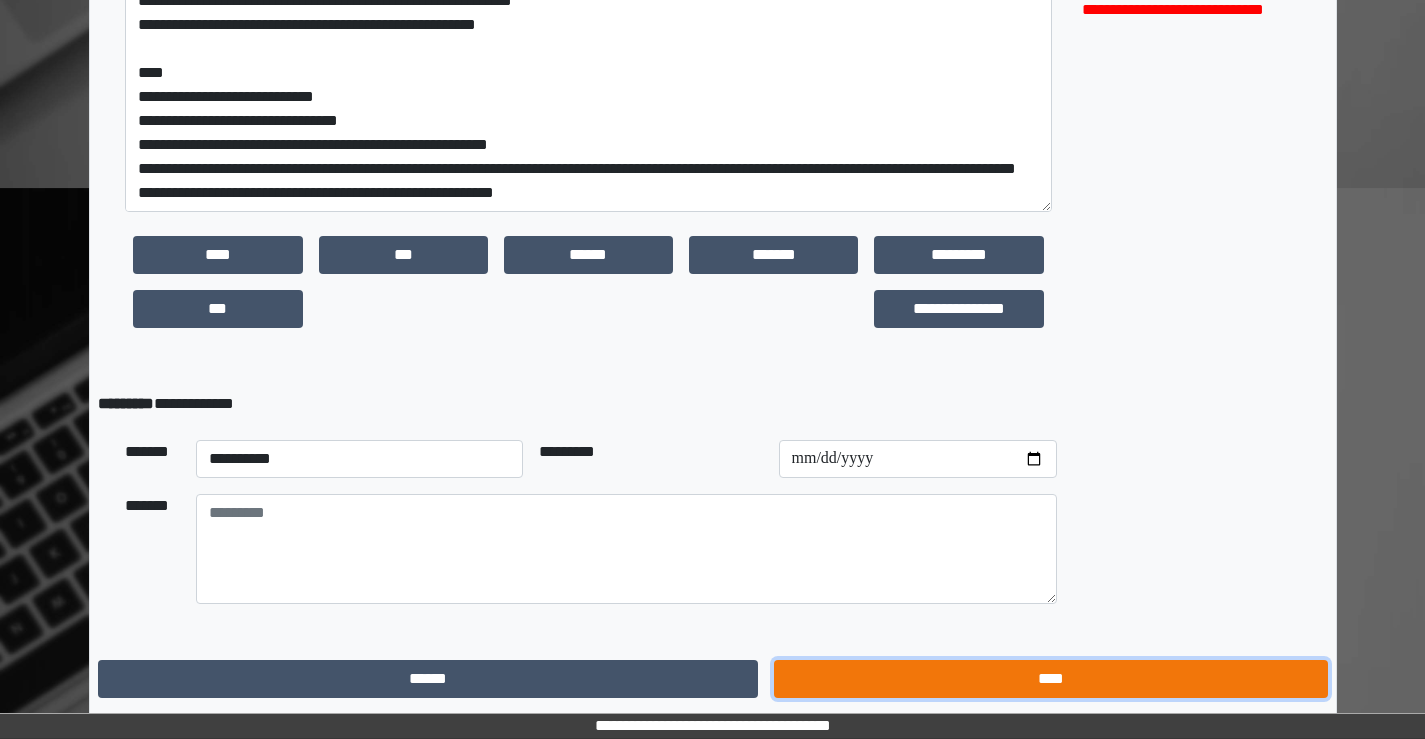 click on "****" at bounding box center (1050, 679) 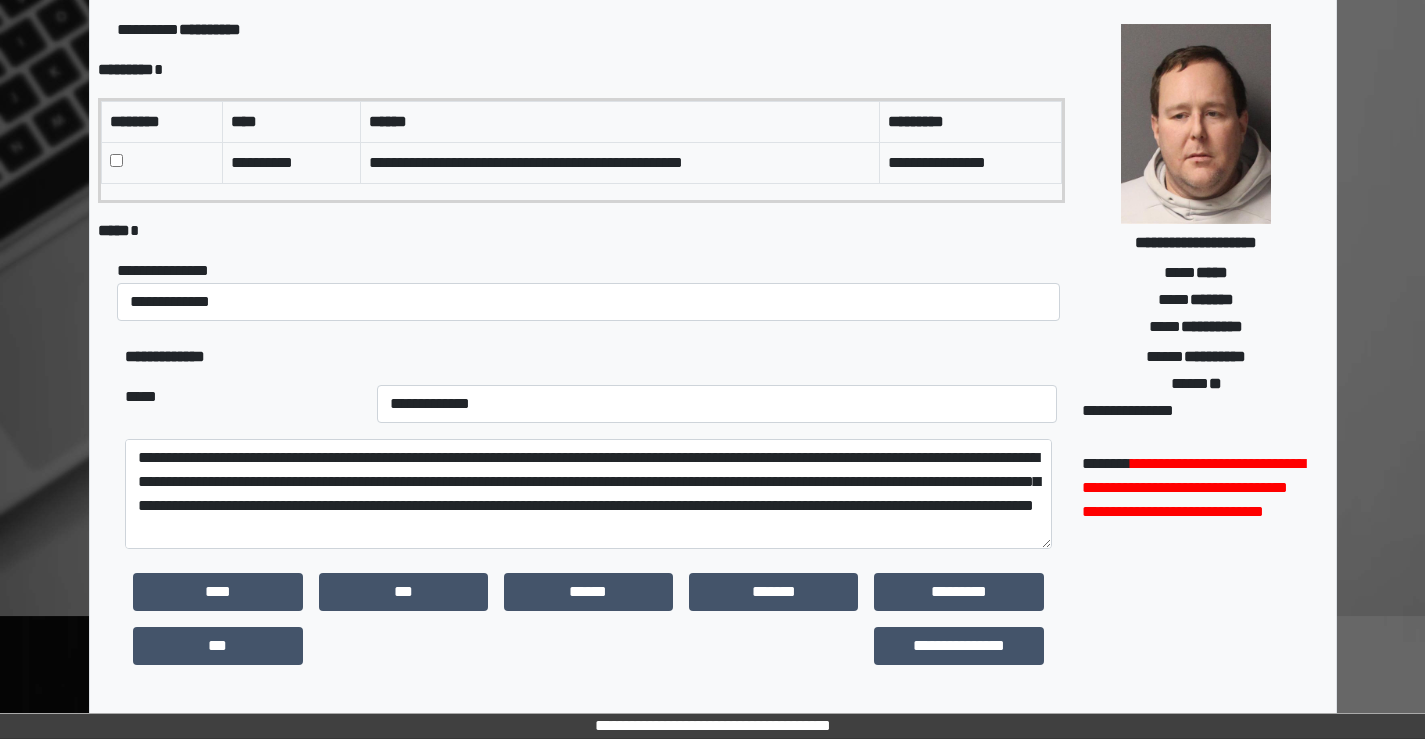 scroll, scrollTop: 445, scrollLeft: 0, axis: vertical 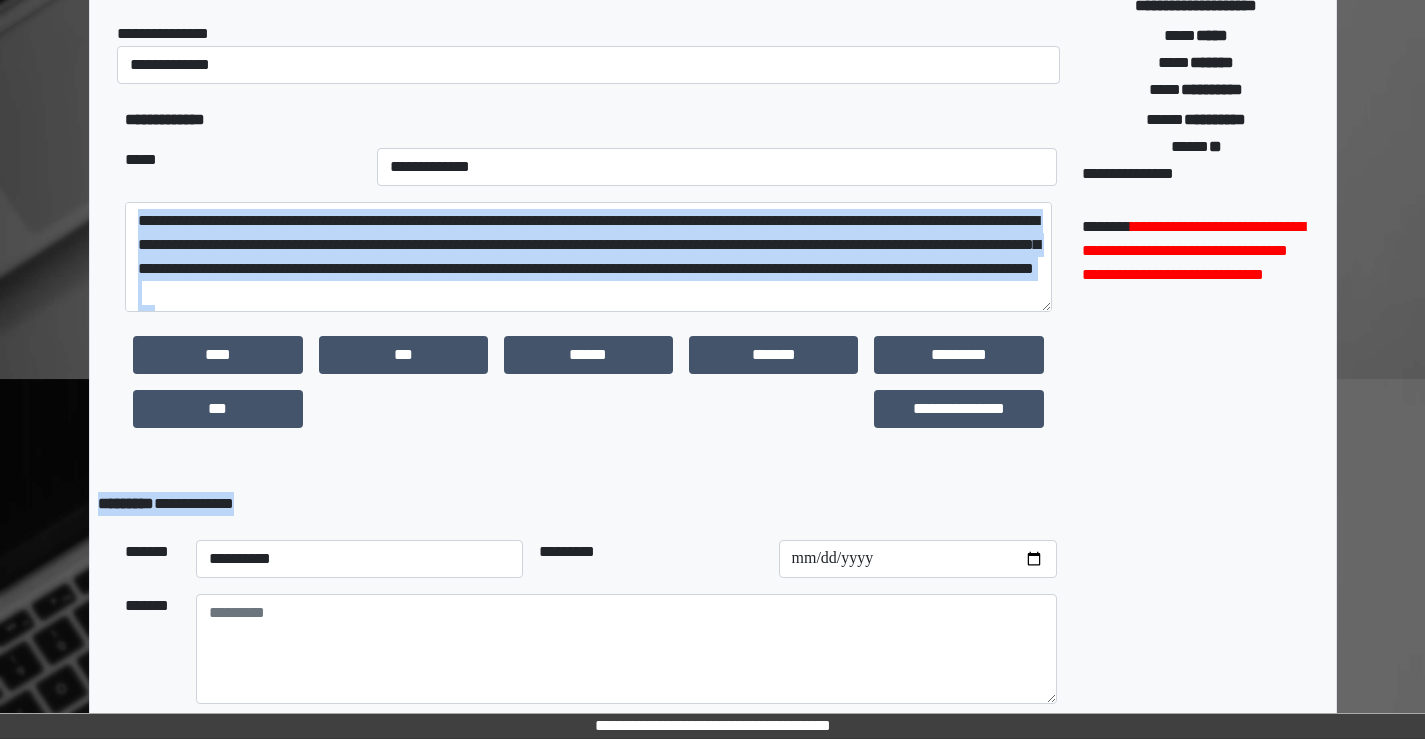 drag, startPoint x: 1057, startPoint y: 356, endPoint x: 1057, endPoint y: 483, distance: 127 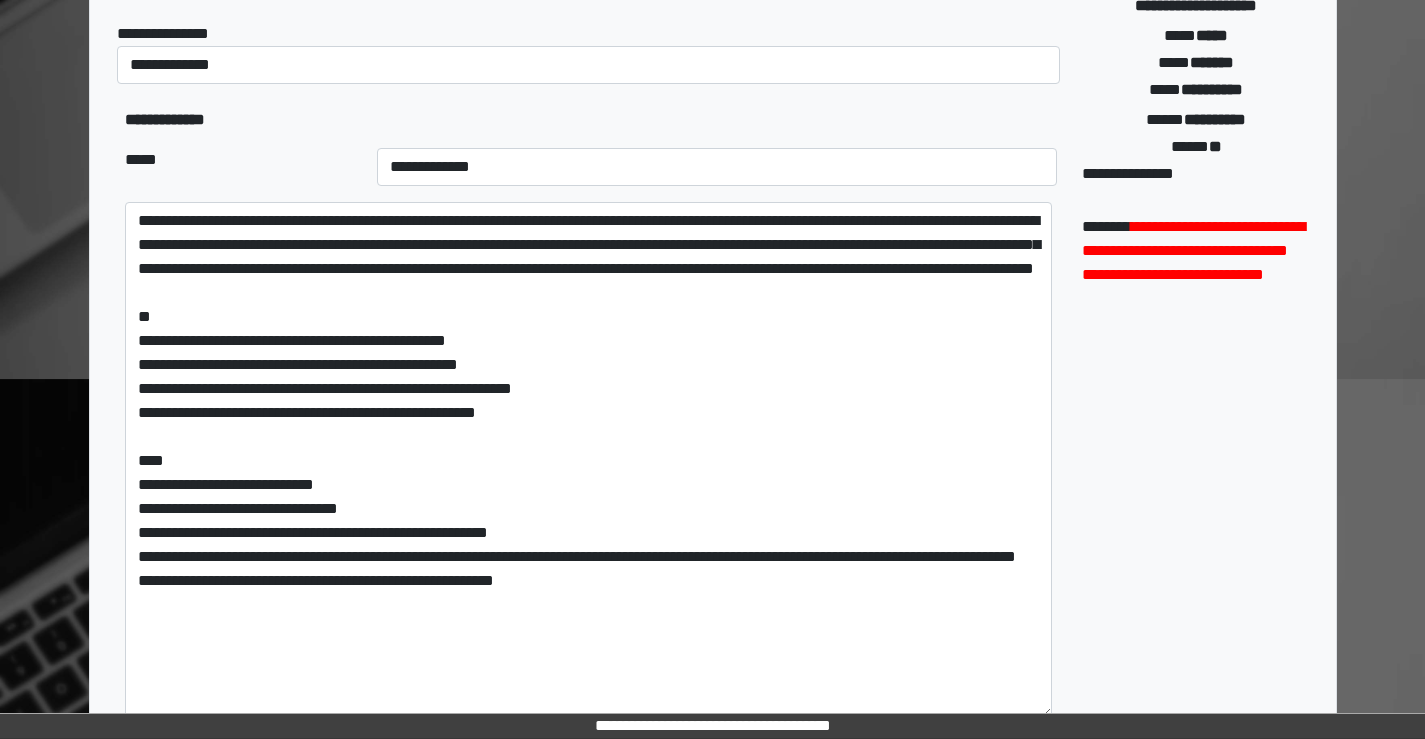 drag, startPoint x: 1057, startPoint y: 319, endPoint x: 1117, endPoint y: 700, distance: 385.69547 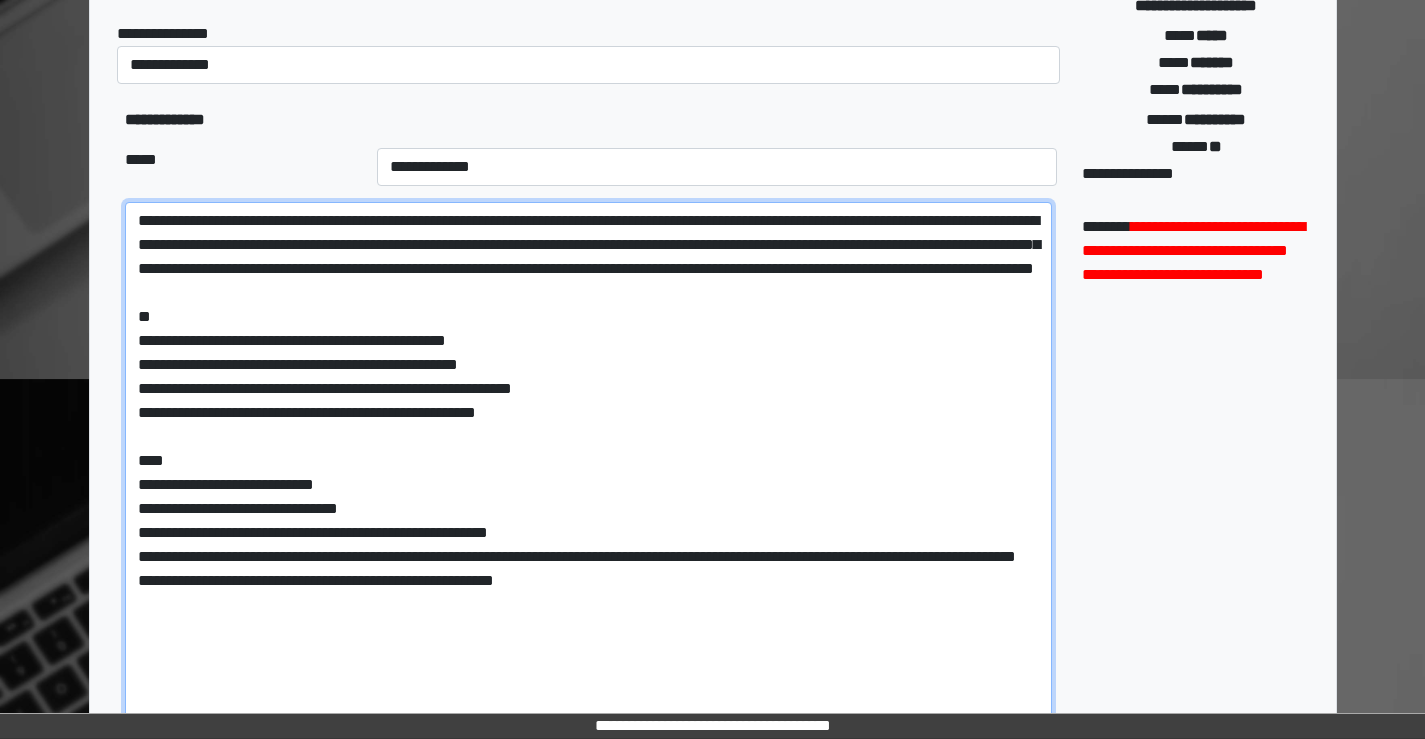 drag, startPoint x: 585, startPoint y: 635, endPoint x: 125, endPoint y: 203, distance: 631.0499 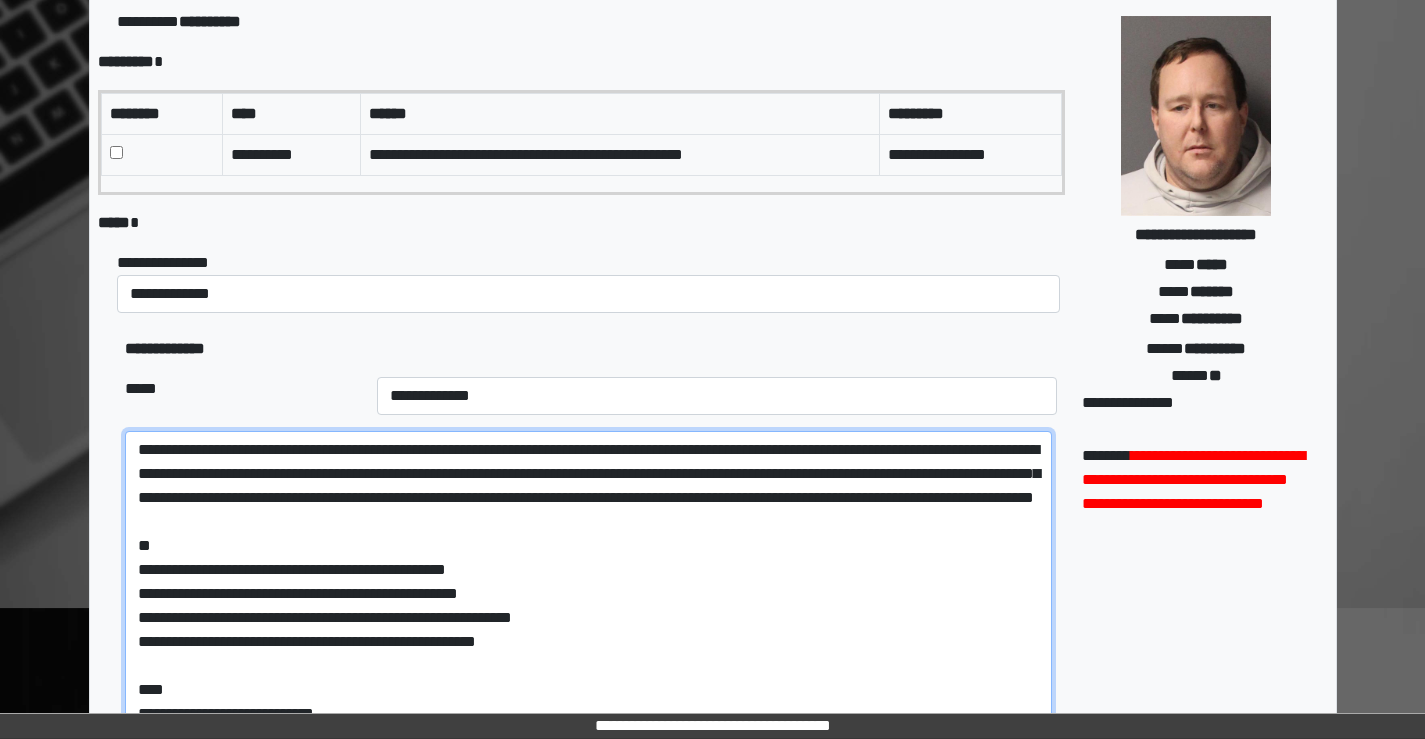 scroll, scrollTop: 145, scrollLeft: 0, axis: vertical 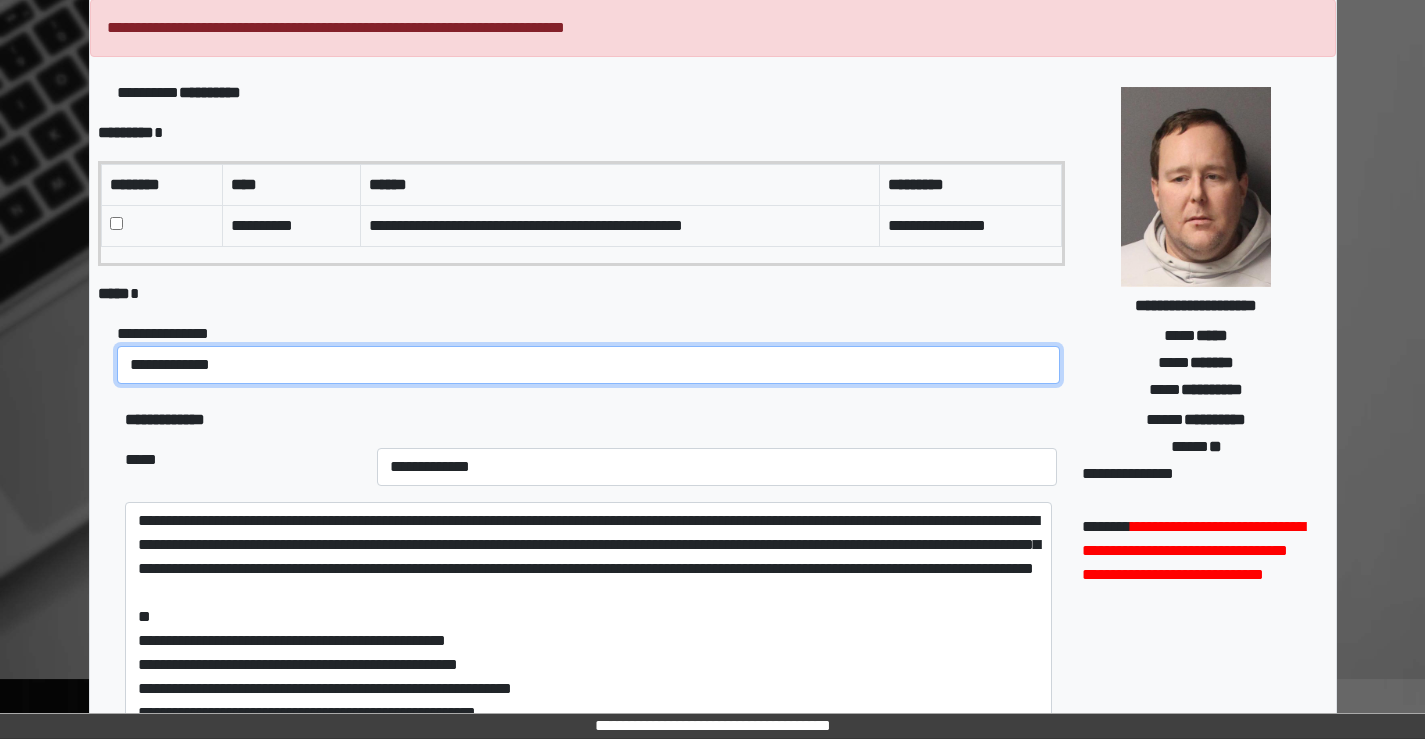 click on "**********" at bounding box center (588, 365) 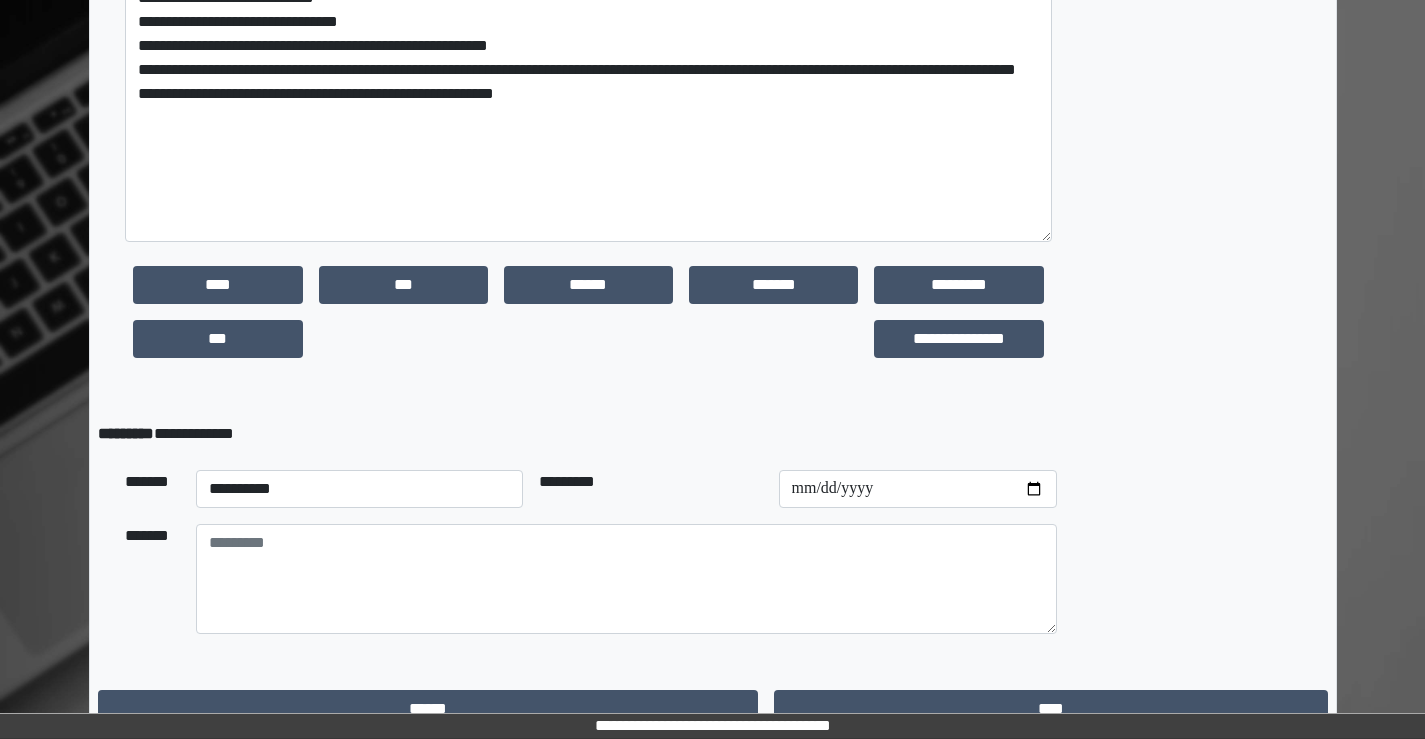 scroll, scrollTop: 945, scrollLeft: 0, axis: vertical 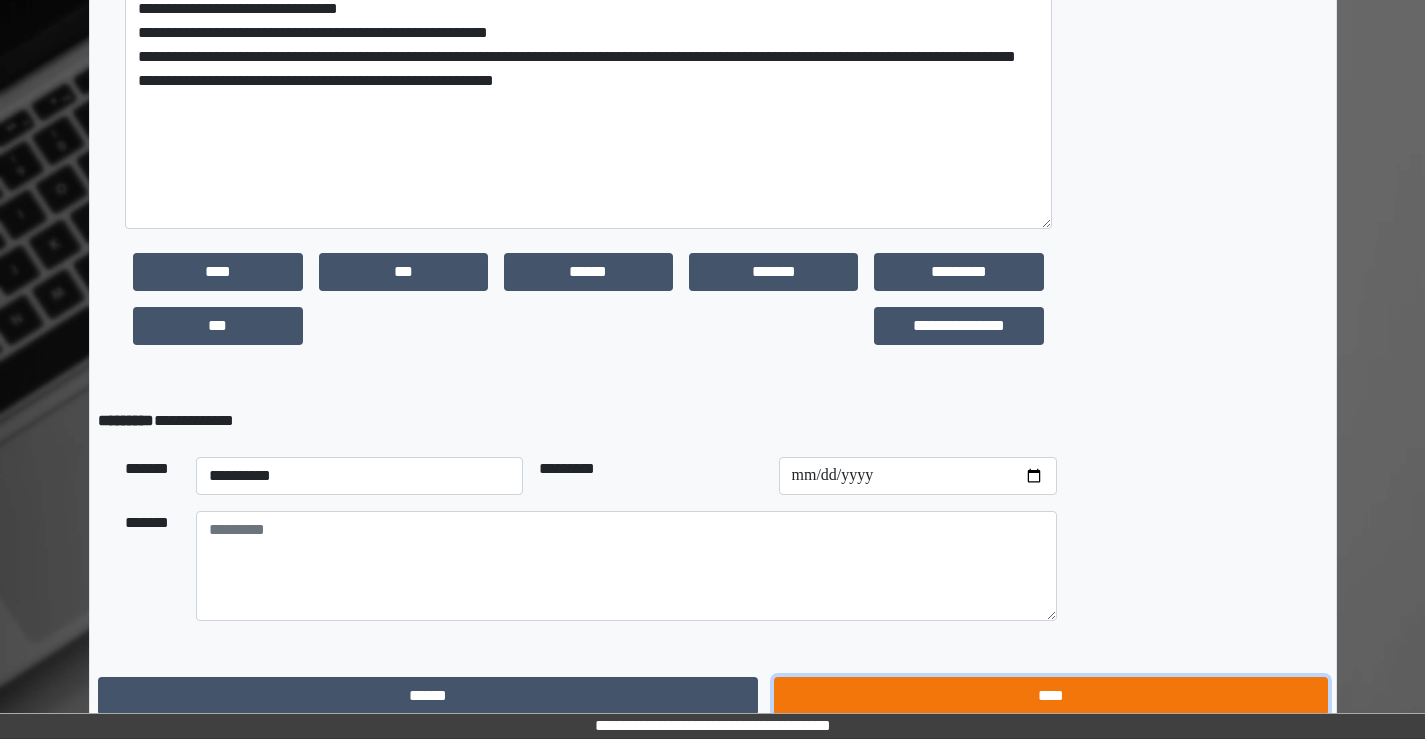click on "****" at bounding box center [1050, 696] 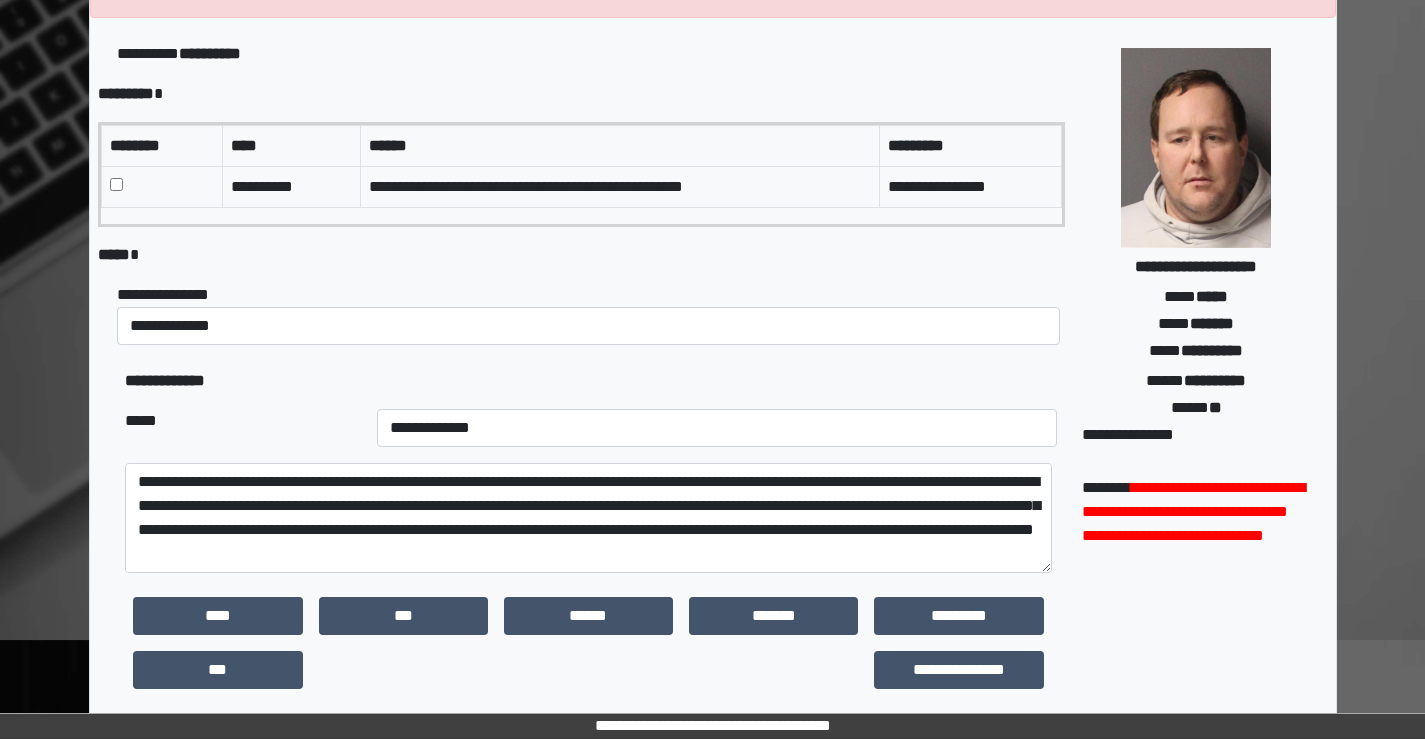 scroll, scrollTop: 200, scrollLeft: 0, axis: vertical 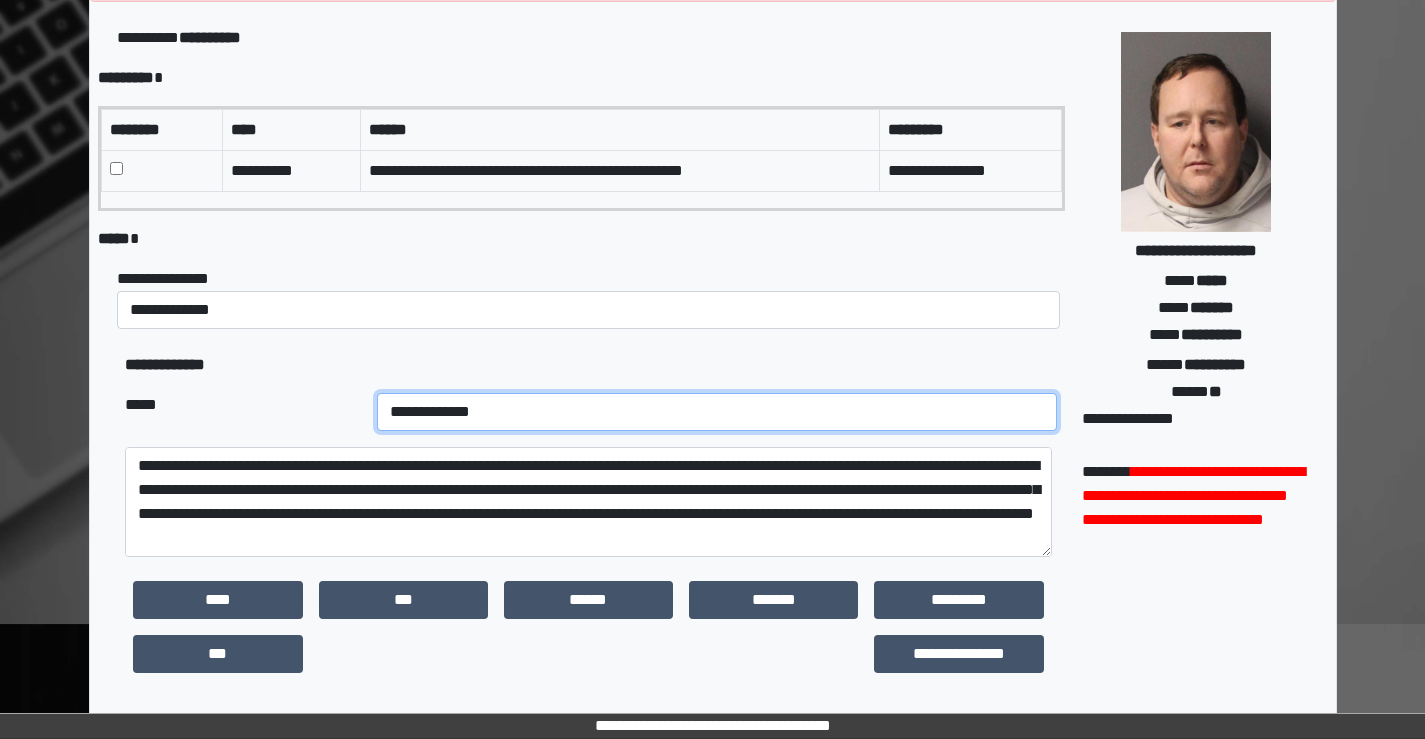 click on "**********" at bounding box center (717, 412) 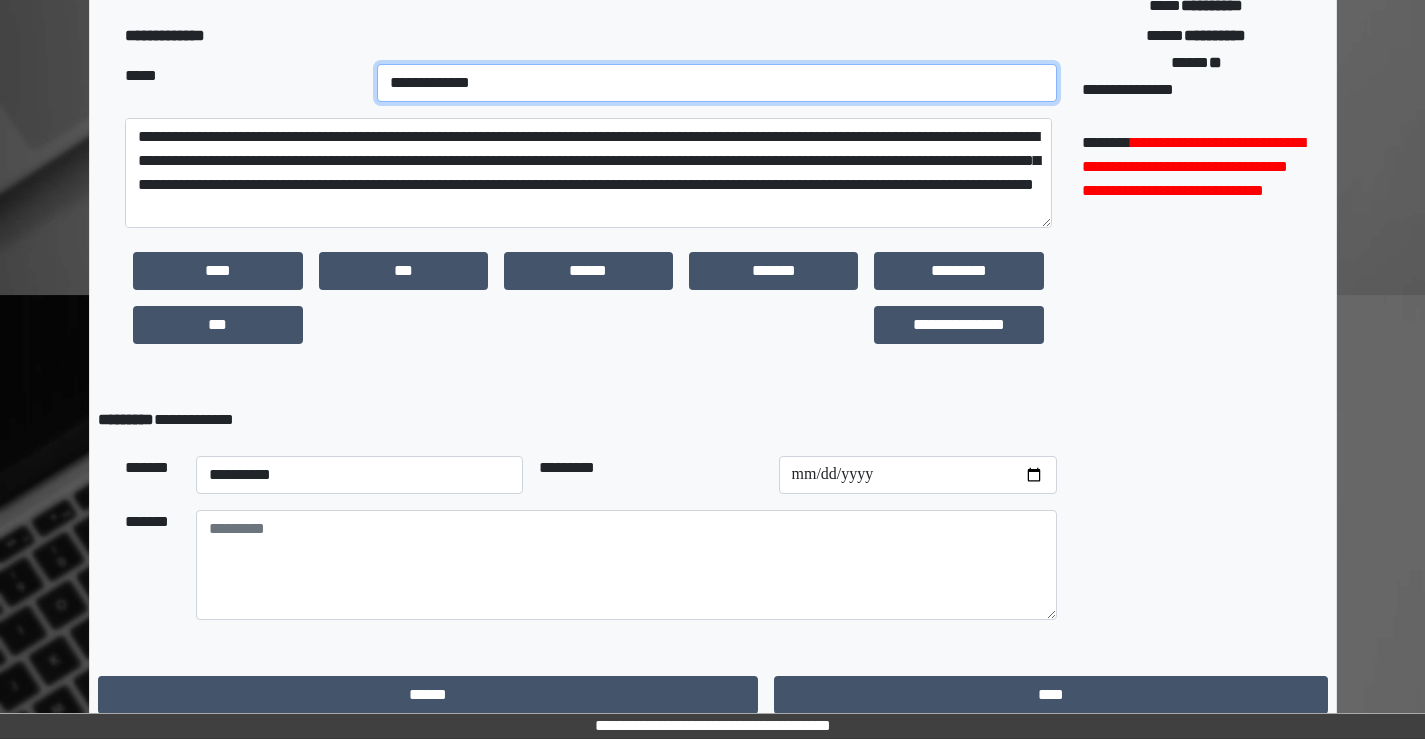 scroll, scrollTop: 545, scrollLeft: 0, axis: vertical 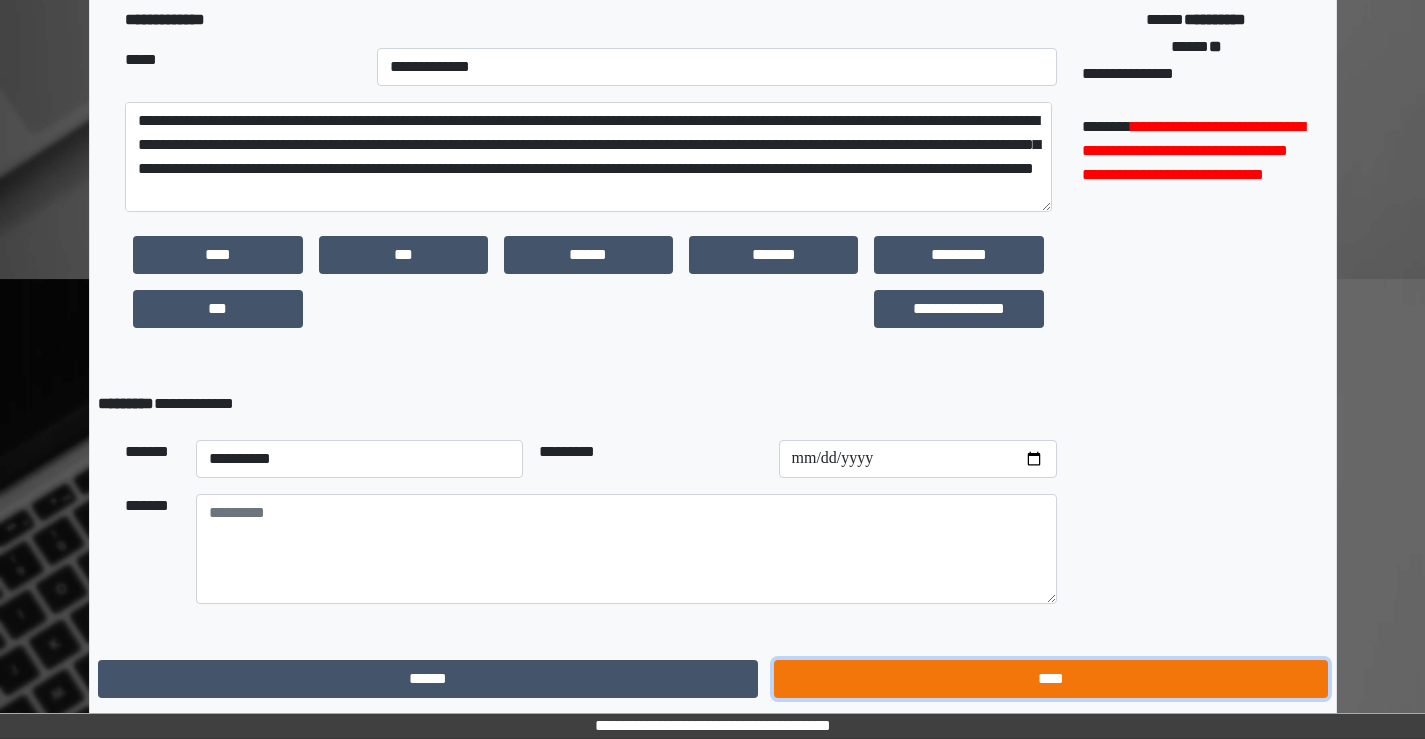 click on "****" at bounding box center (1050, 679) 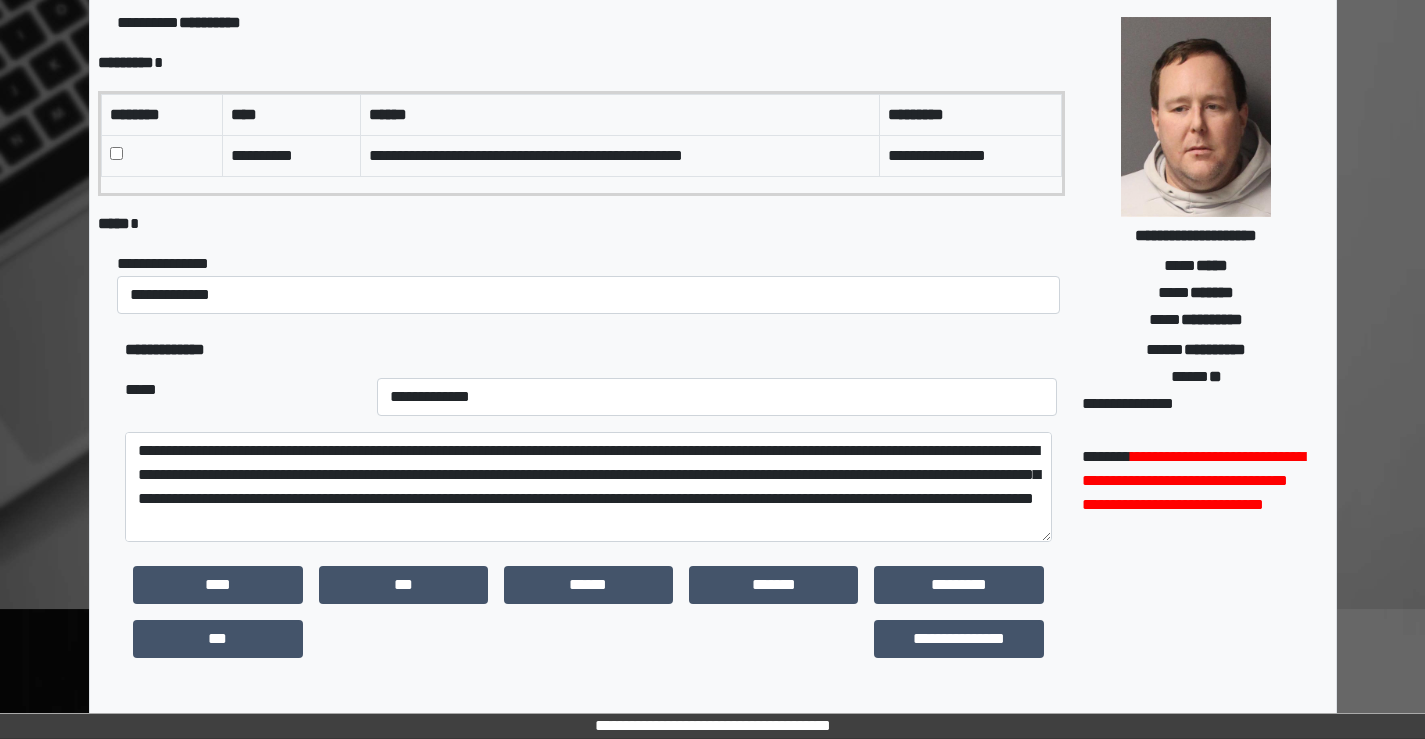 scroll, scrollTop: 145, scrollLeft: 0, axis: vertical 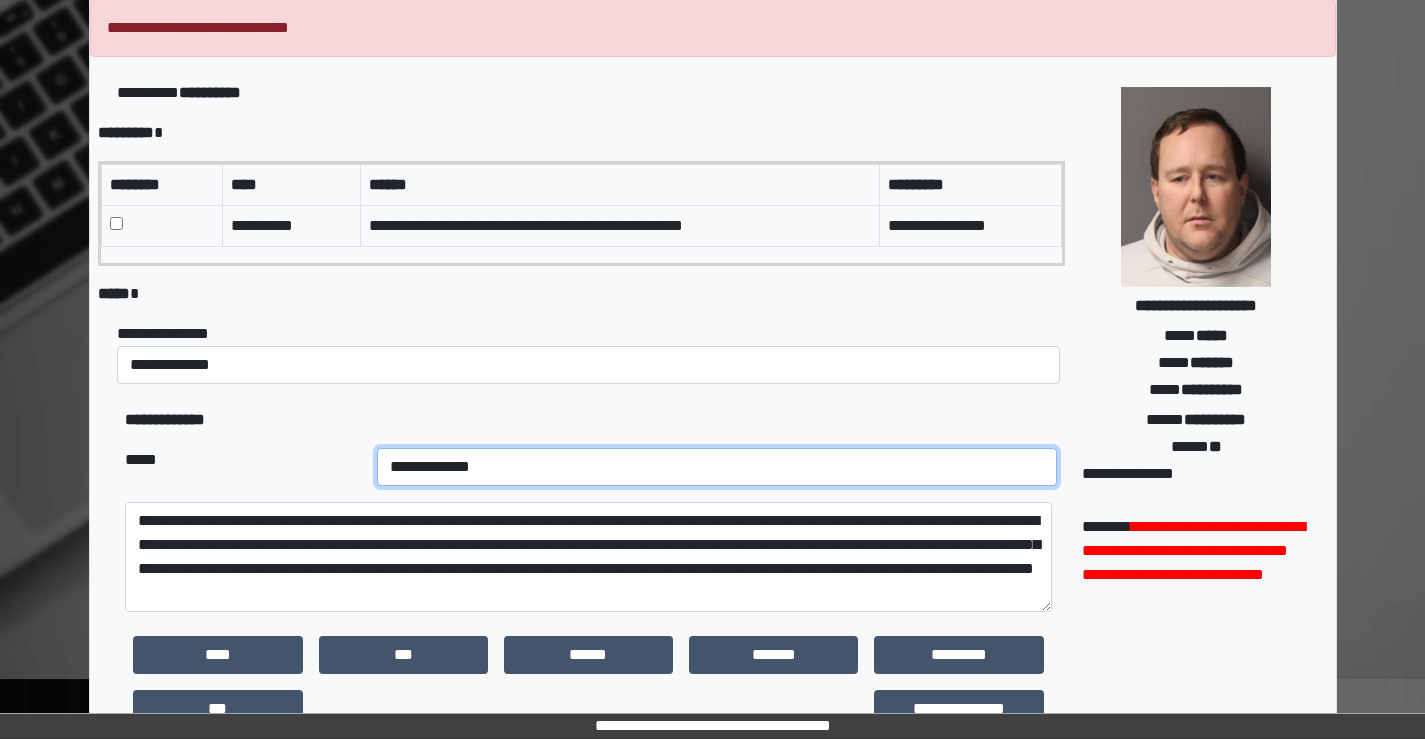 click on "**********" at bounding box center [717, 467] 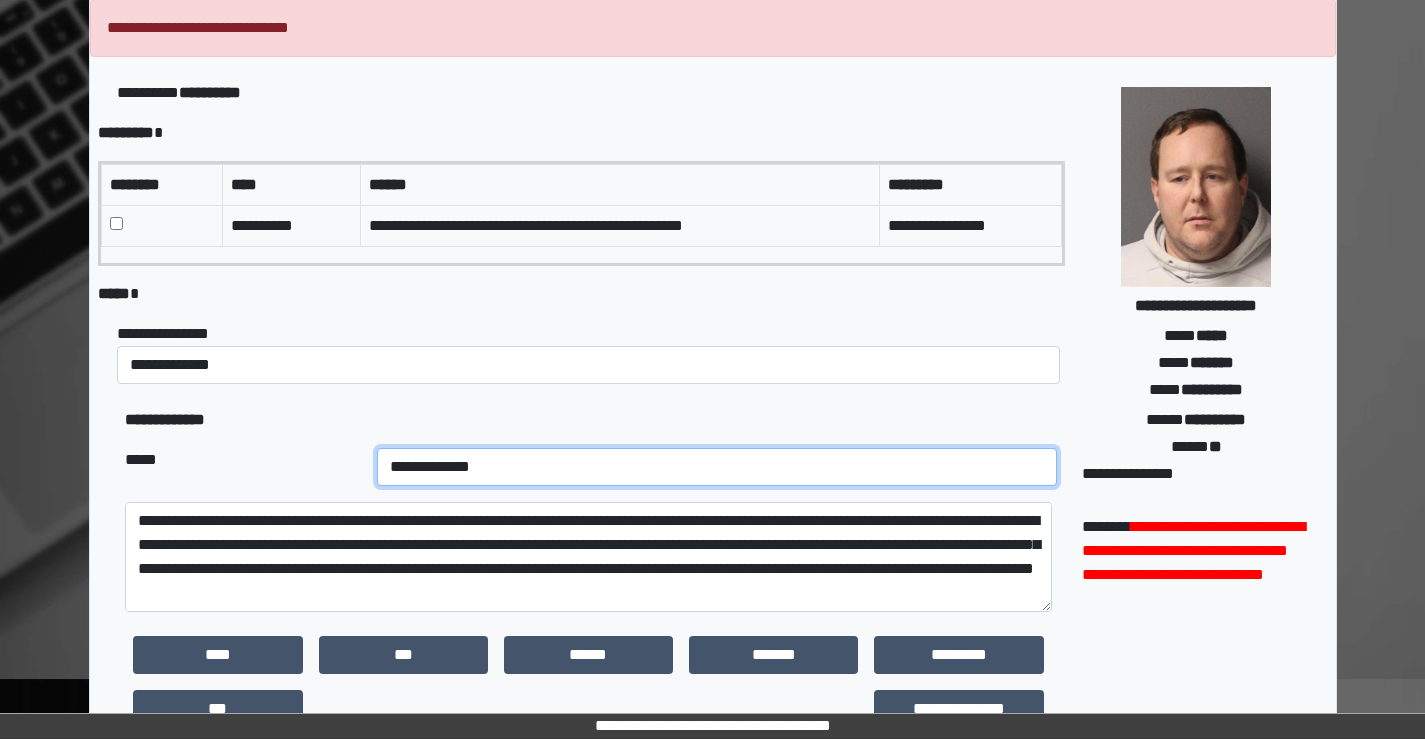 select on "*" 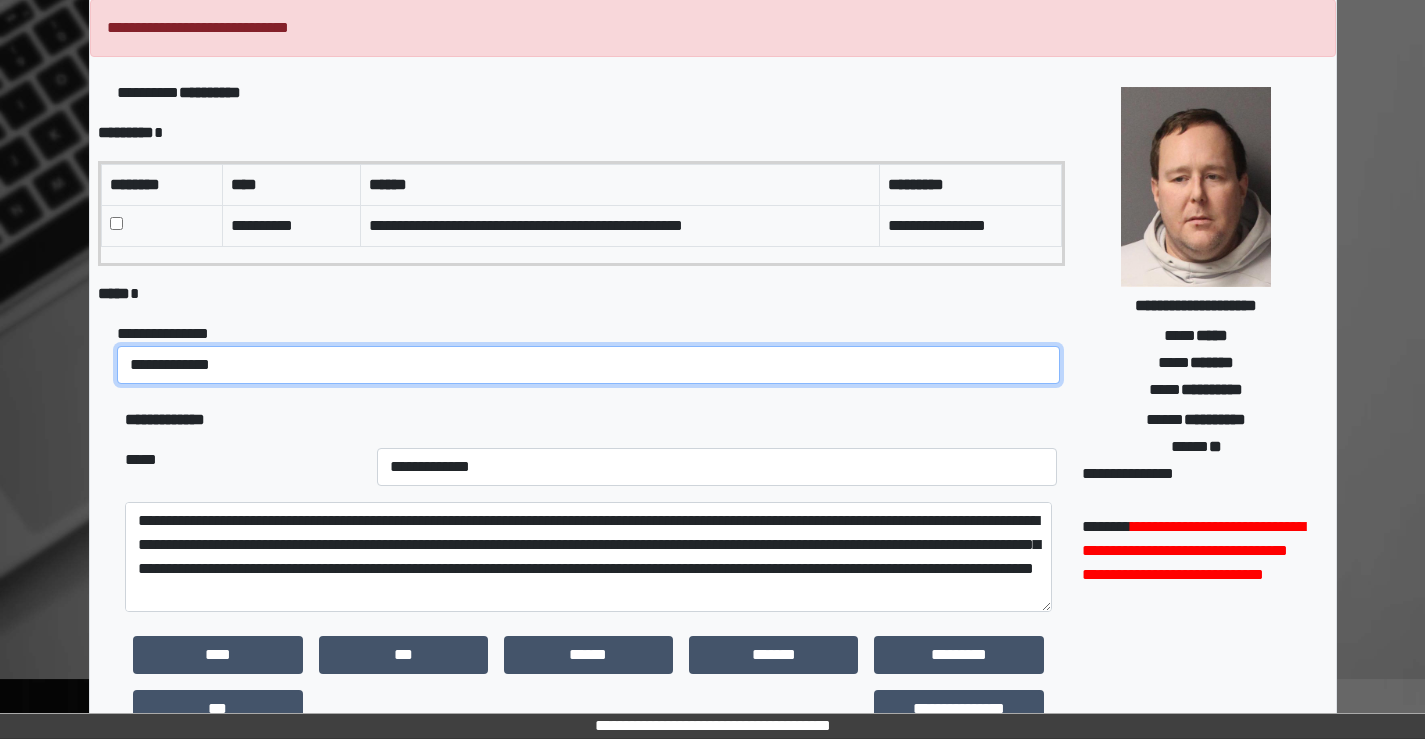 click on "**********" at bounding box center (588, 365) 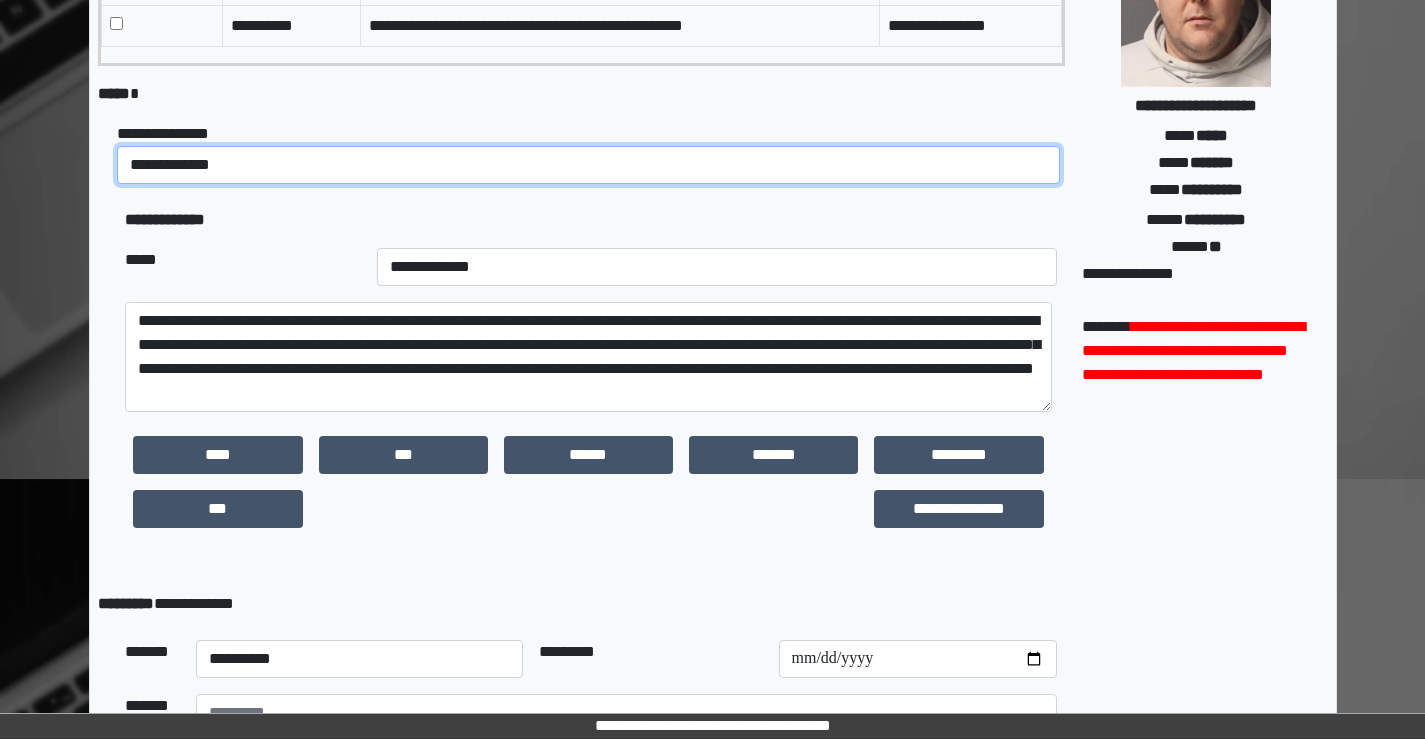 scroll, scrollTop: 545, scrollLeft: 0, axis: vertical 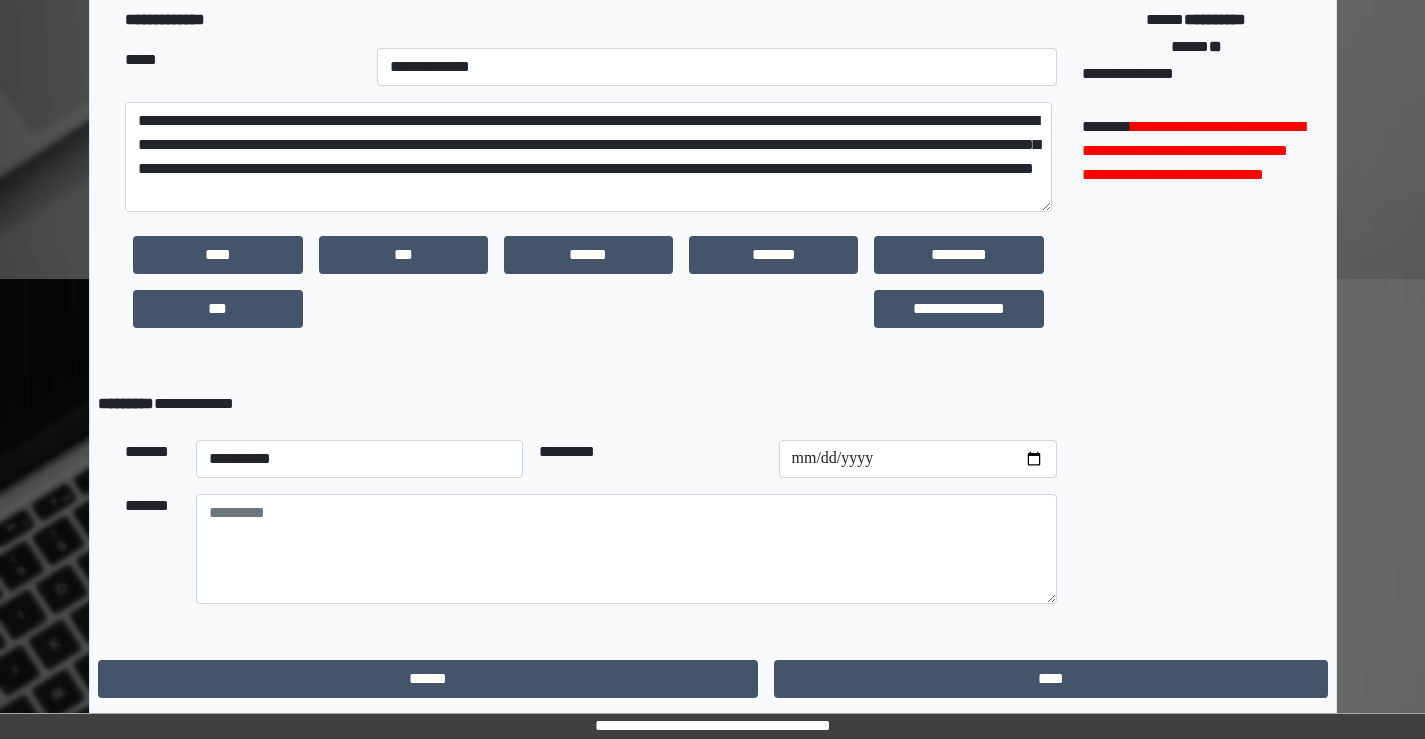 click on "**********" at bounding box center [1196, 154] 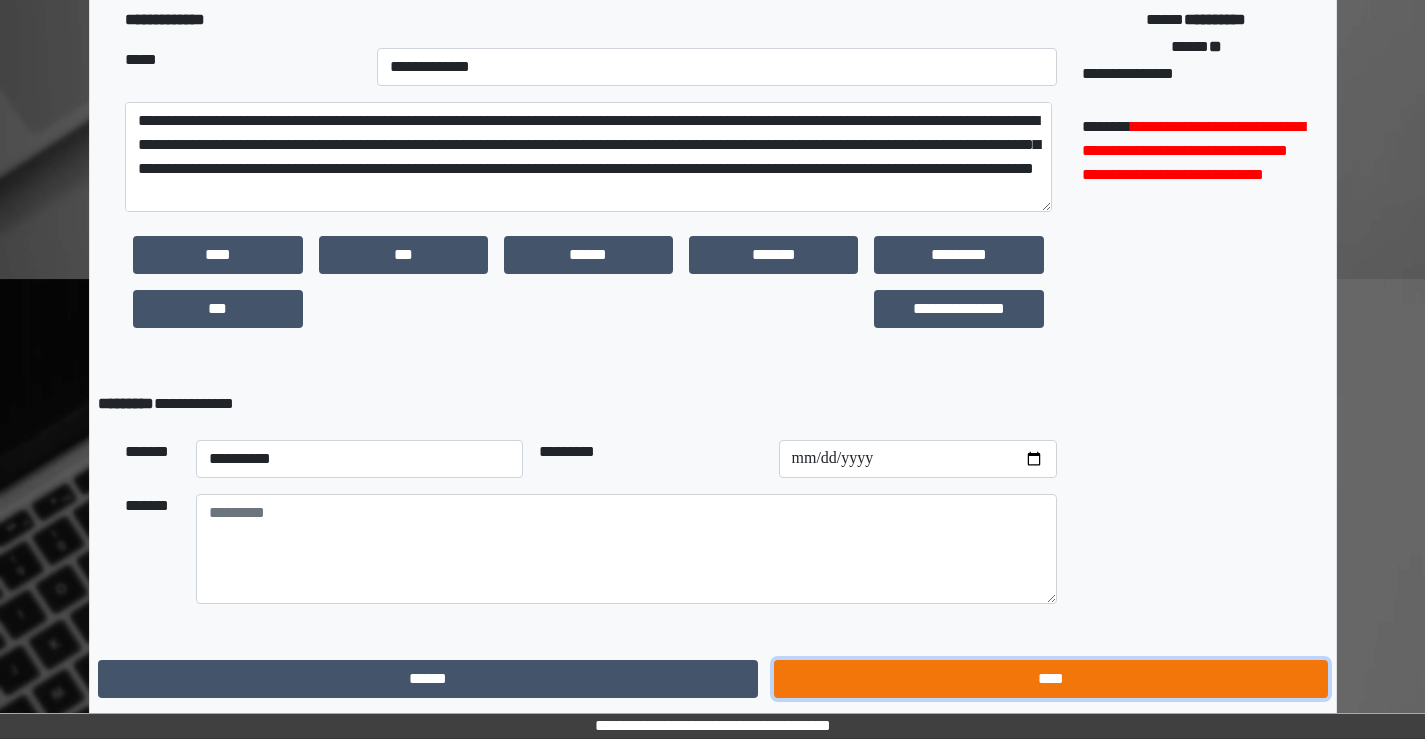 click on "****" at bounding box center [1050, 679] 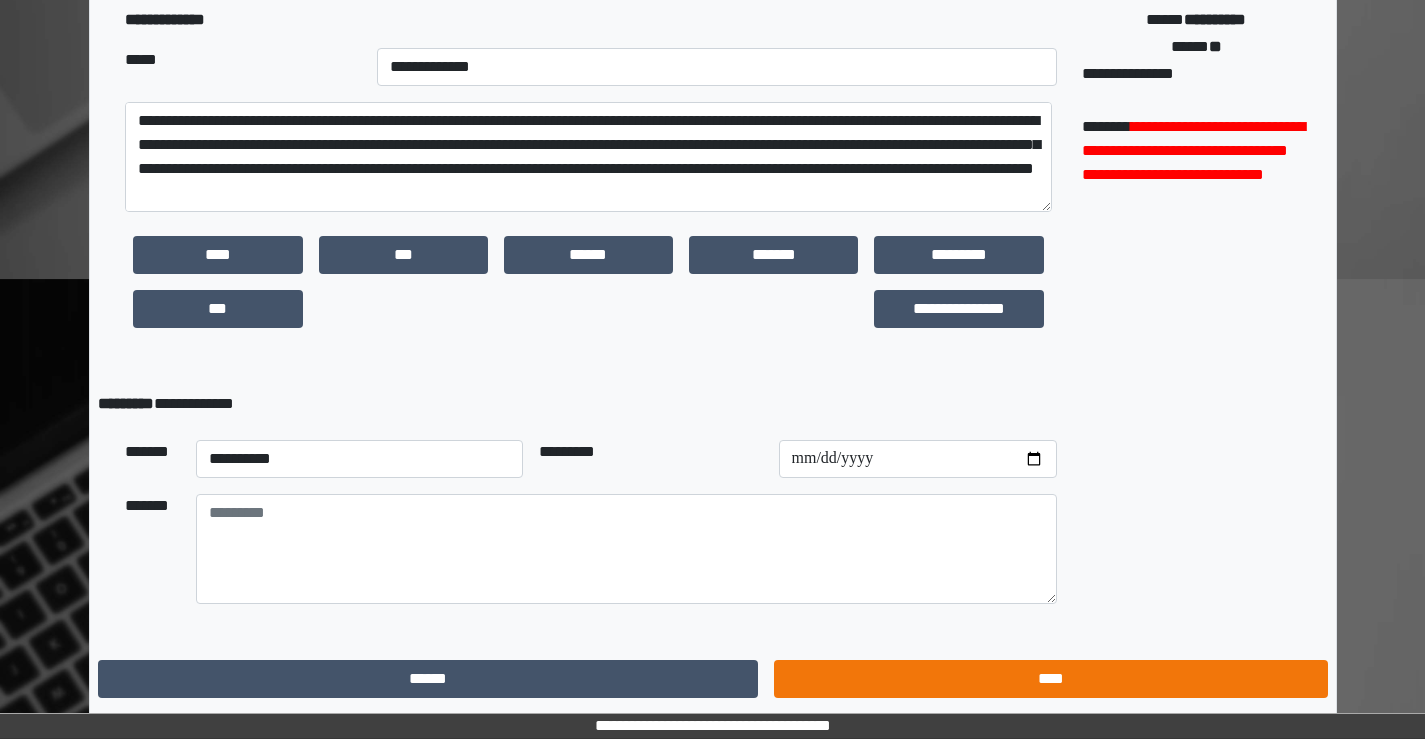 scroll, scrollTop: 0, scrollLeft: 0, axis: both 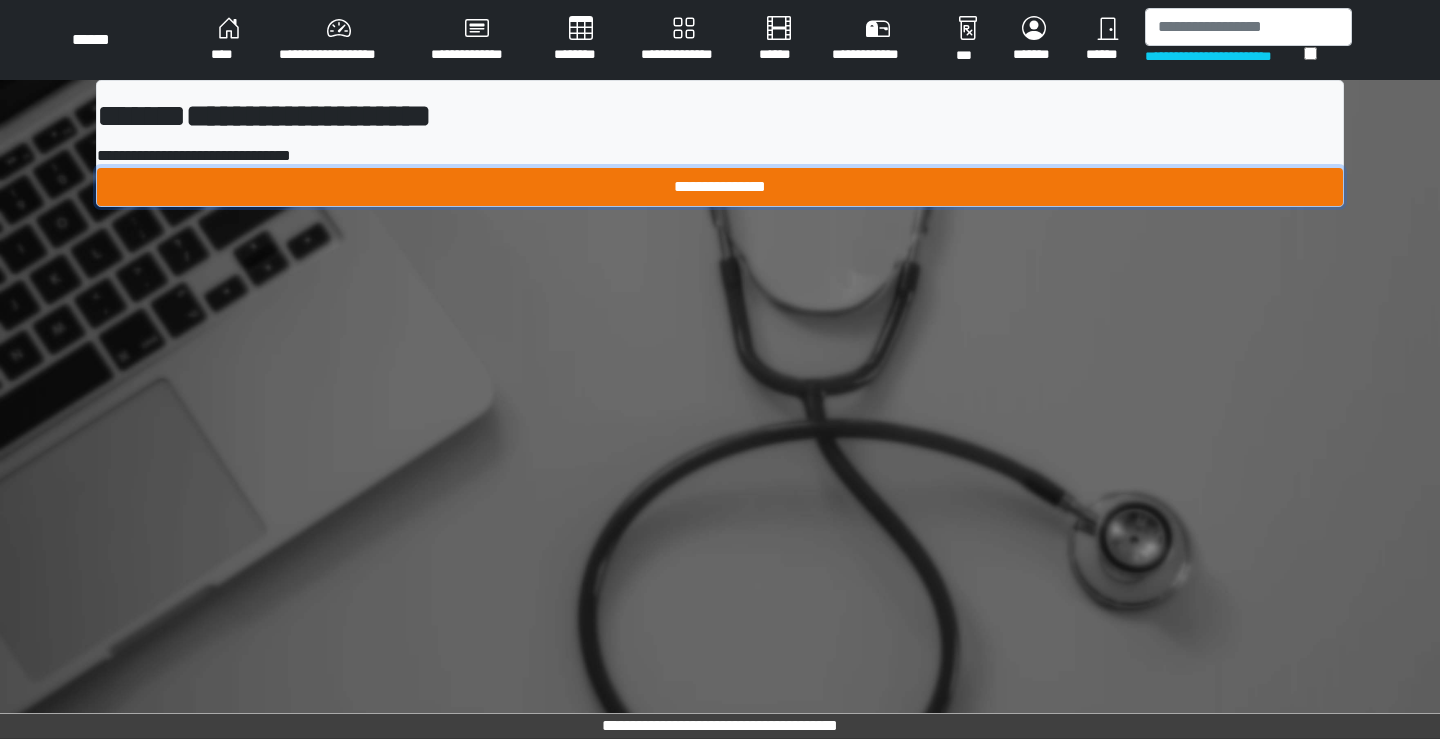 click on "**********" at bounding box center [720, 187] 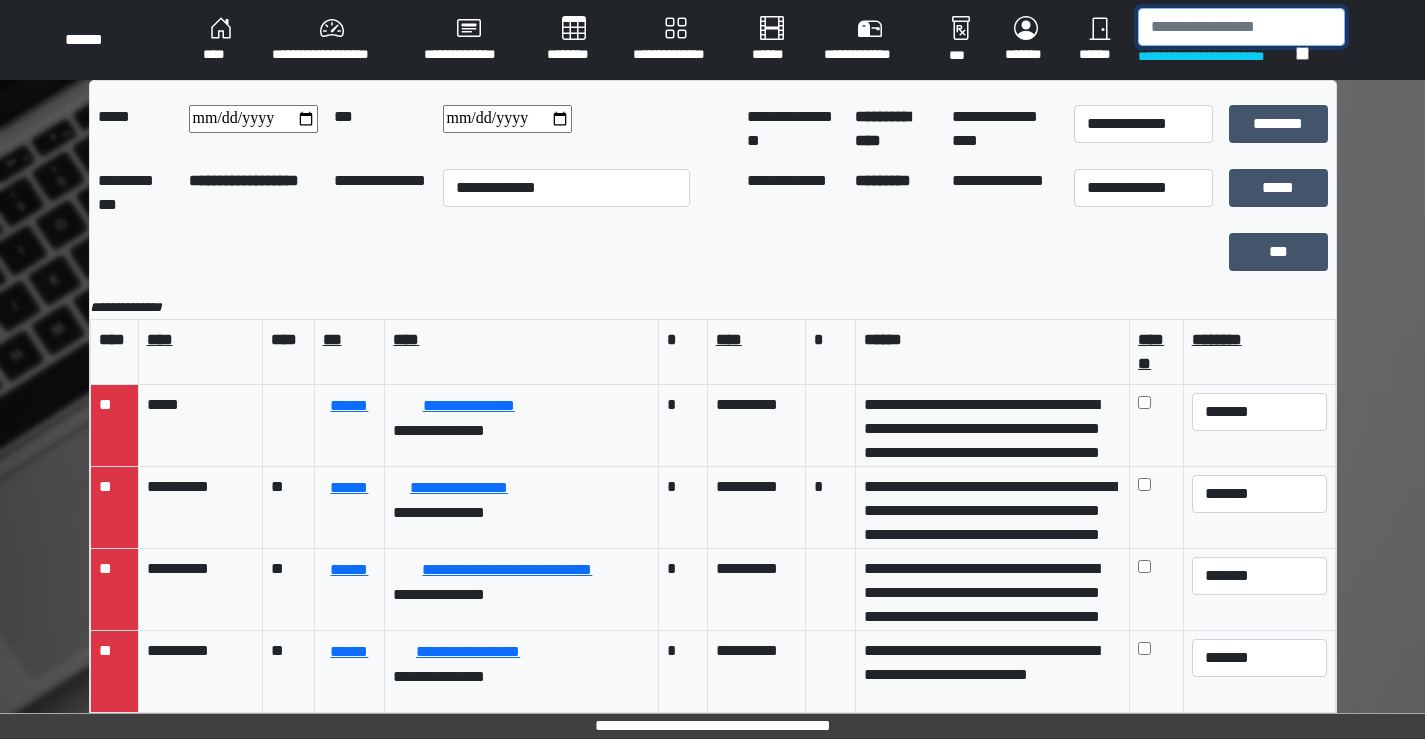 click at bounding box center (1241, 27) 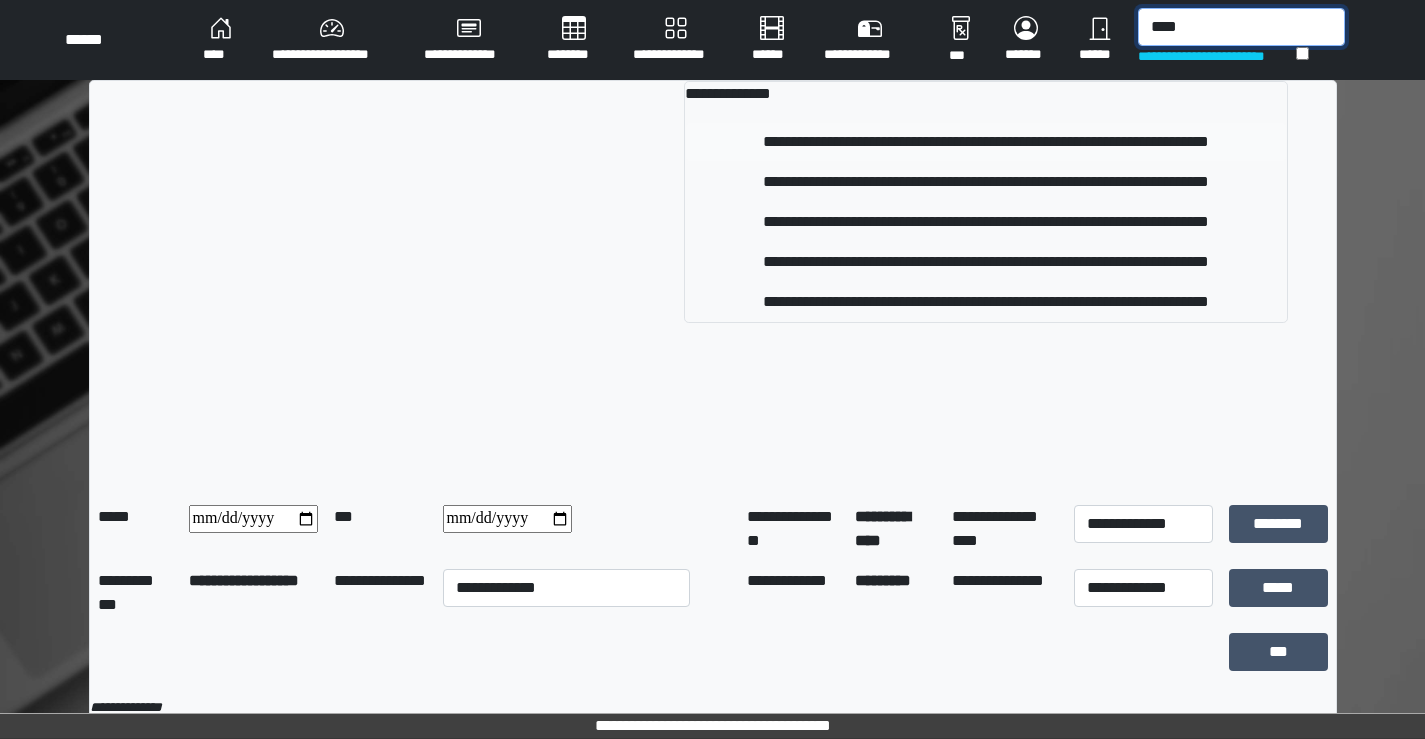 type on "****" 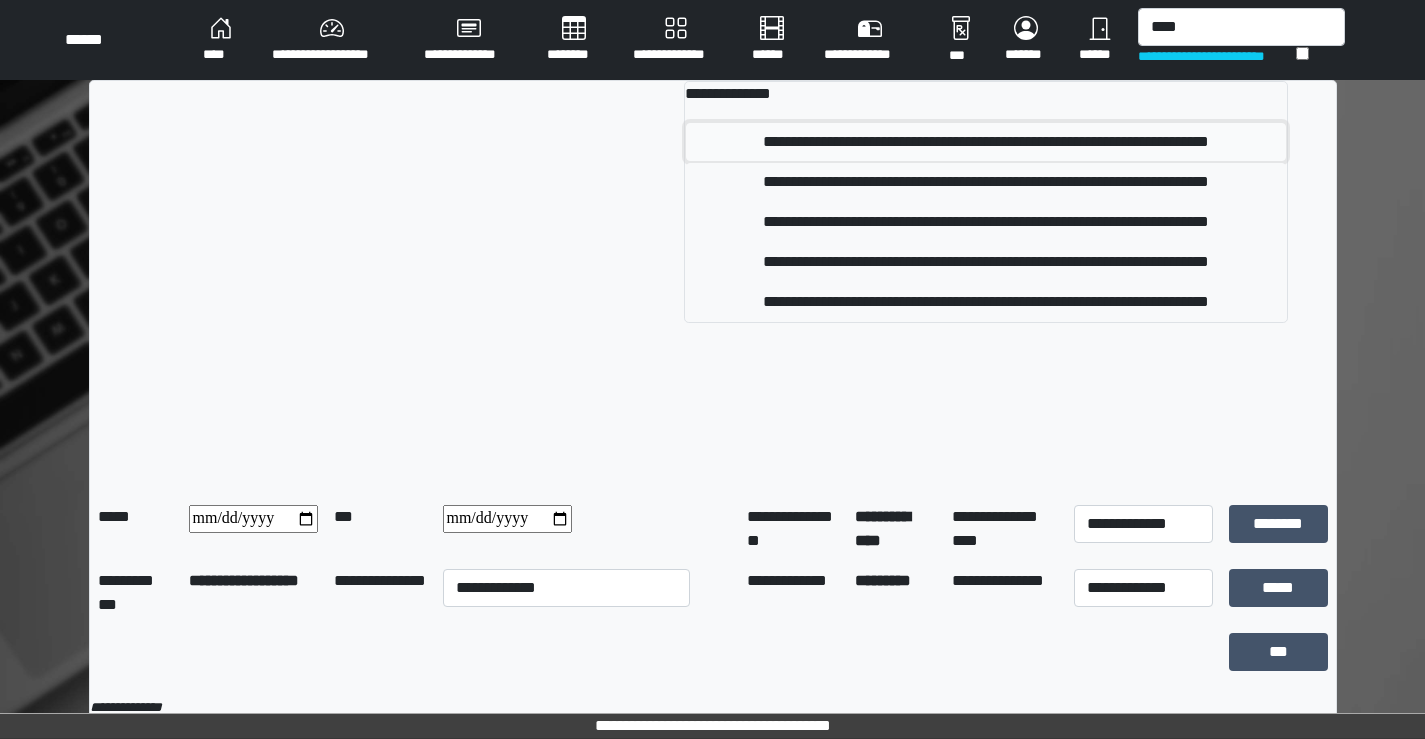click on "**********" at bounding box center (986, 142) 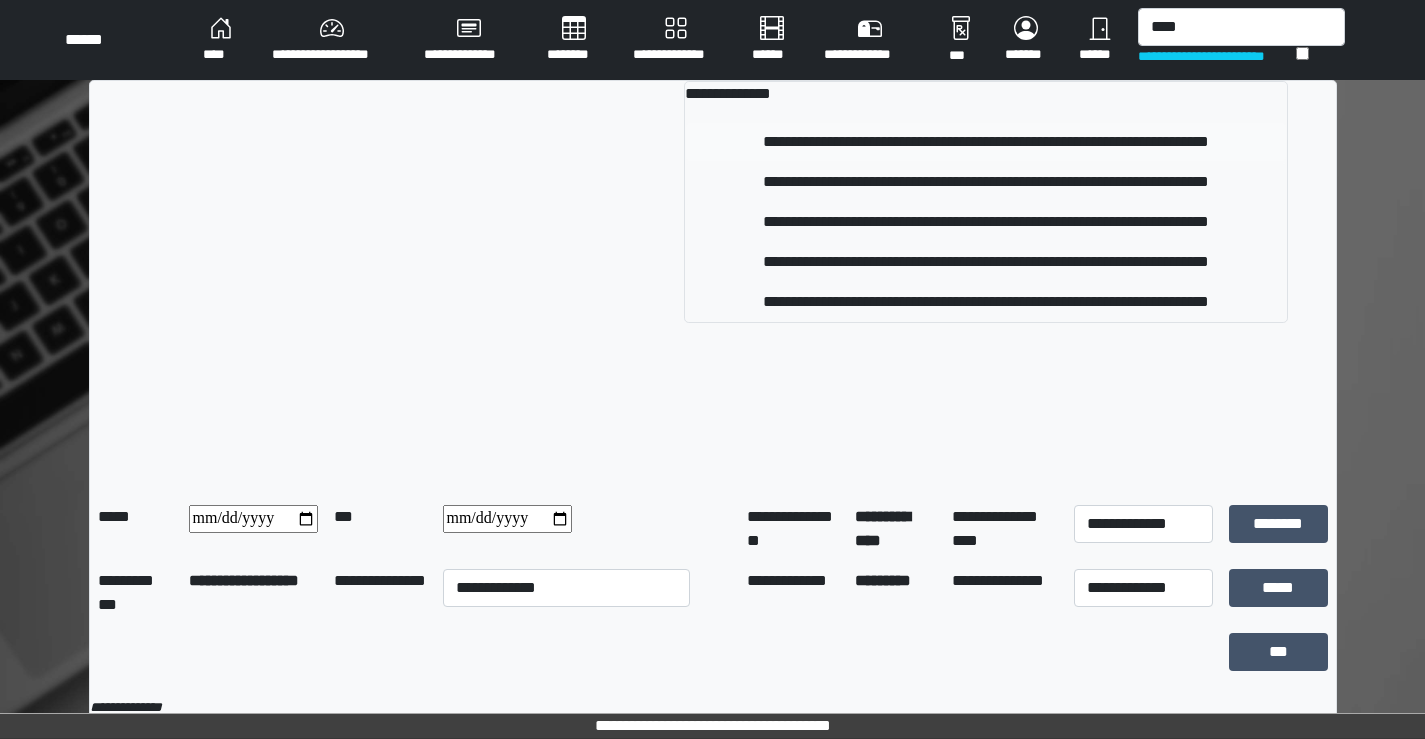 type 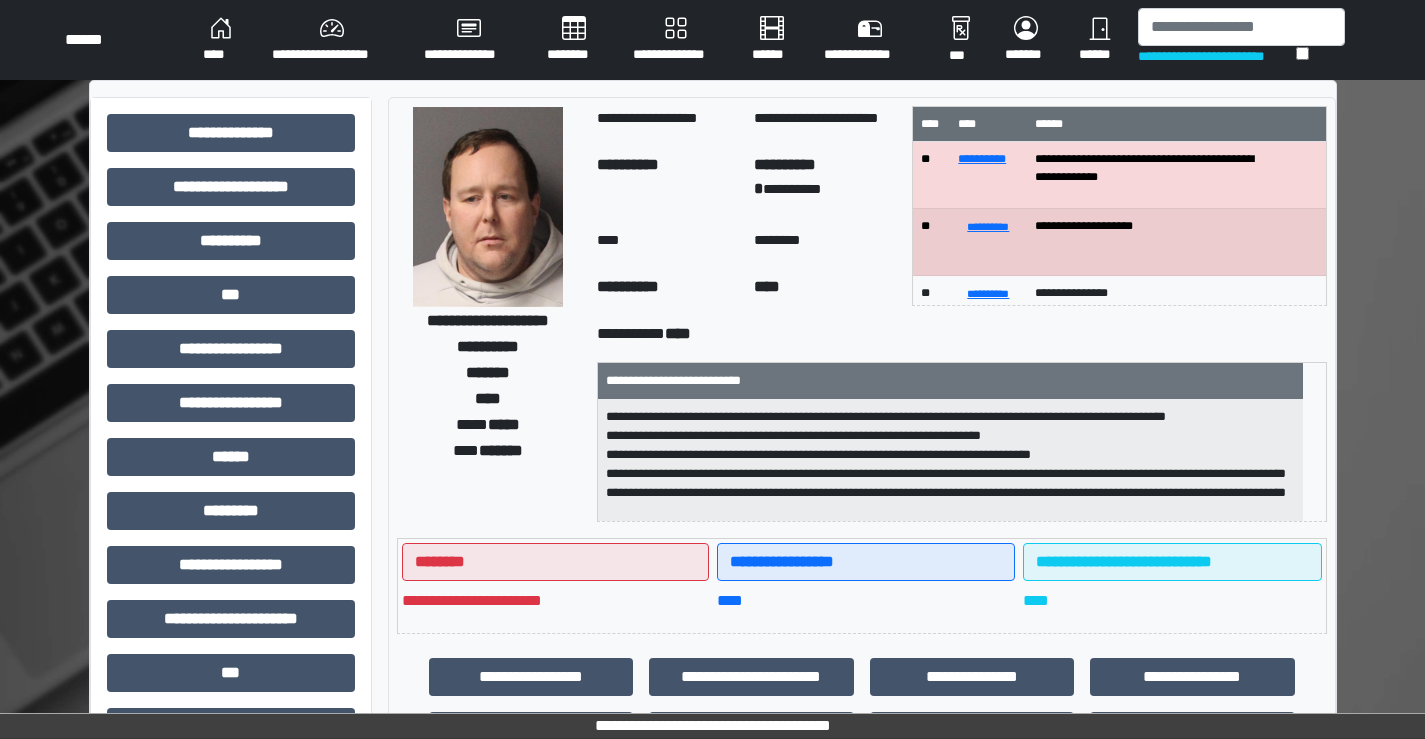 scroll, scrollTop: 100, scrollLeft: 0, axis: vertical 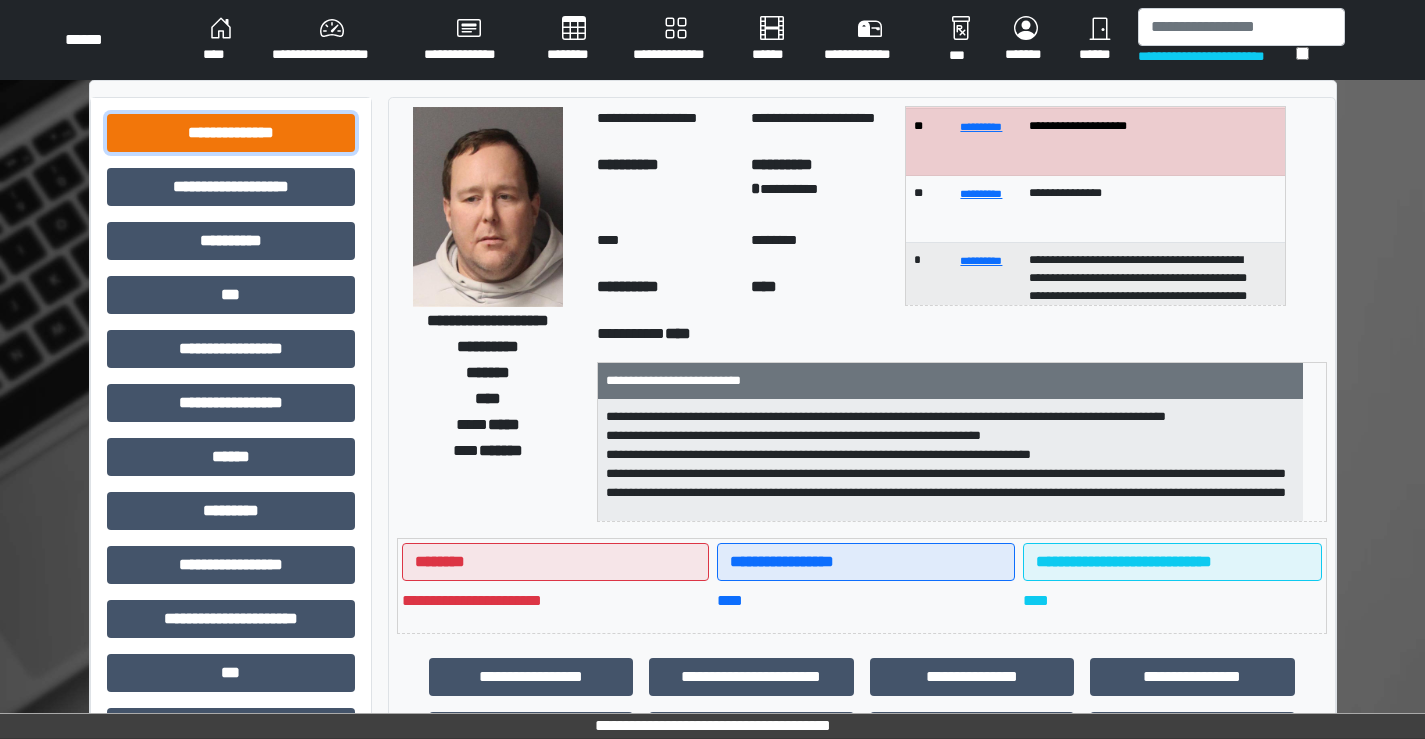 click on "**********" at bounding box center (231, 133) 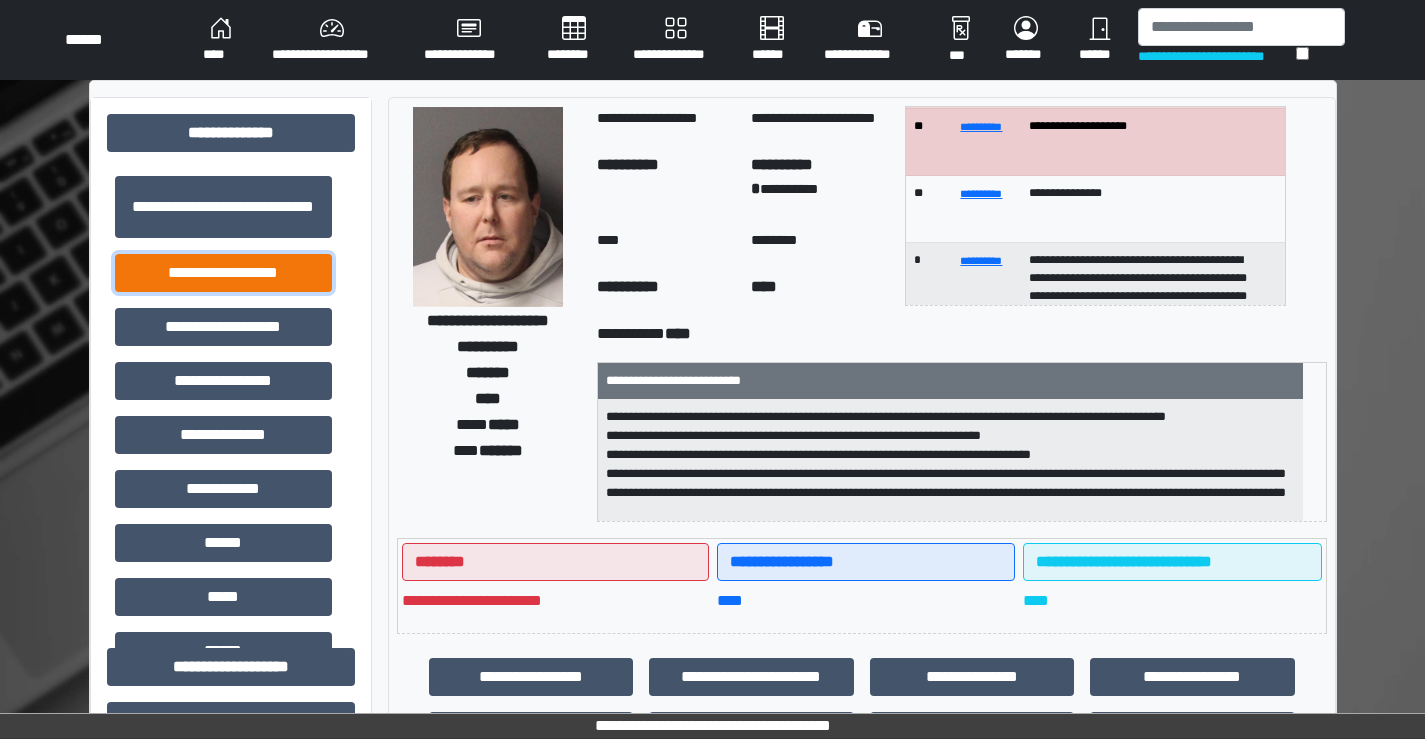 click on "**********" at bounding box center (223, 273) 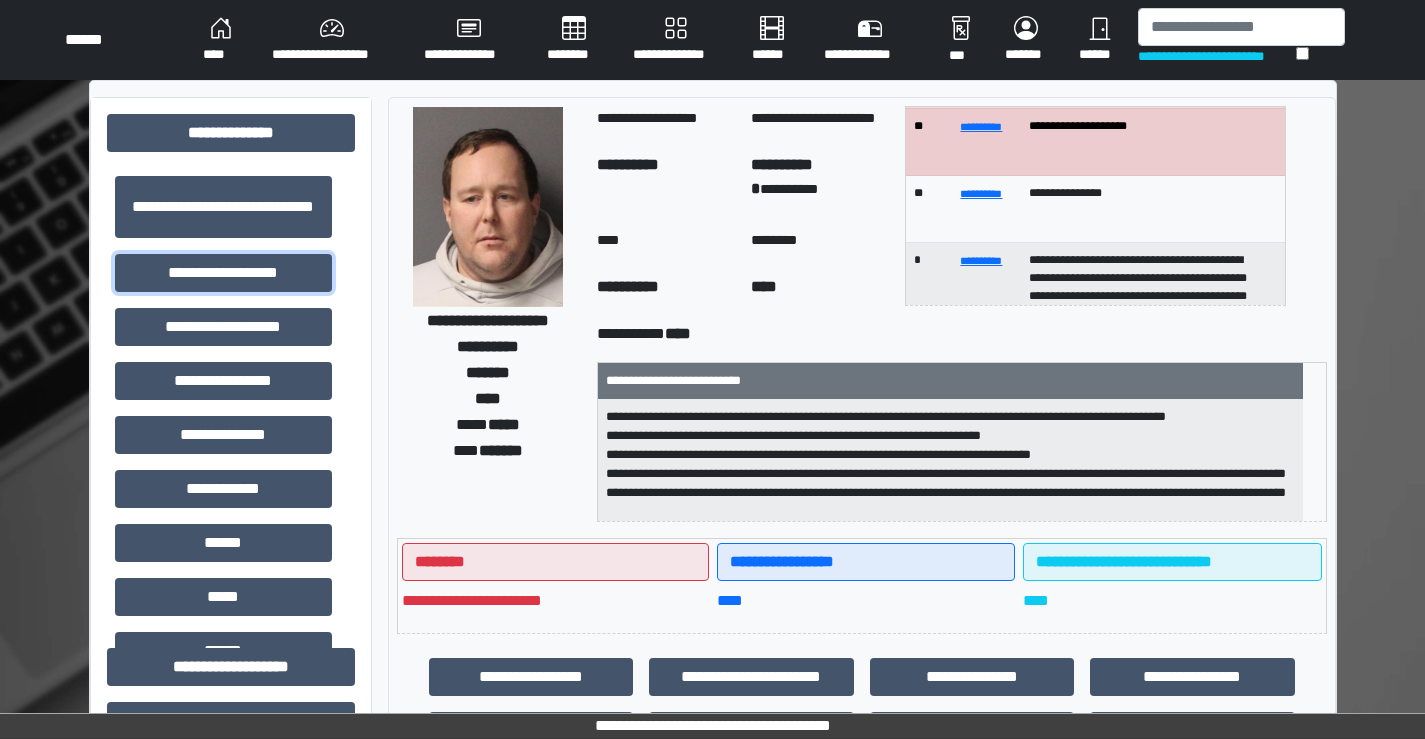 scroll, scrollTop: 44, scrollLeft: 0, axis: vertical 